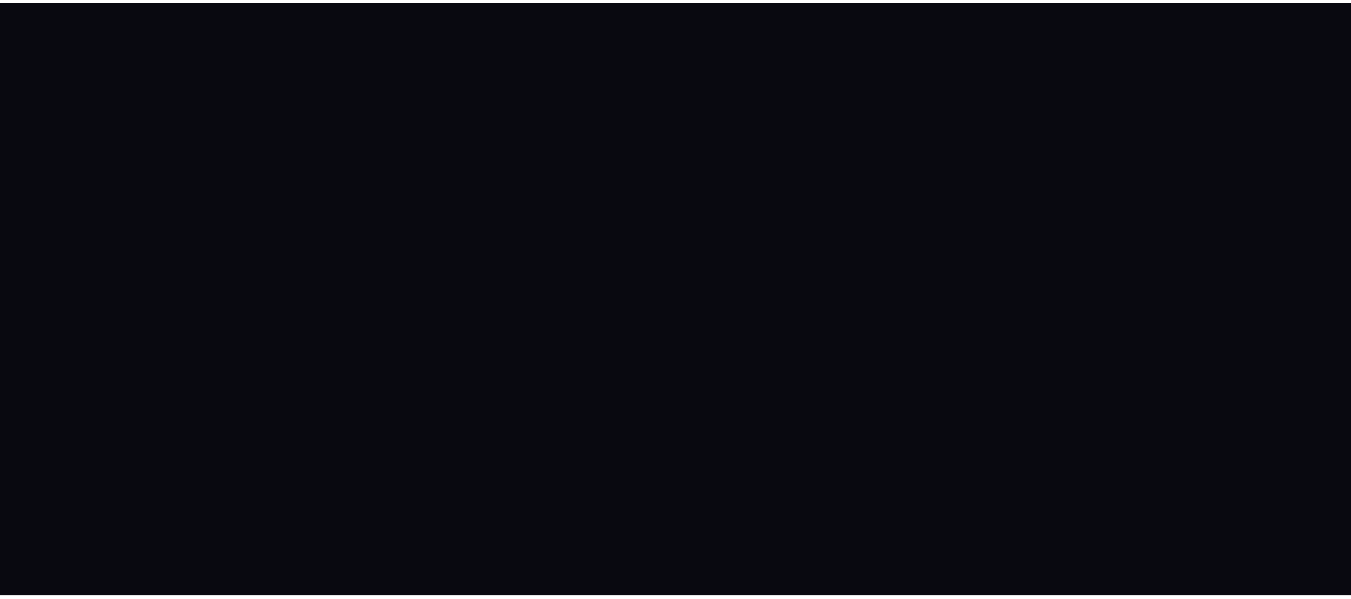 scroll, scrollTop: 0, scrollLeft: 0, axis: both 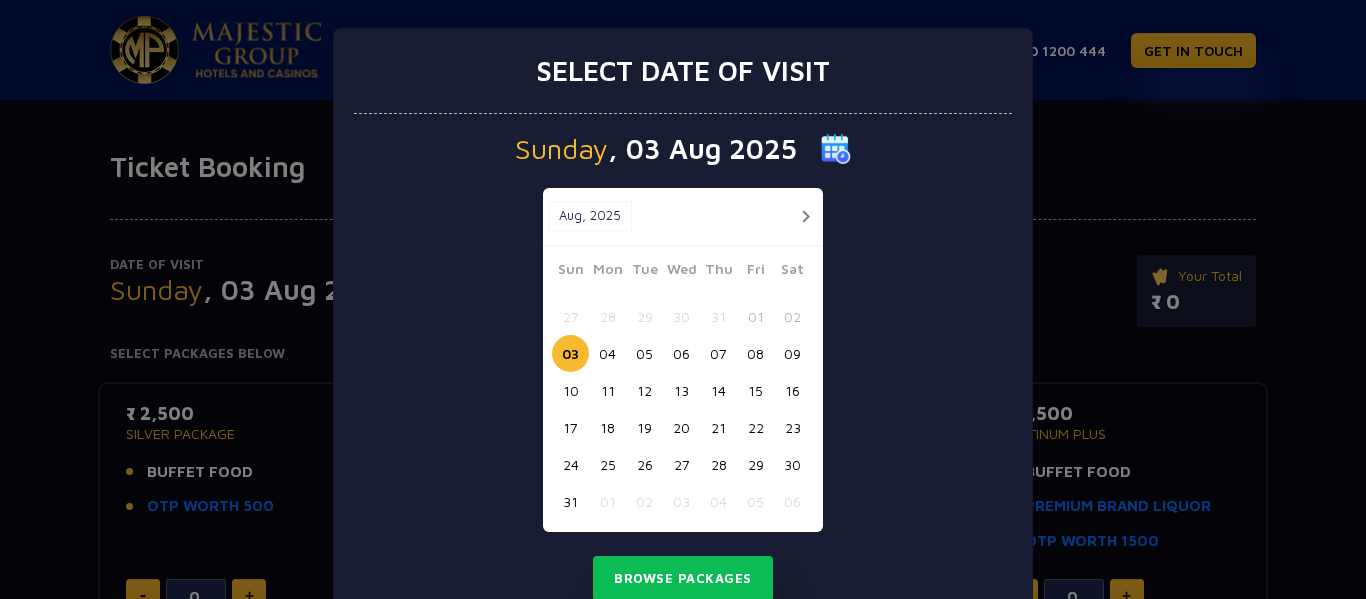 click on "24" at bounding box center [570, 464] 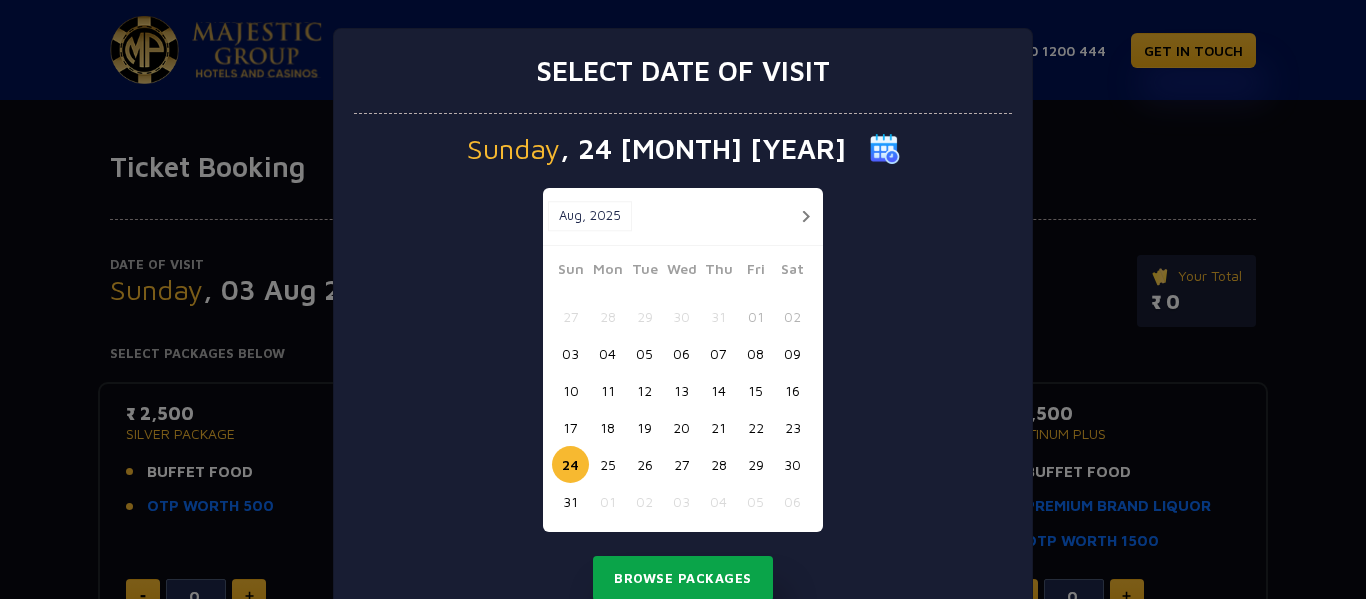 click on "Browse Packages" at bounding box center (683, 579) 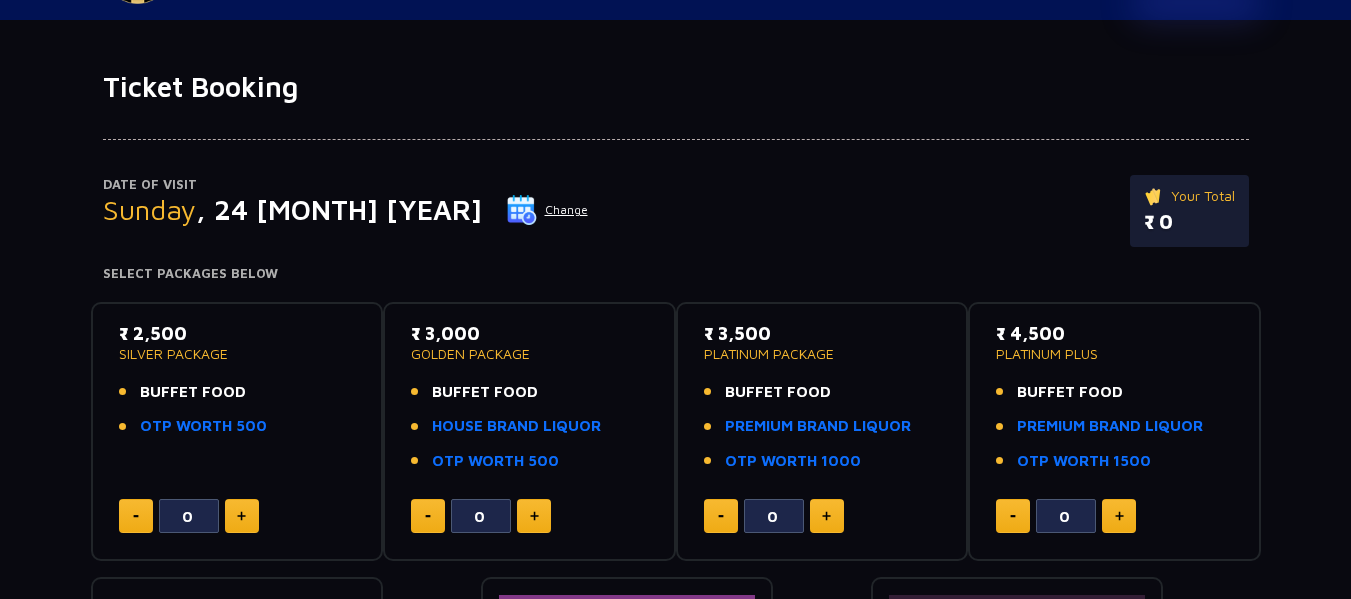 scroll, scrollTop: 120, scrollLeft: 0, axis: vertical 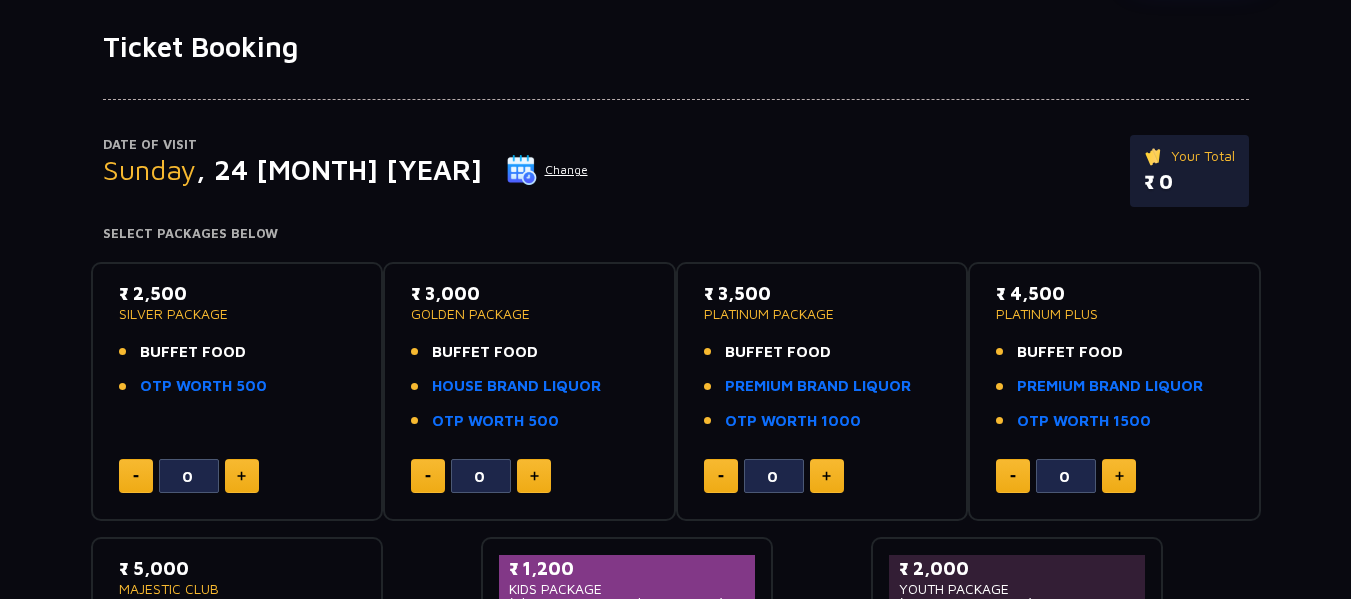 click 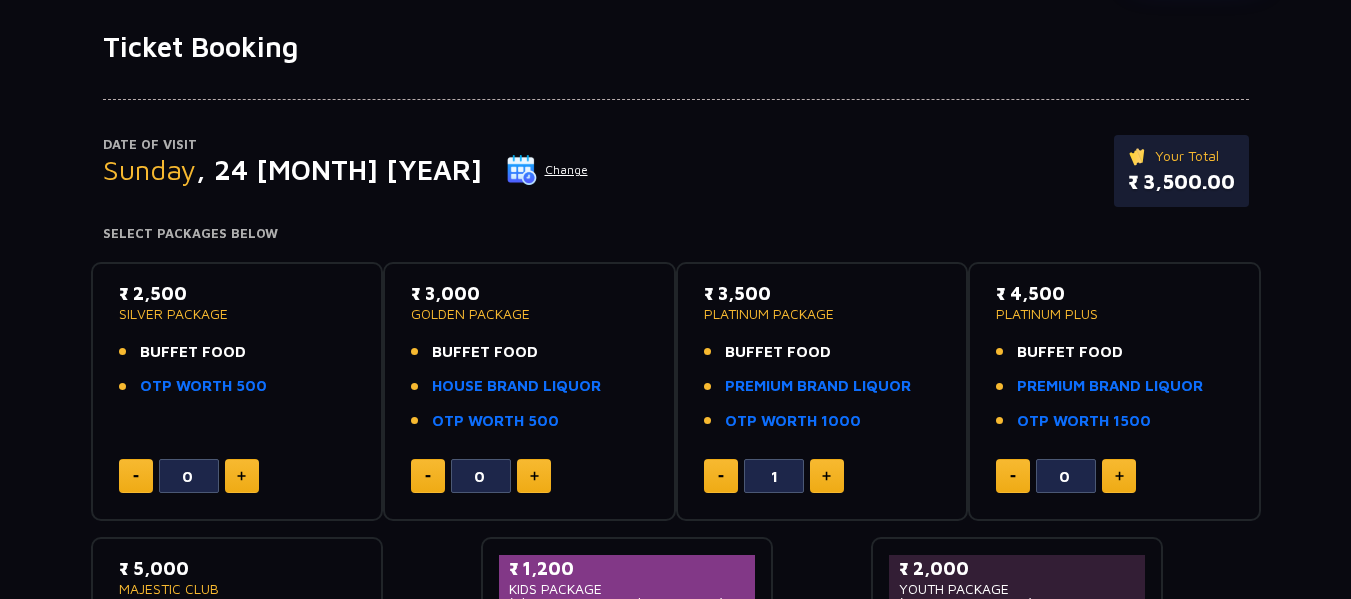 click 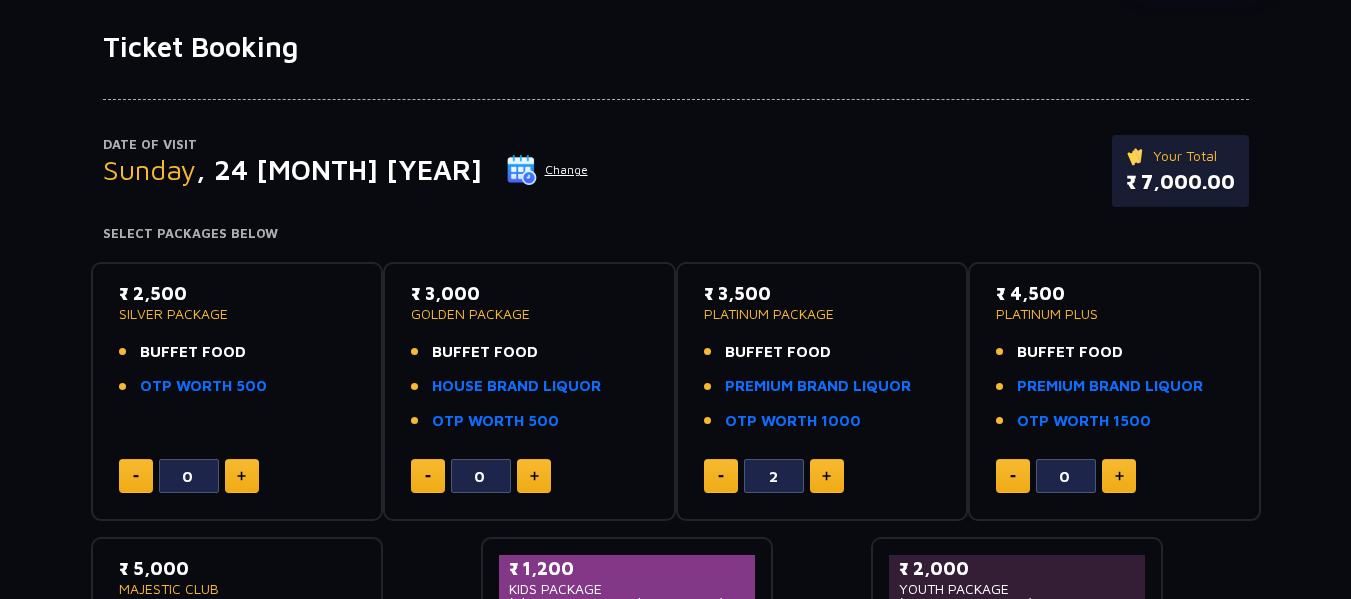 click 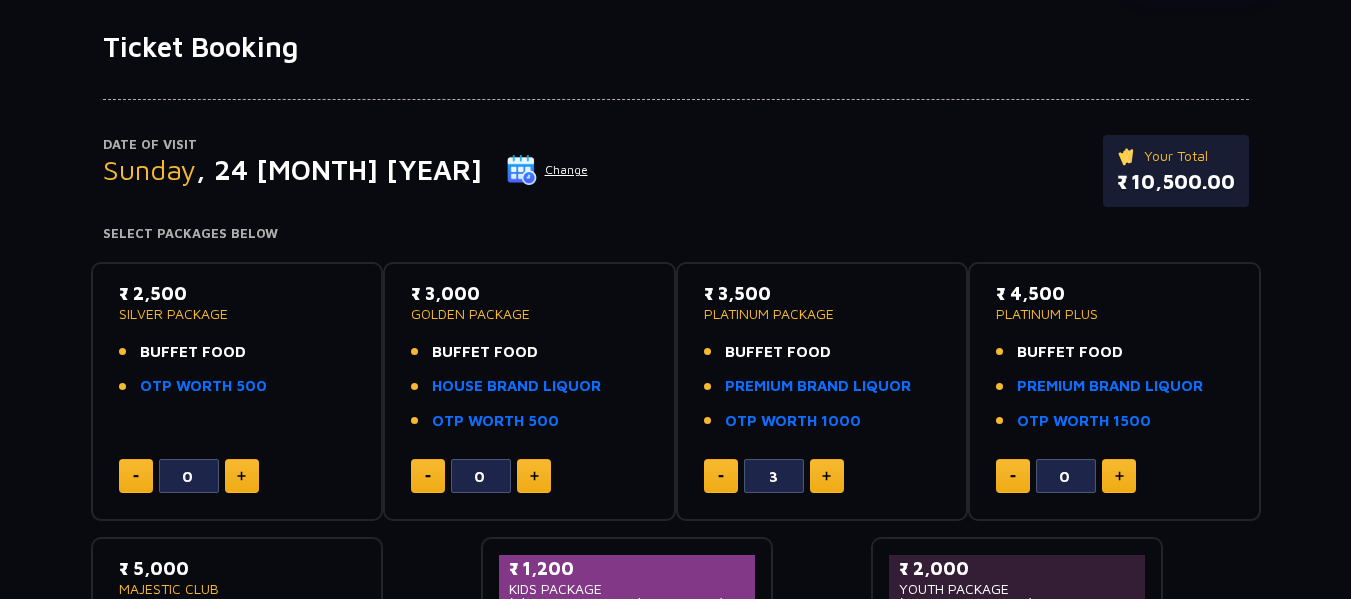 type 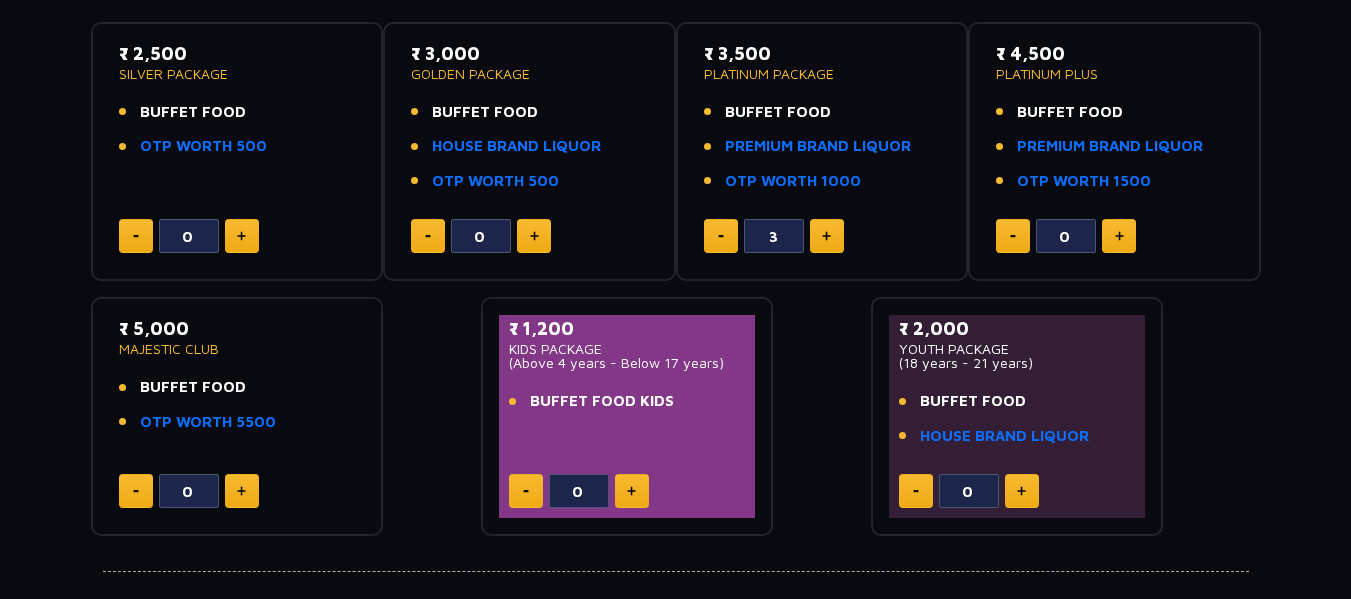 scroll, scrollTop: 320, scrollLeft: 0, axis: vertical 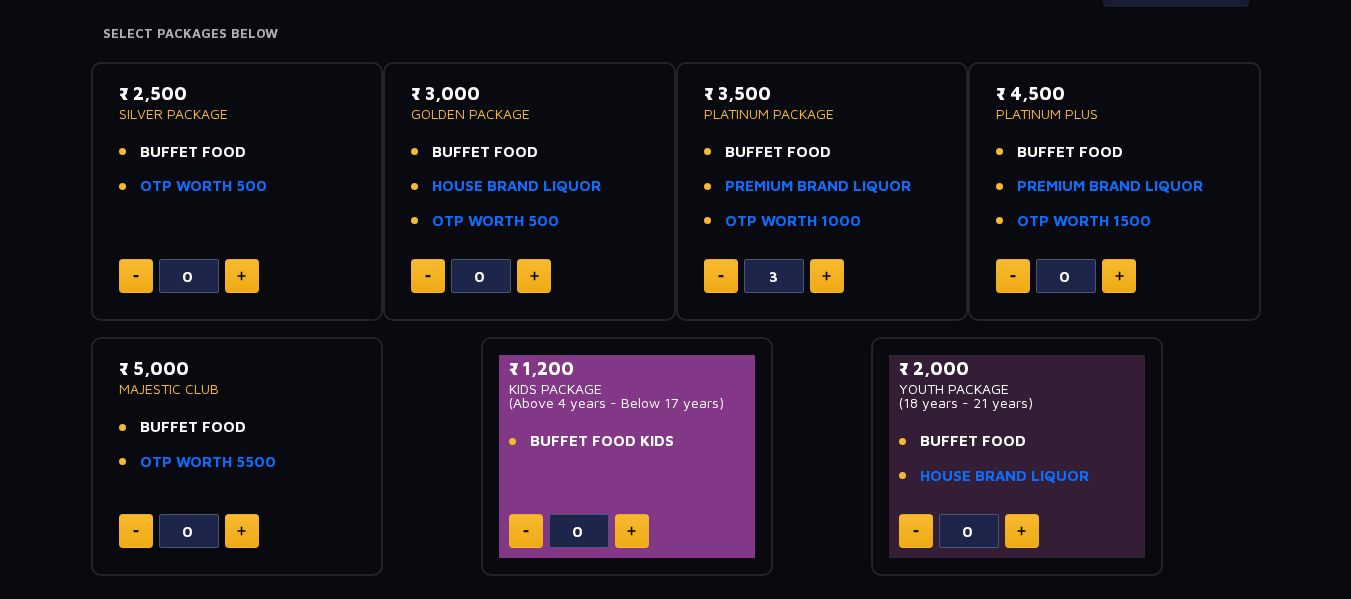 click on "Date of Visit Sunday , 24 [MONTH] [YEAR]  Change   Your Total   ₹ 10,500.00  Select Packages Below  ₹ 2,500   SILVER PACKAGE   BUFFET FOOD   OTP WORTH 500  0  ₹ 3,000   GOLDEN PACKAGE   BUFFET FOOD   HOUSE BRAND LIQUOR   OTP WORTH 500  0  ₹ 3,500   PLATINUM PACKAGE   BUFFET FOOD   PREMIUM BRAND LIQUOR   OTP WORTH 1000  3  ₹ 4,500   PLATINUM PLUS   BUFFET FOOD   PREMIUM BRAND LIQUOR   OTP WORTH 1500  0  ₹ 5,000   MAJESTIC CLUB   BUFFET FOOD   OTP WORTH 5500  0  ₹ 1,200   KIDS PACKAGE    (Above 4 years - Below 17 years)   BUFFET FOOD KIDS  0  ₹ 2,000   YOUTH PACKAGE    (18 years - 21 years)   BUFFET FOOD   HOUSE BRAND LIQUOR  0" 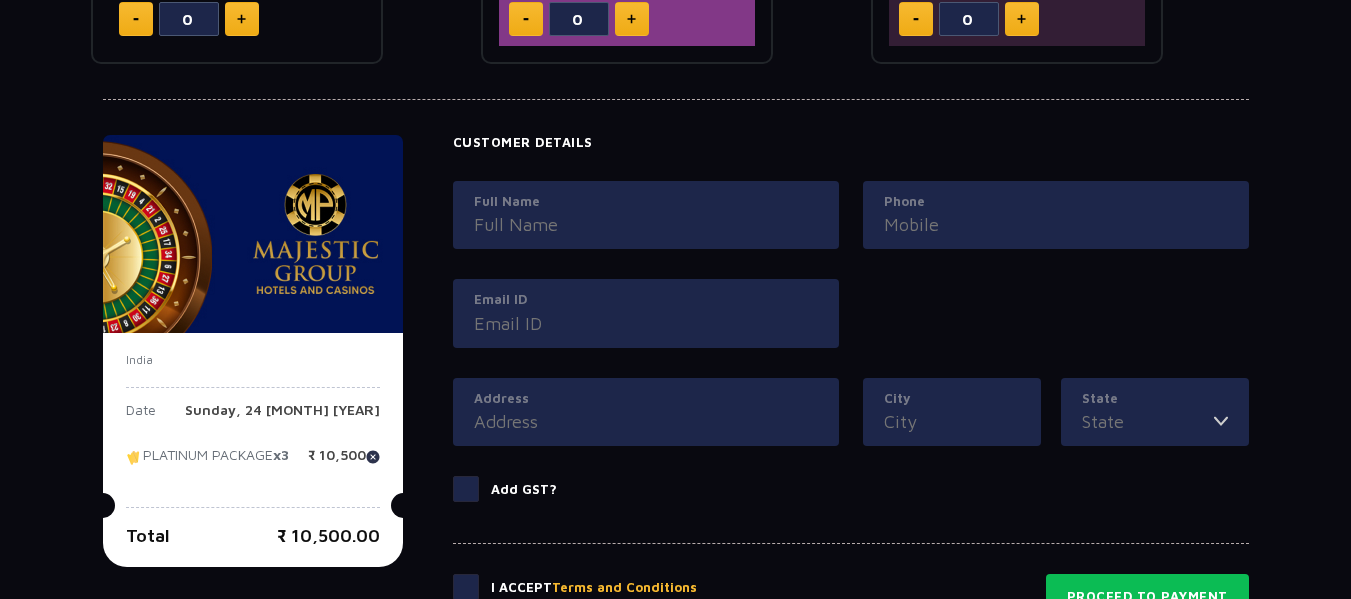 scroll, scrollTop: 840, scrollLeft: 0, axis: vertical 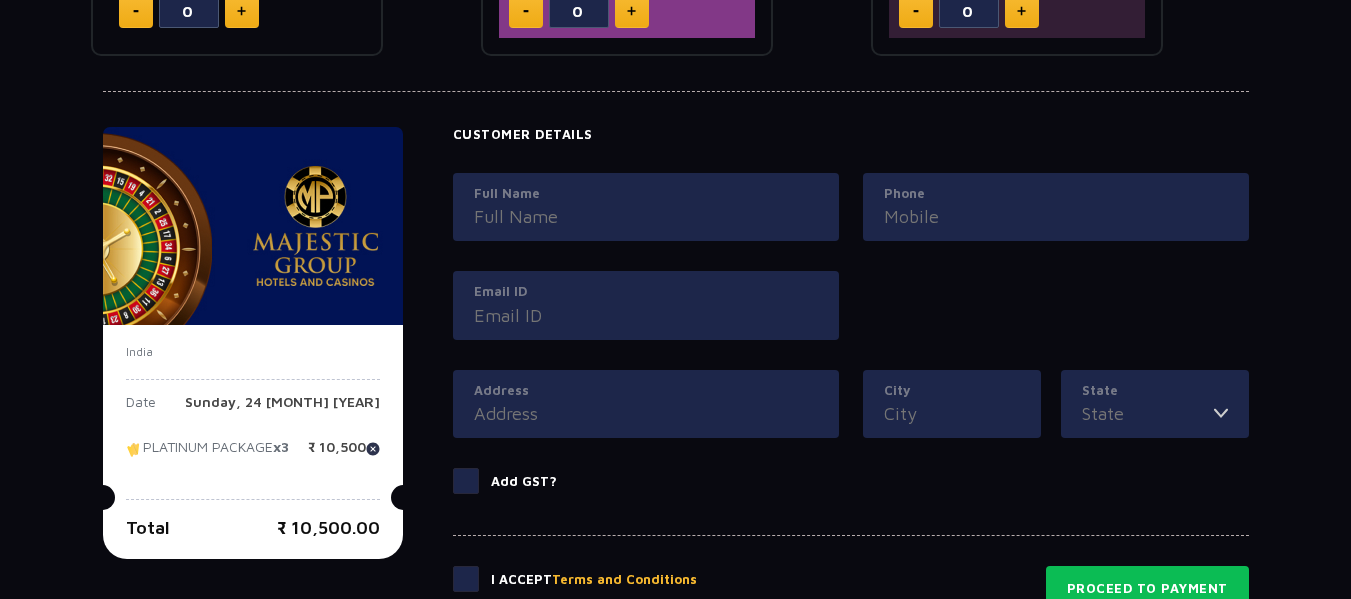 click on "Full Name" at bounding box center [646, 194] 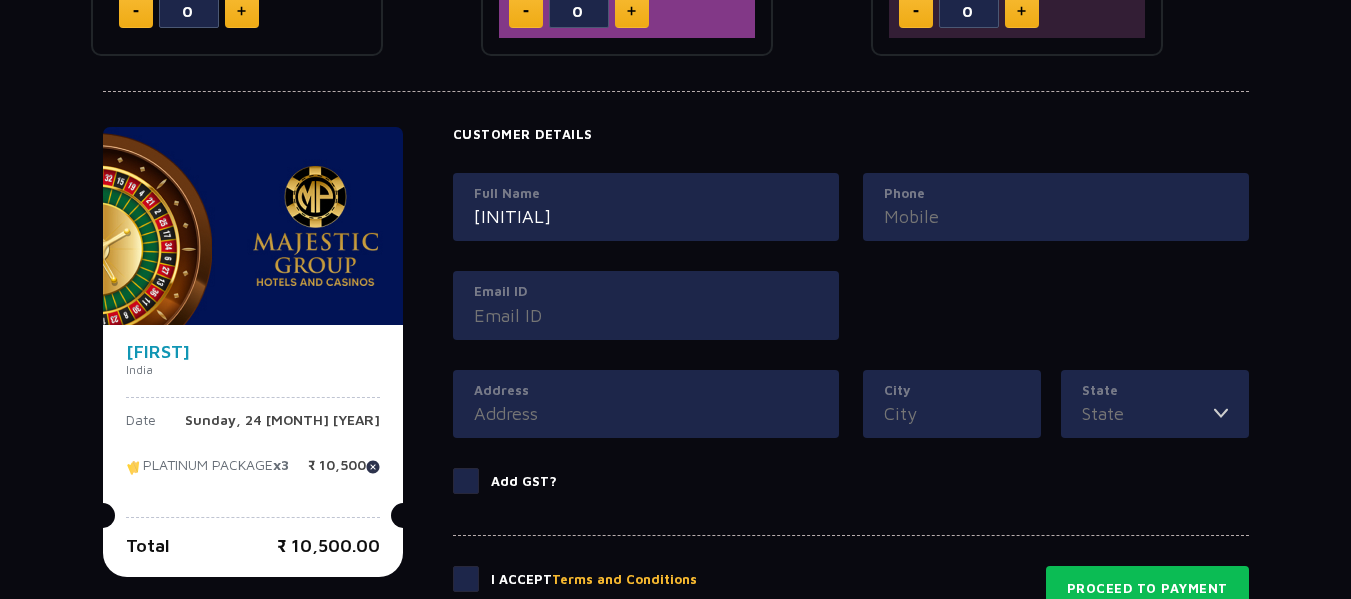 type on "r" 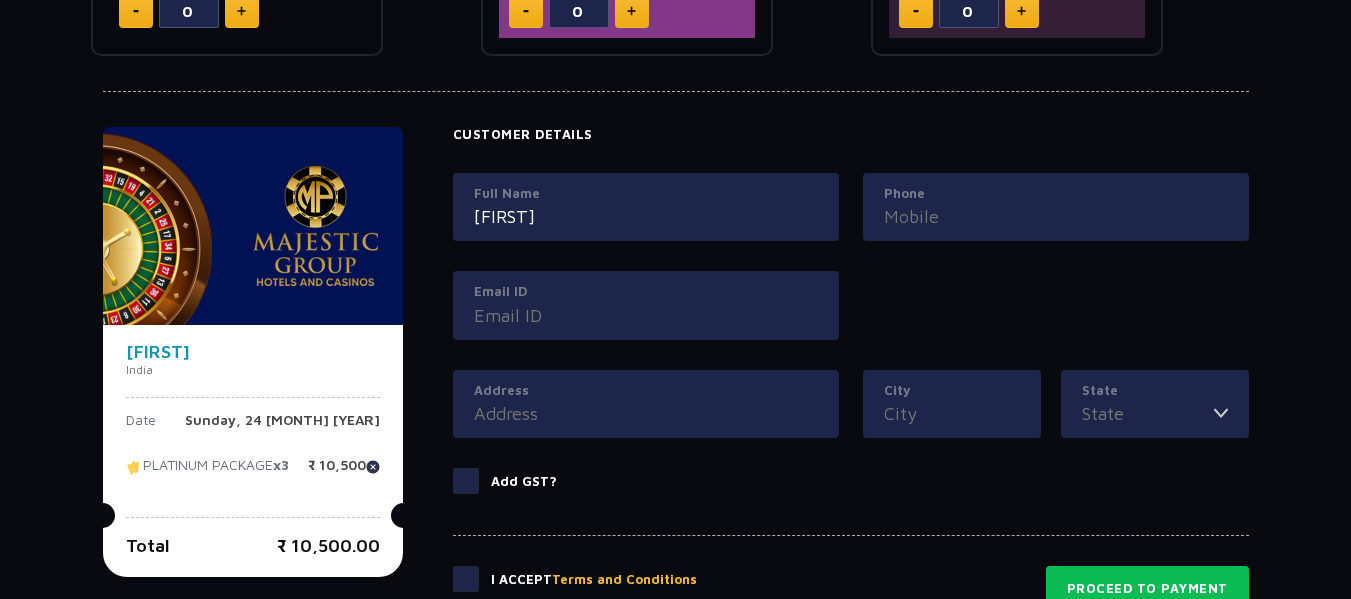type on "[FIRST]" 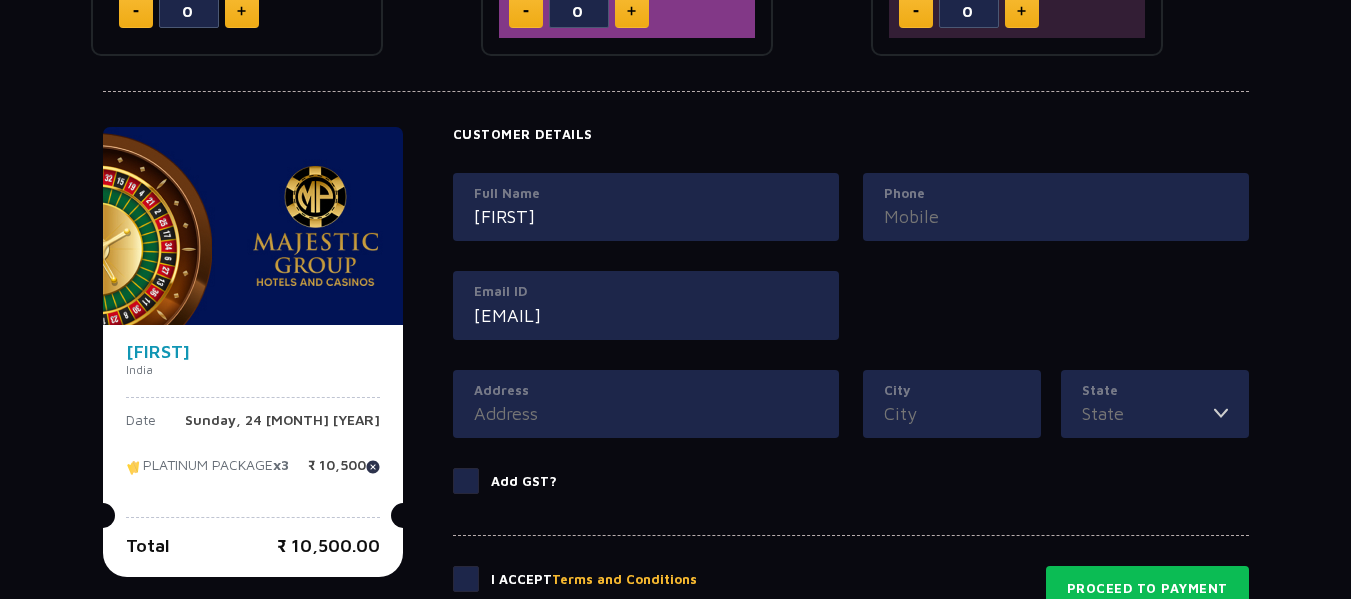 type on "[EMAIL]" 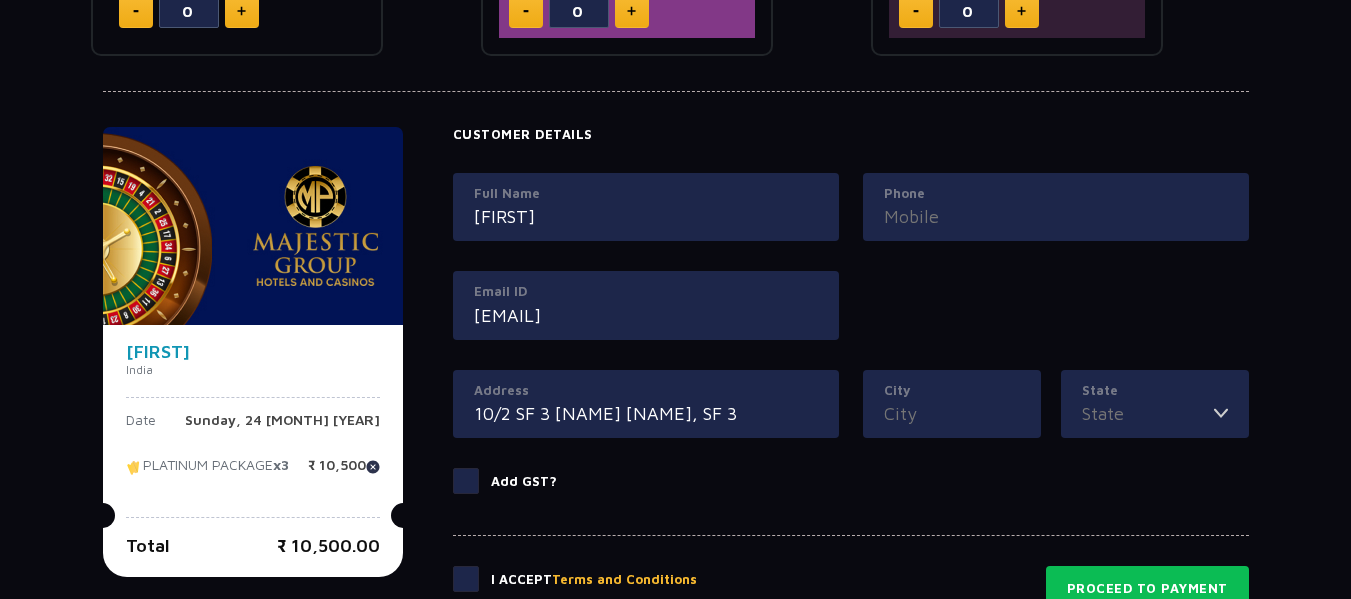 type on "[PHONE]" 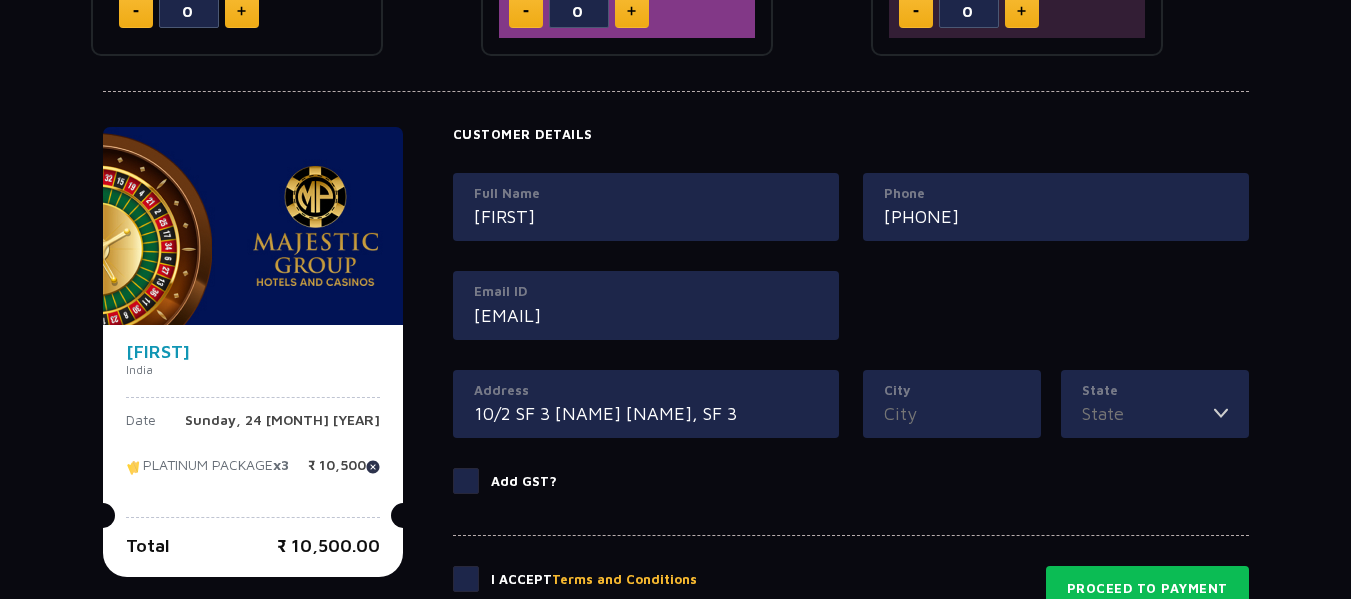 type on "[CITY]" 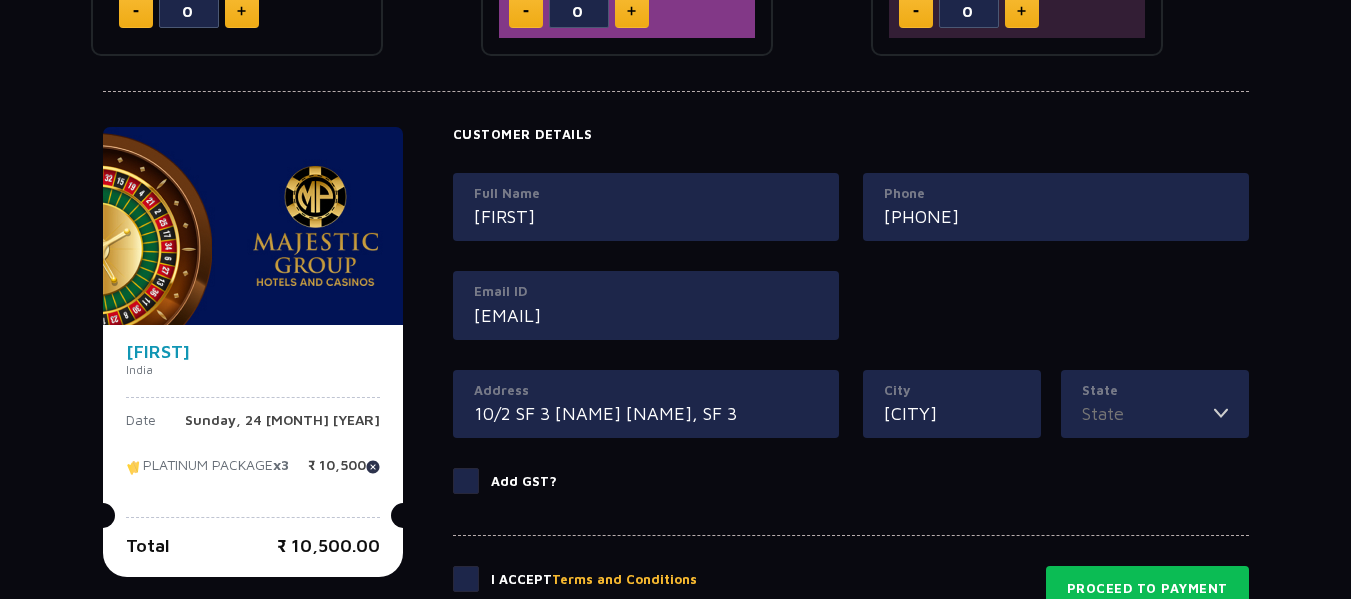 type on "[STATE]" 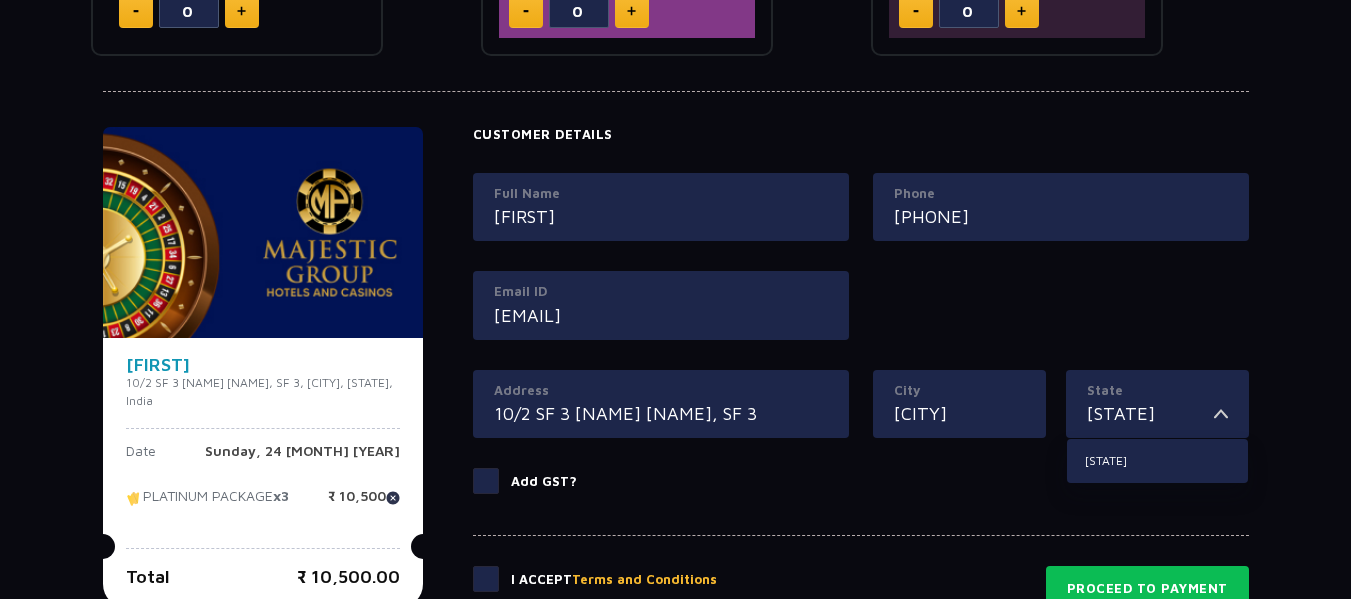 click on "10/2 SF 3 [NAME] [NAME], SF 3" at bounding box center [661, 413] 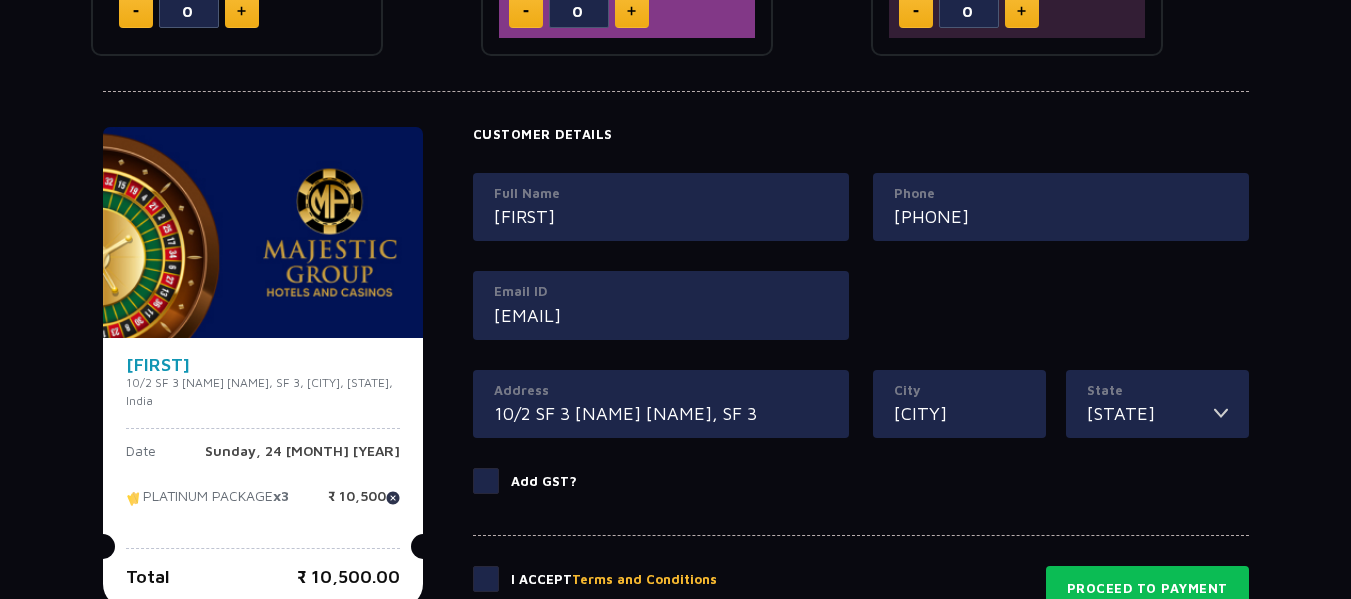 scroll, scrollTop: 0, scrollLeft: 14, axis: horizontal 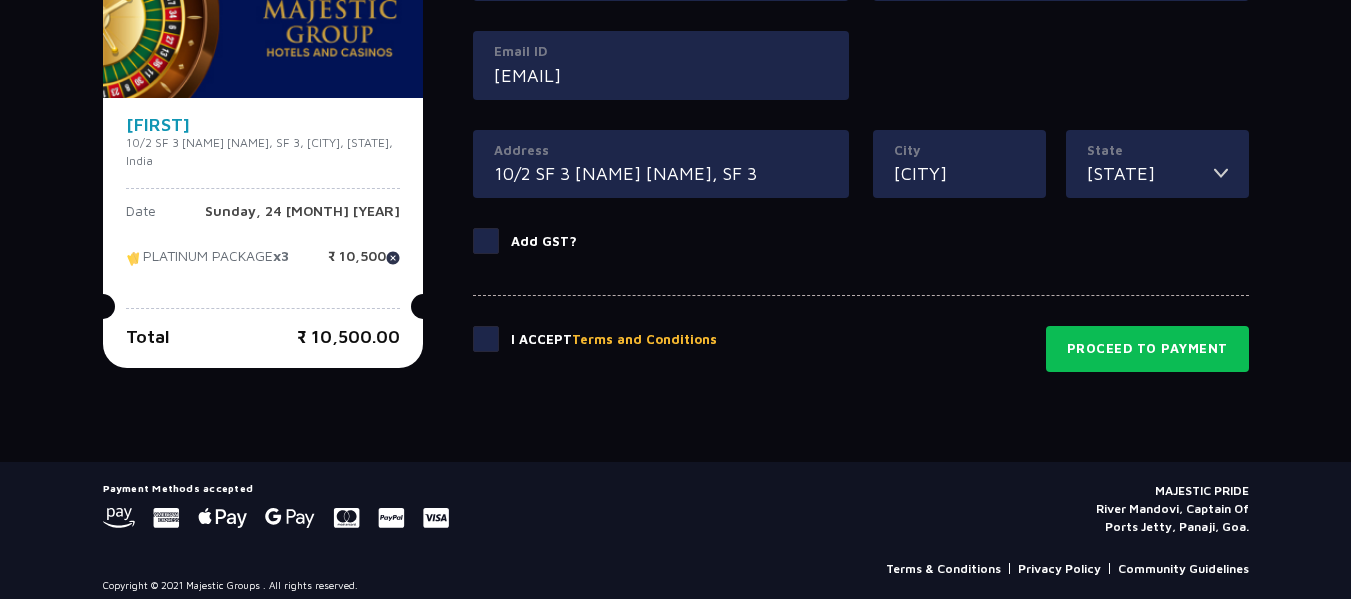 click 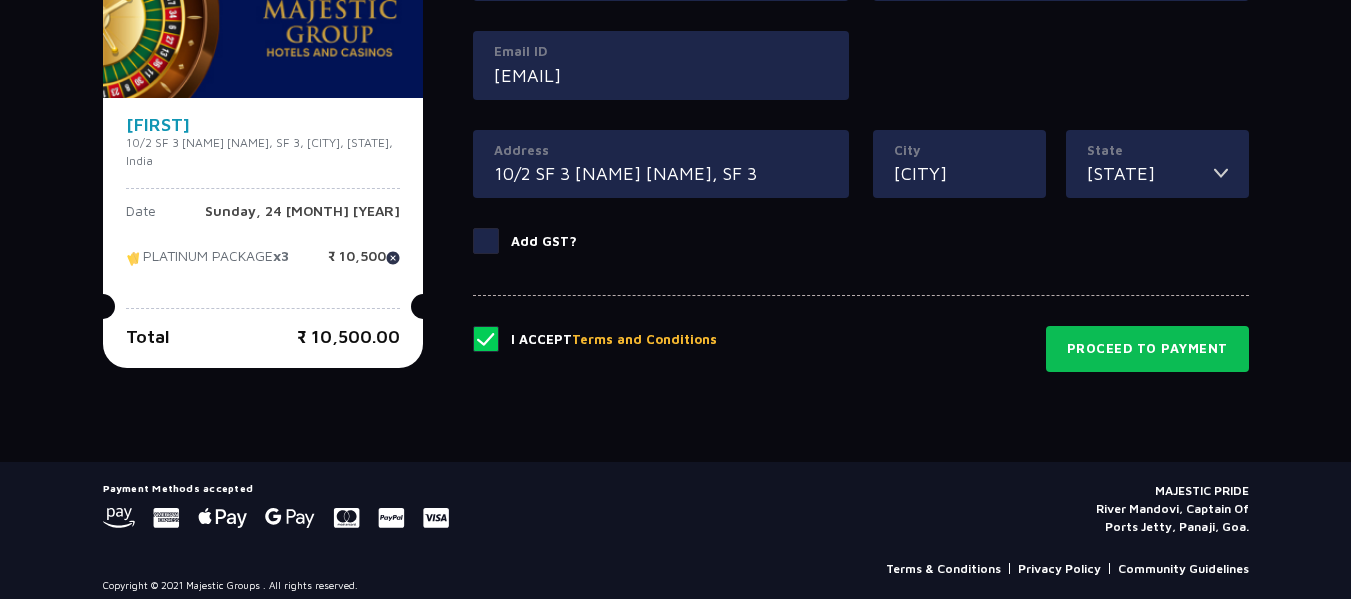 scroll, scrollTop: 1094, scrollLeft: 0, axis: vertical 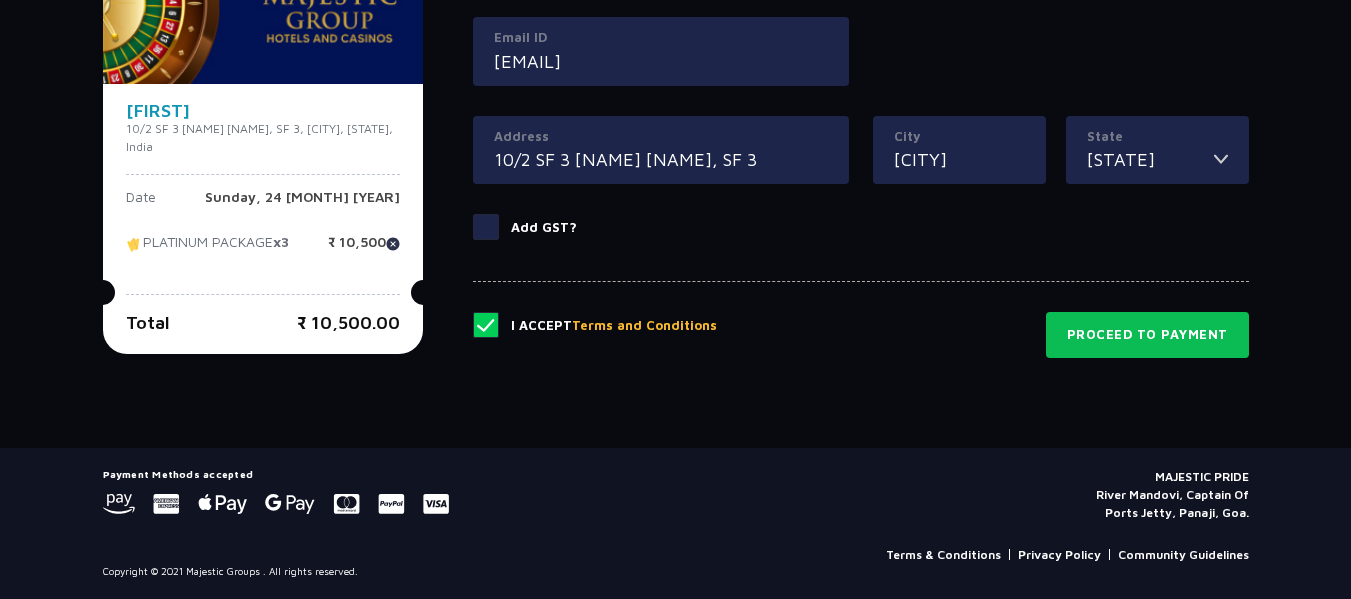 click 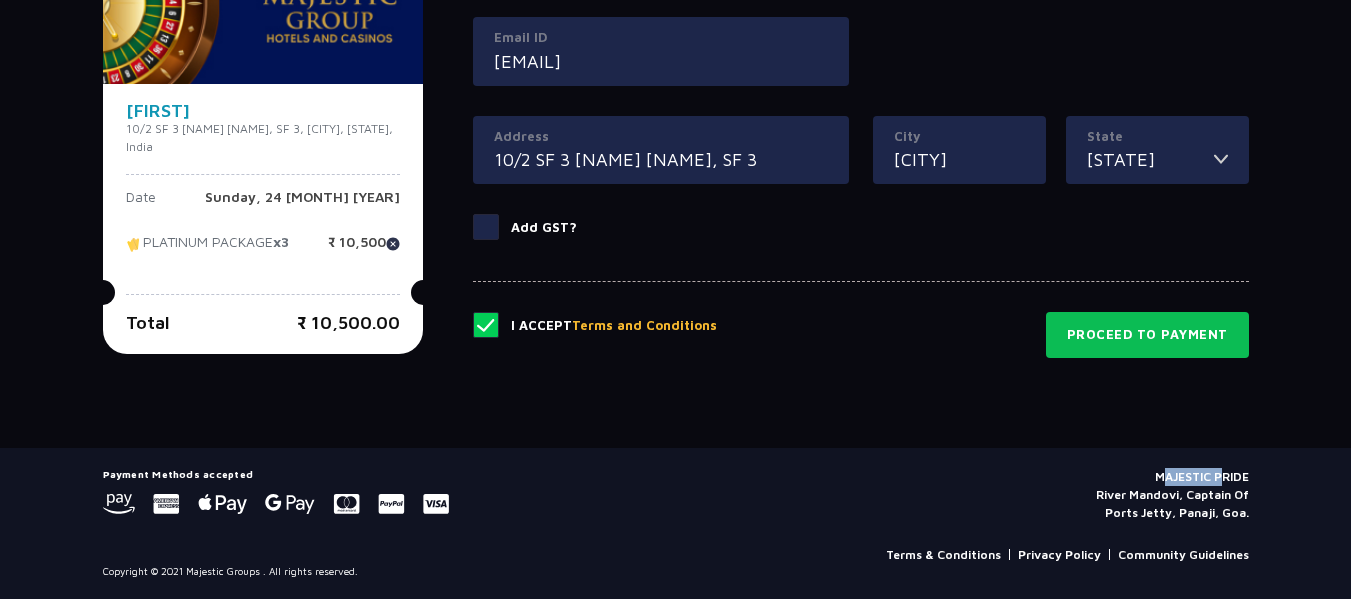 click 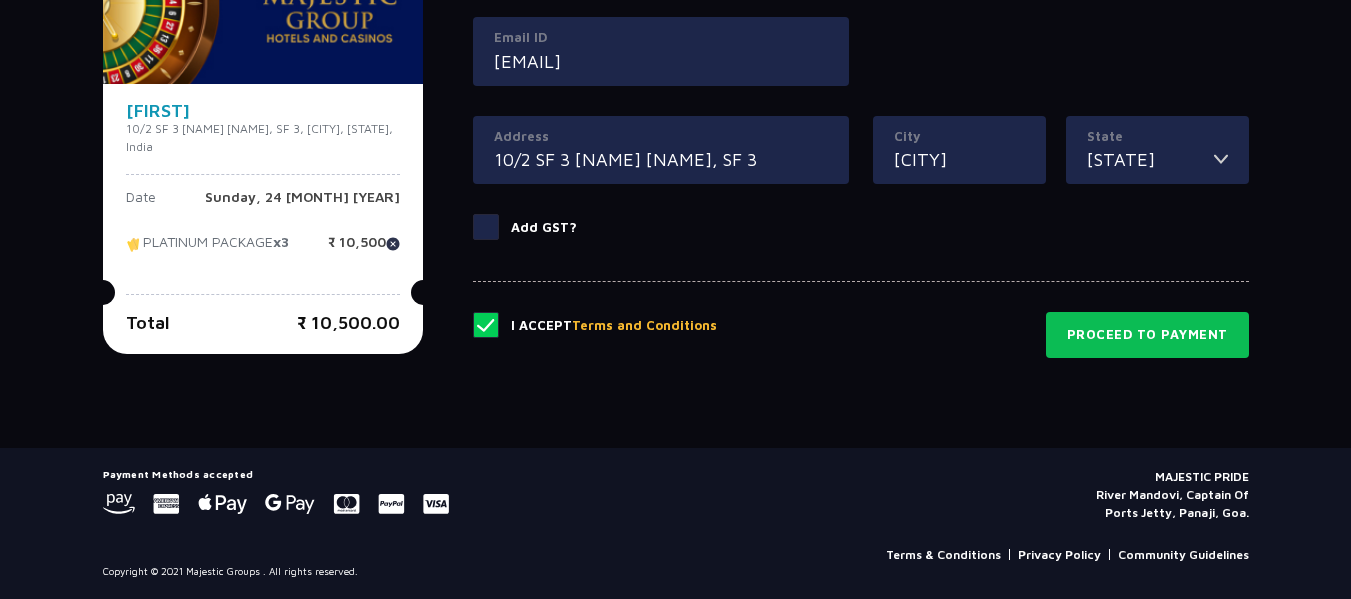 click 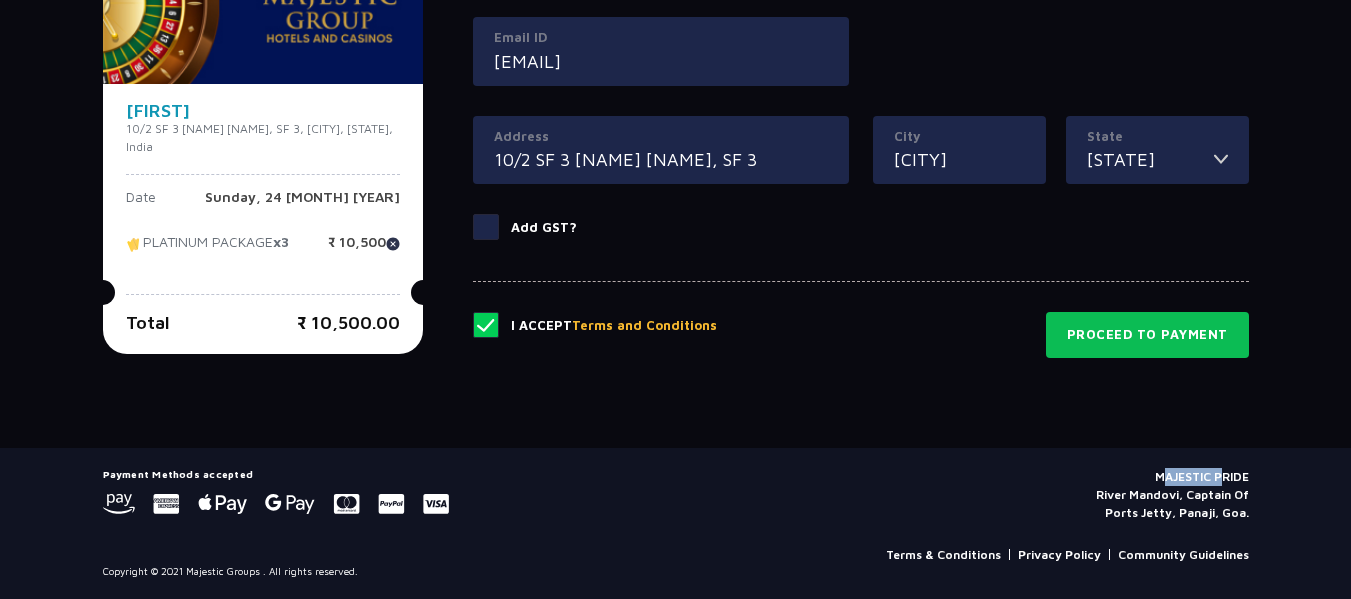 click 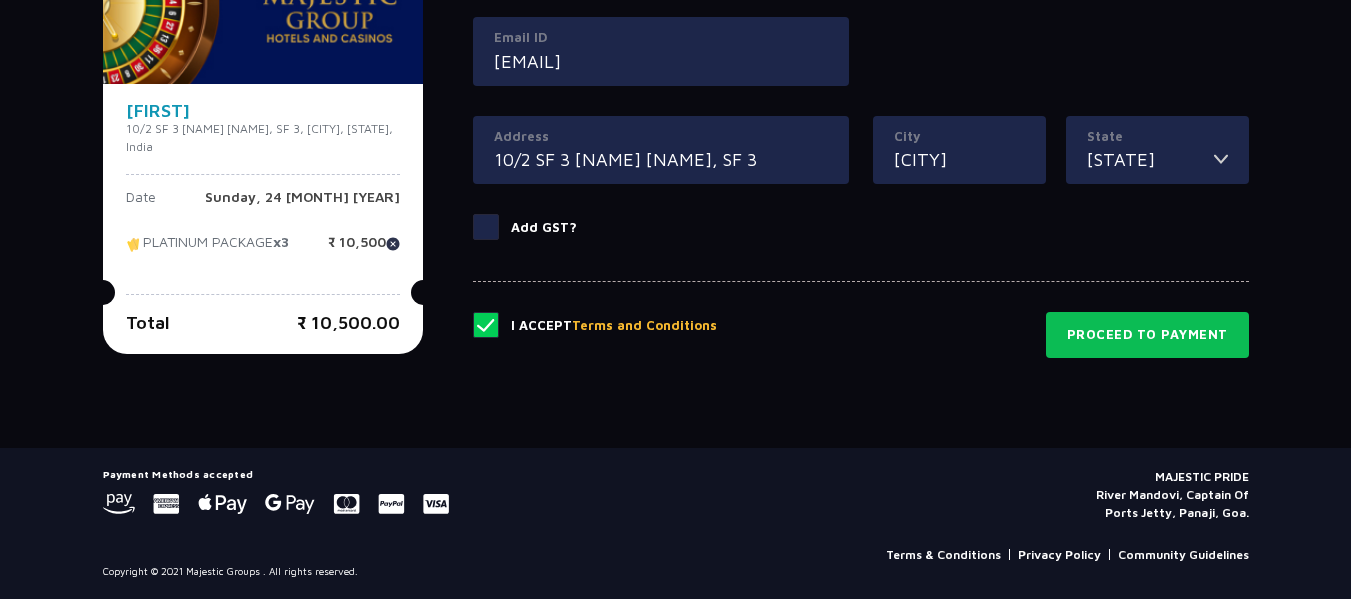 drag, startPoint x: 535, startPoint y: 505, endPoint x: 433, endPoint y: 508, distance: 102.044106 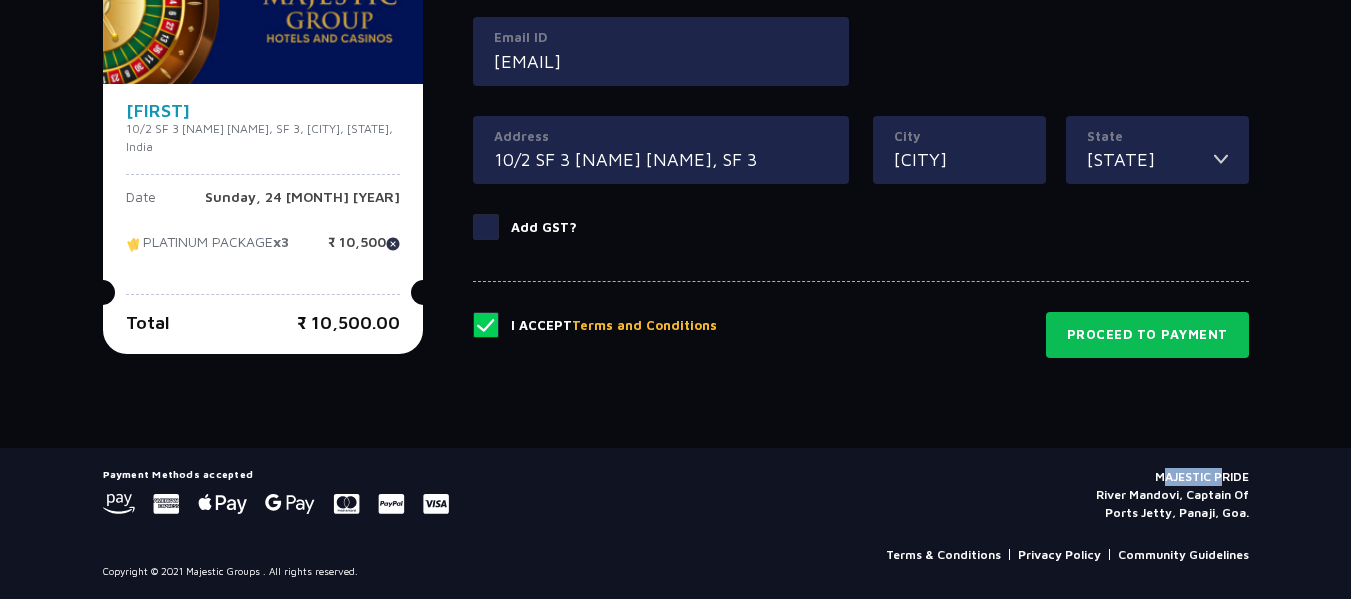 click 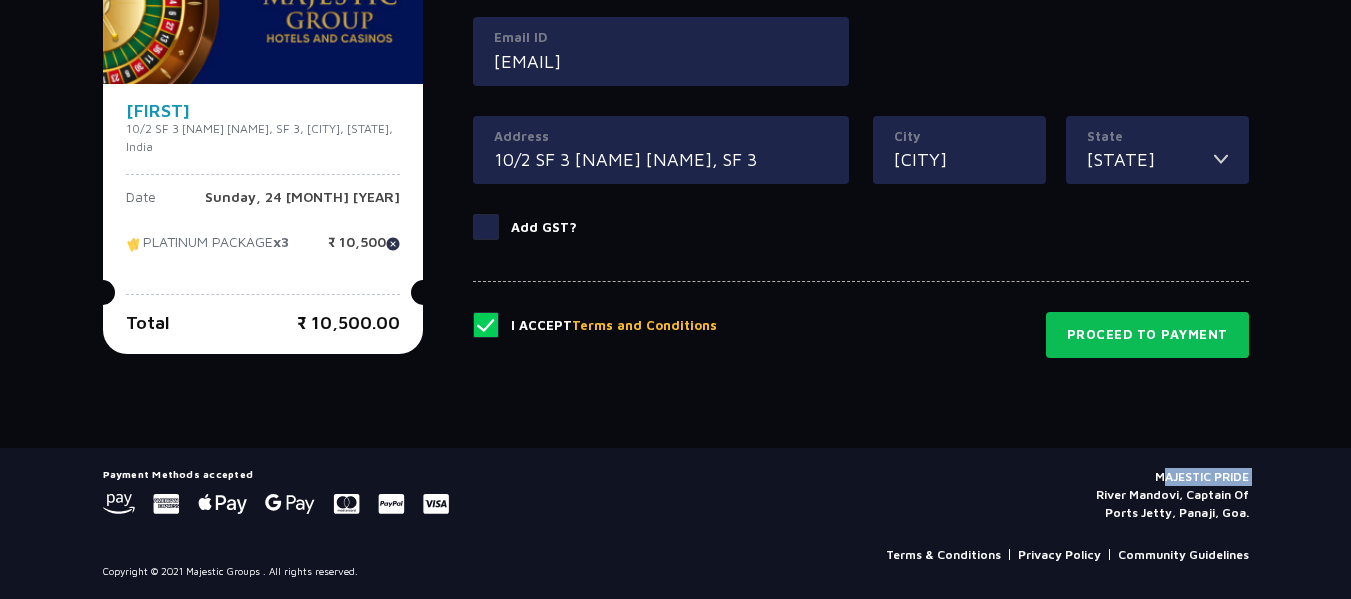 click 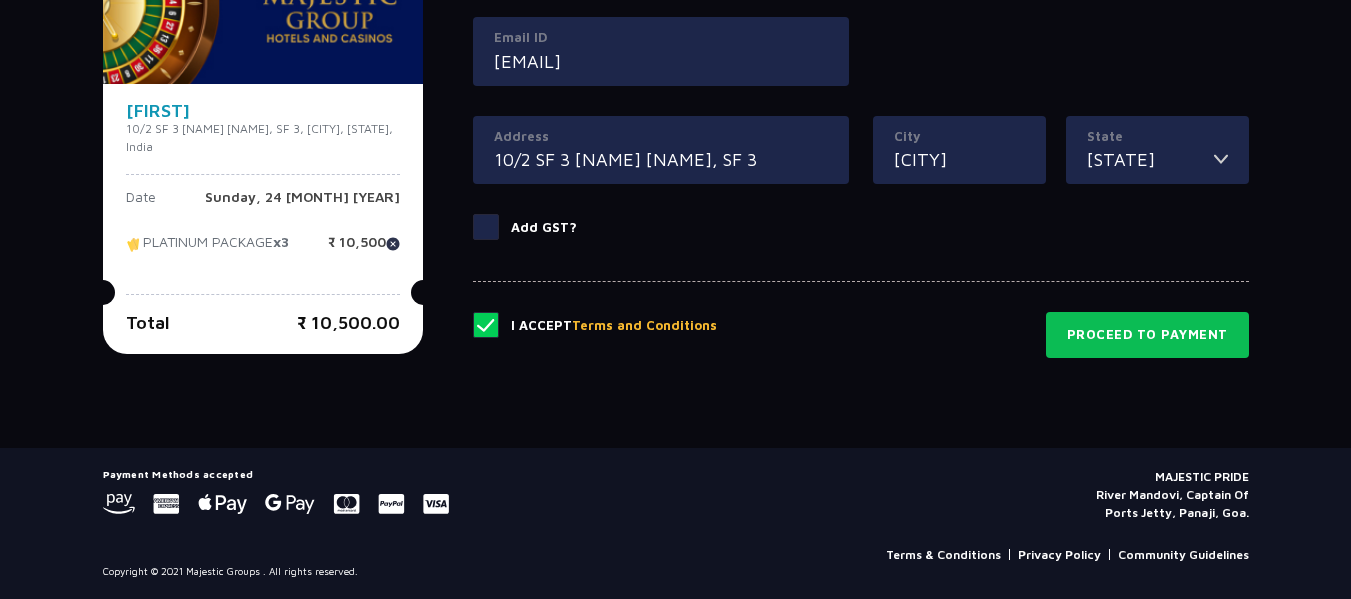 click 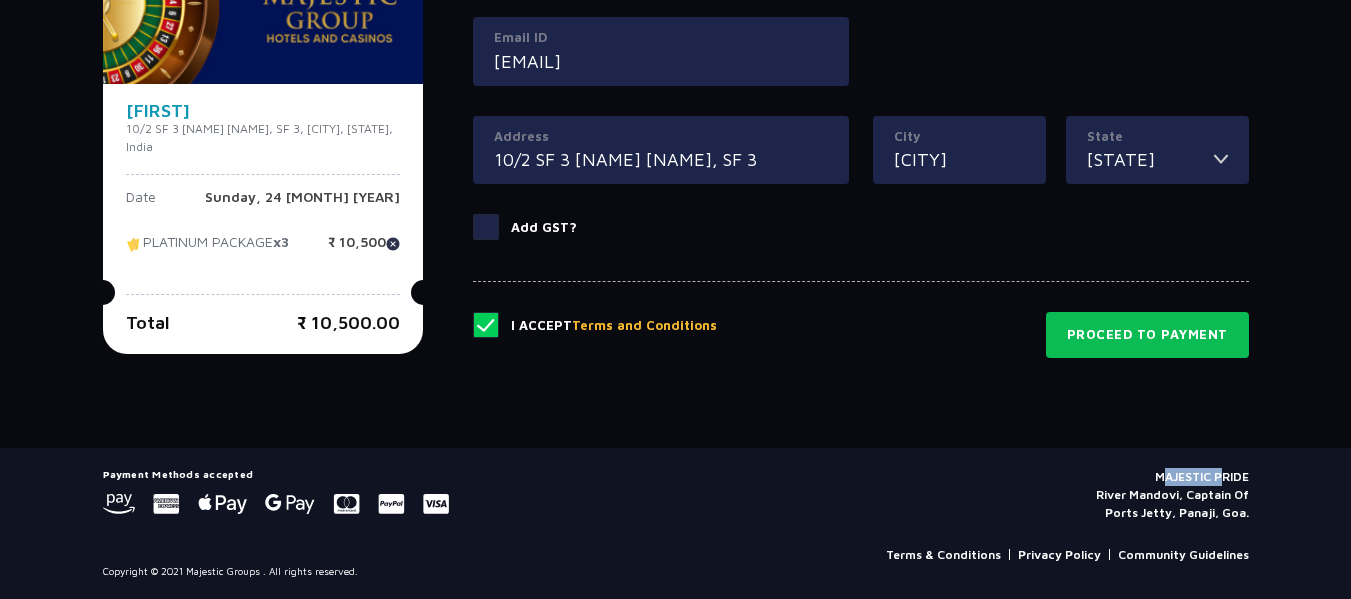 click 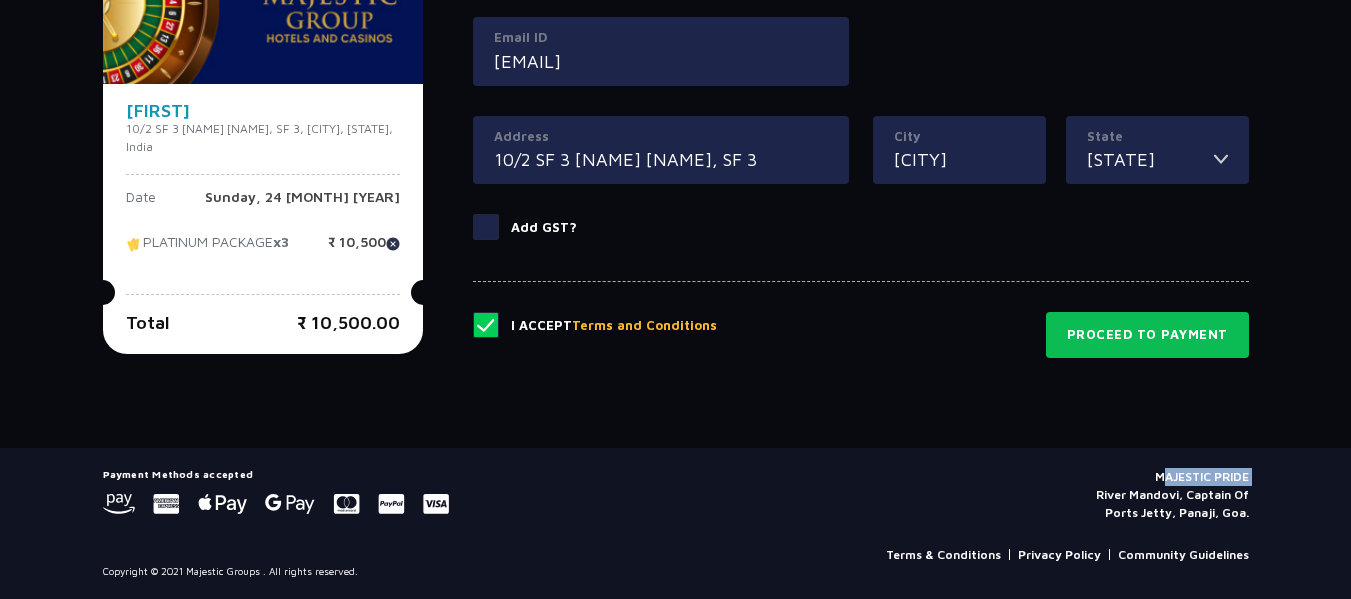 click 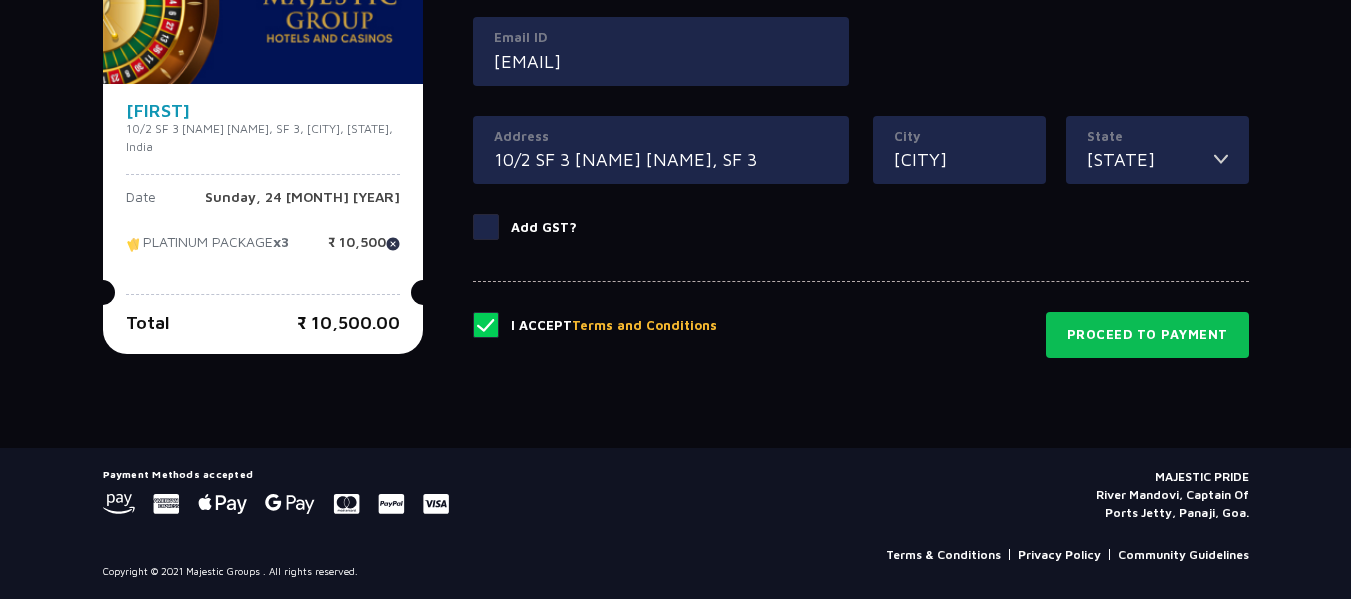 click 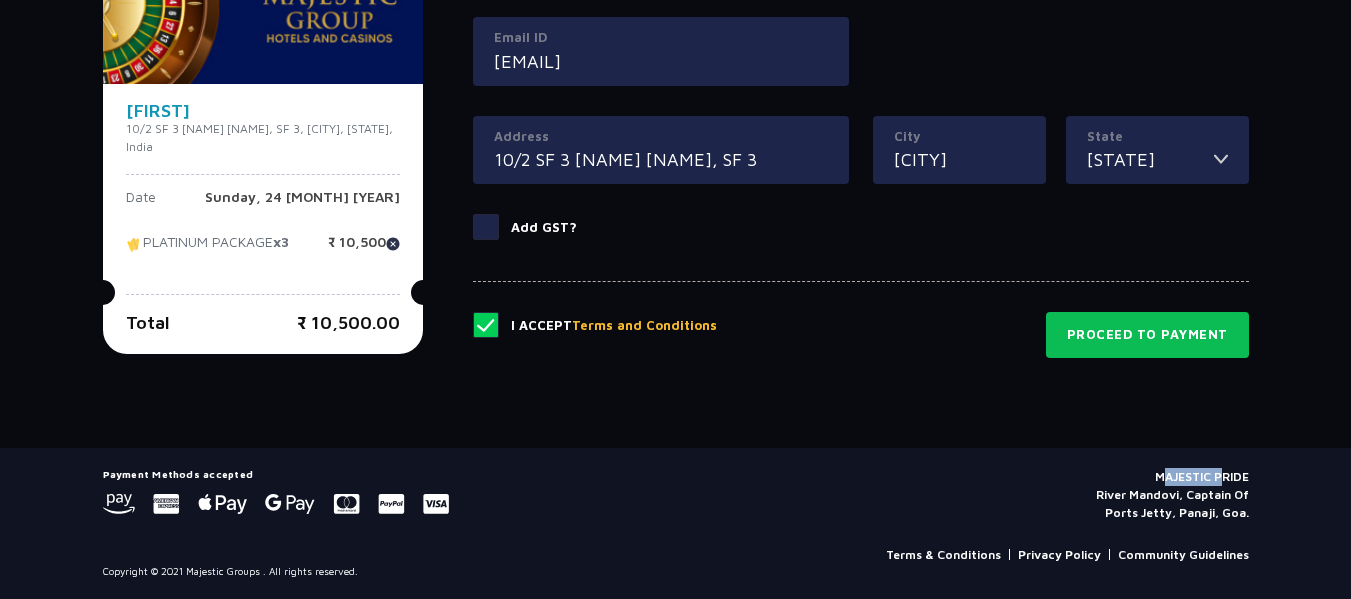 click 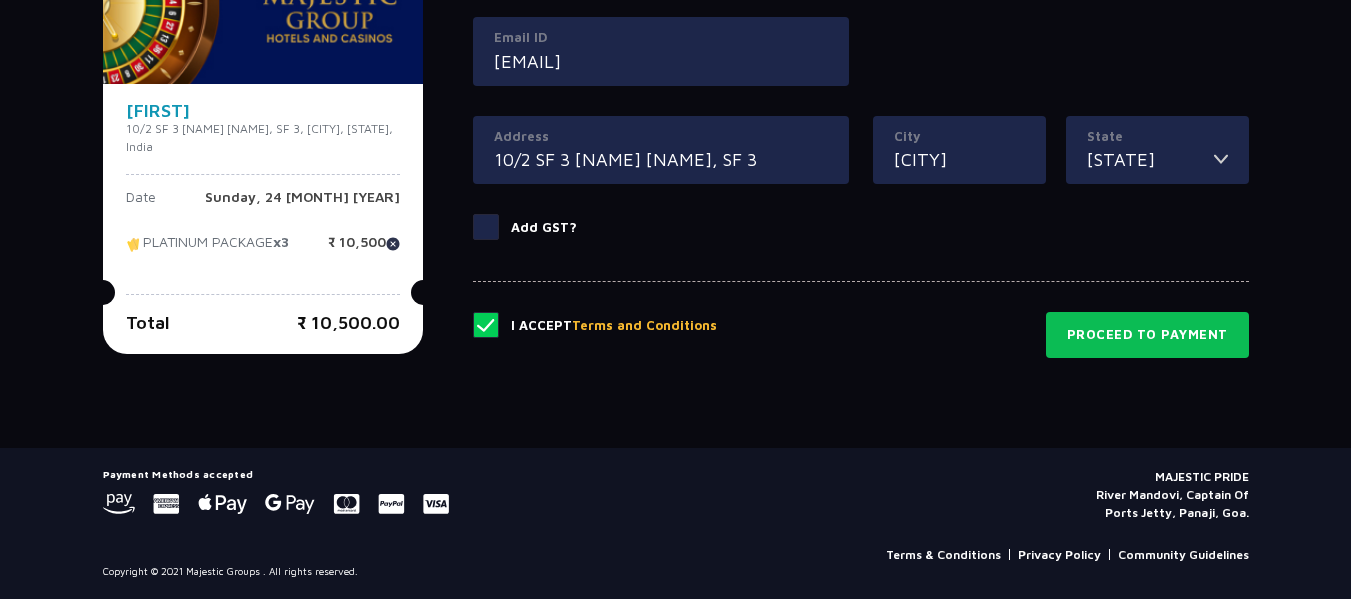 click 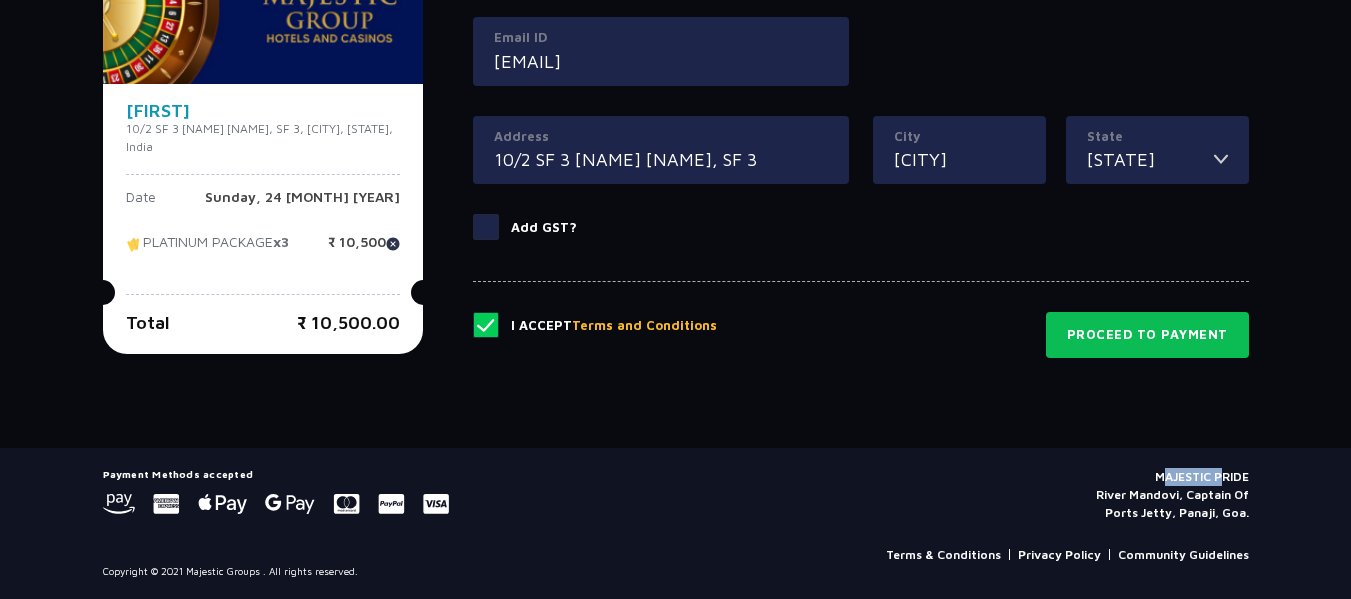 click 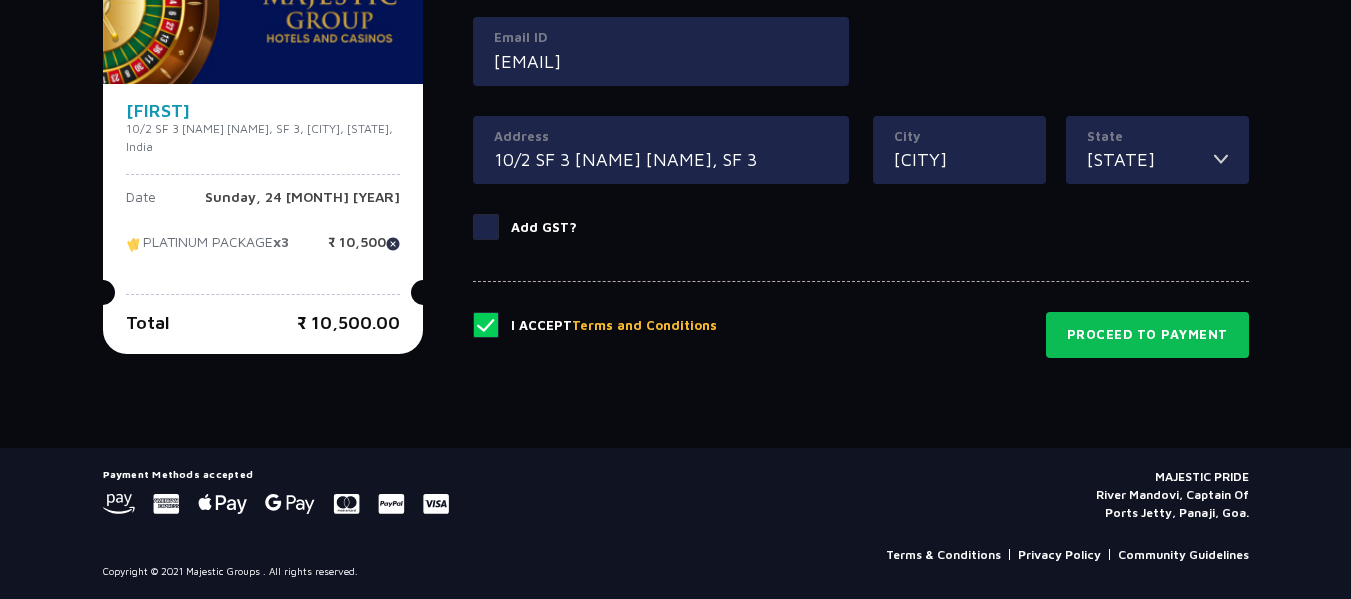 click 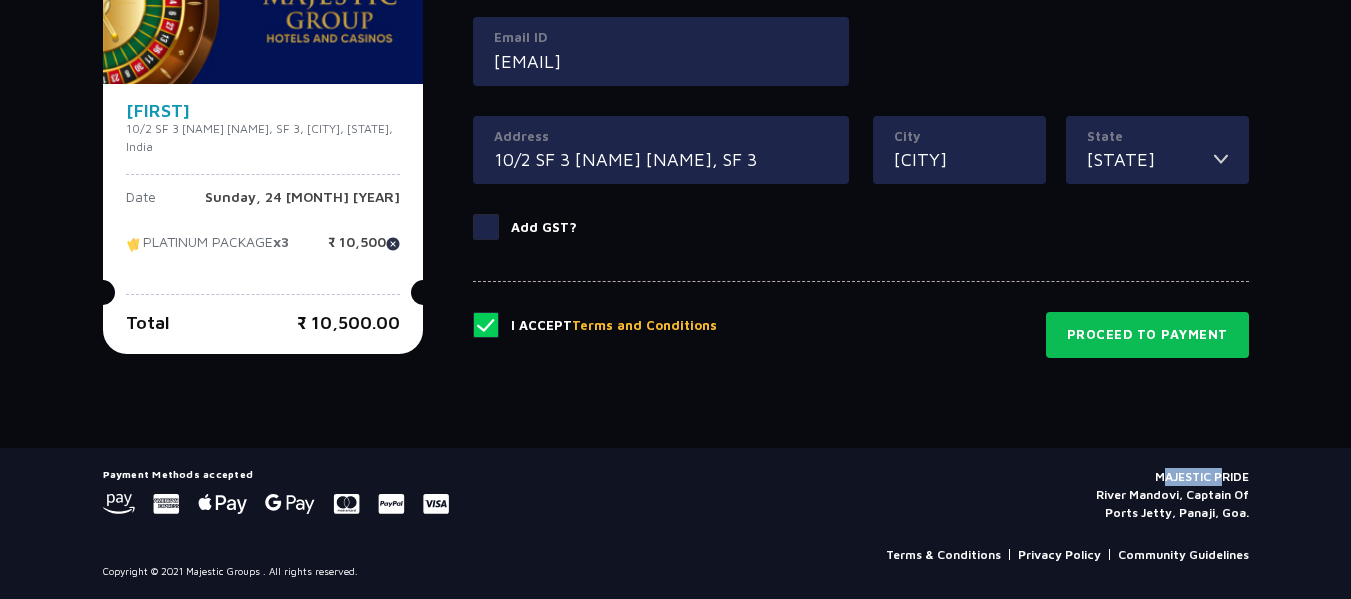 click 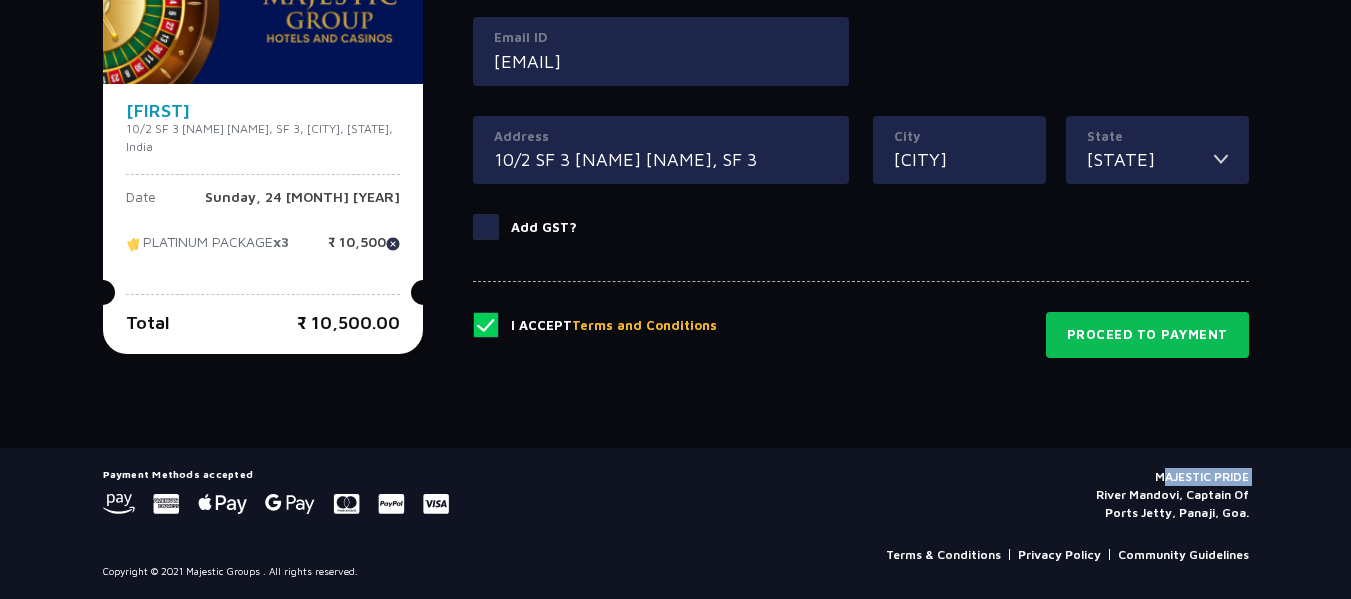 click 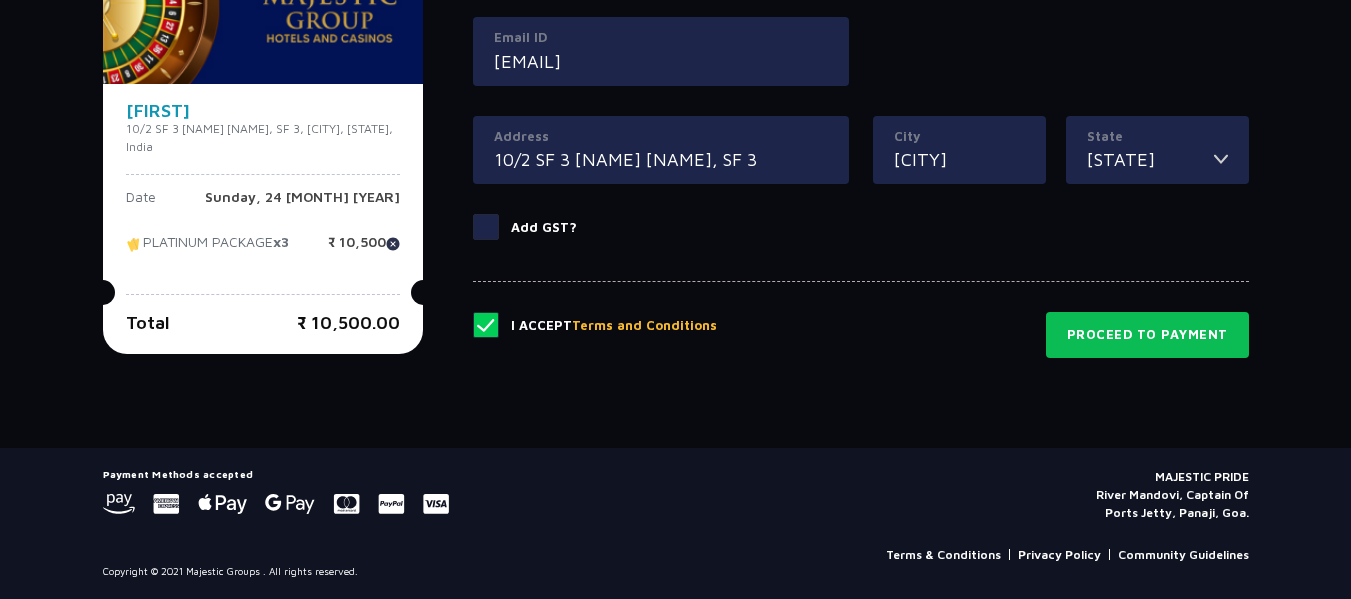 click 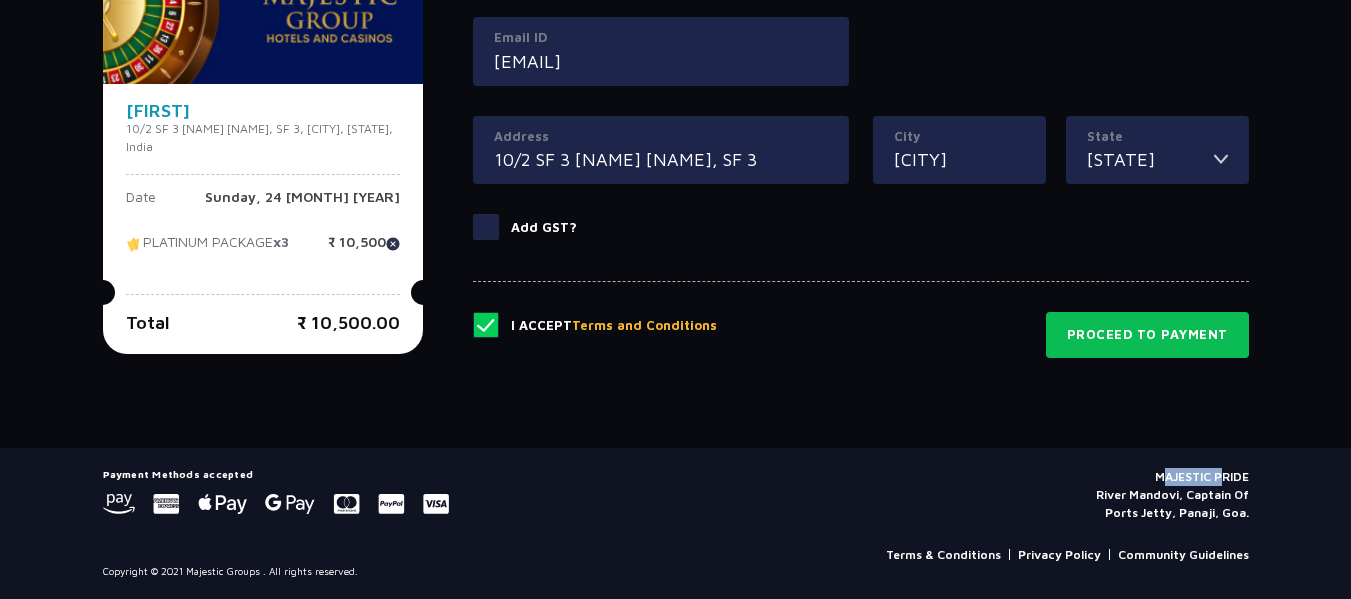 click 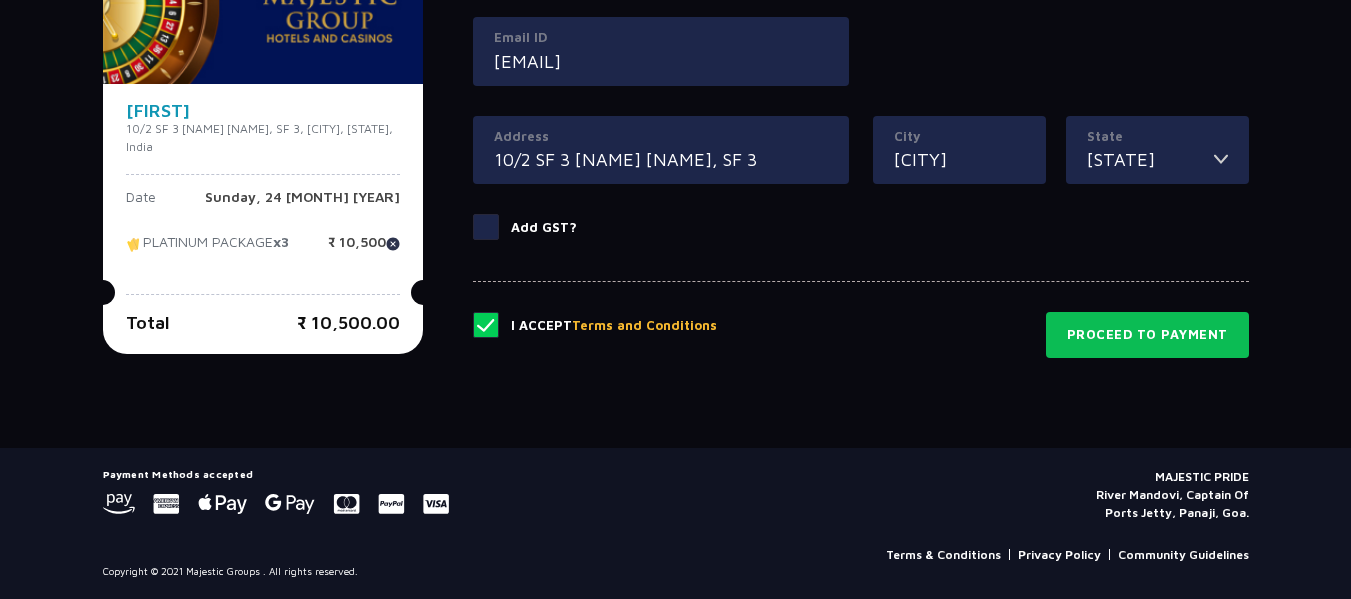 click 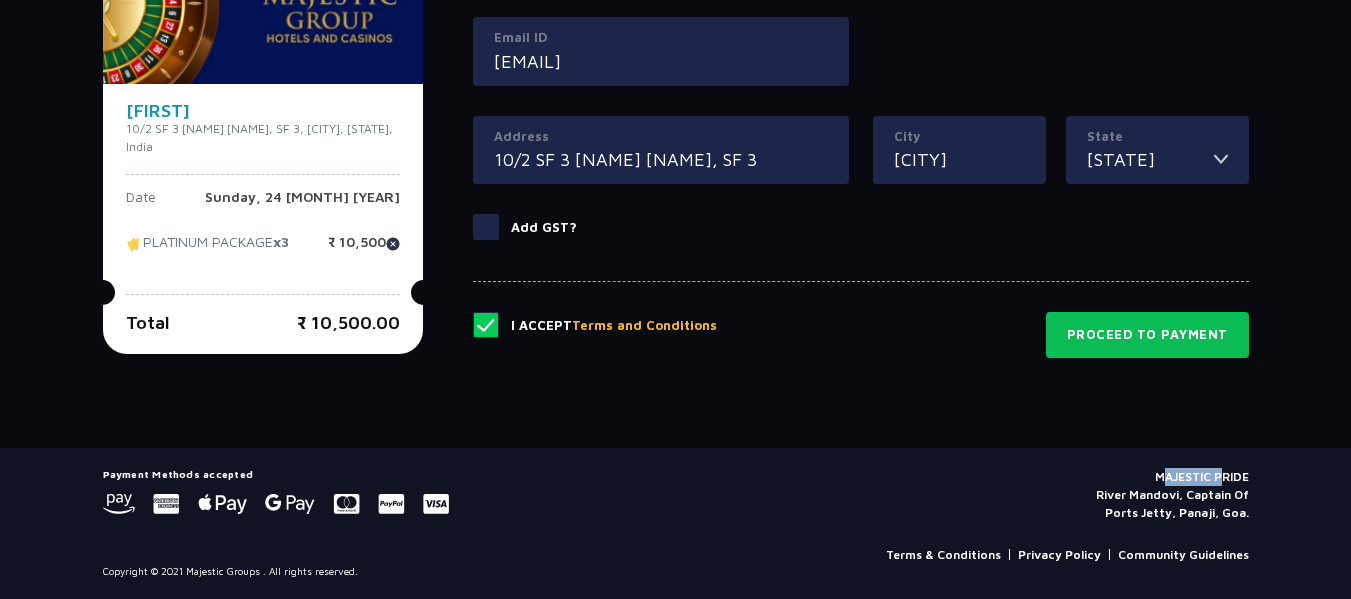 click 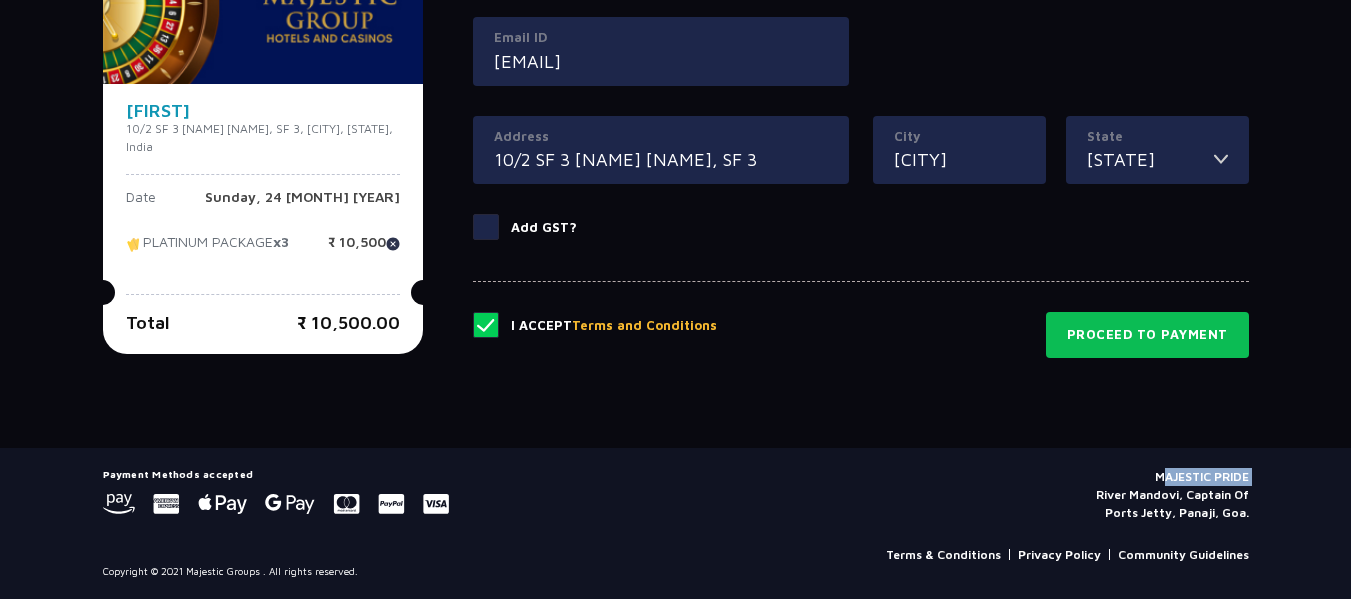 click 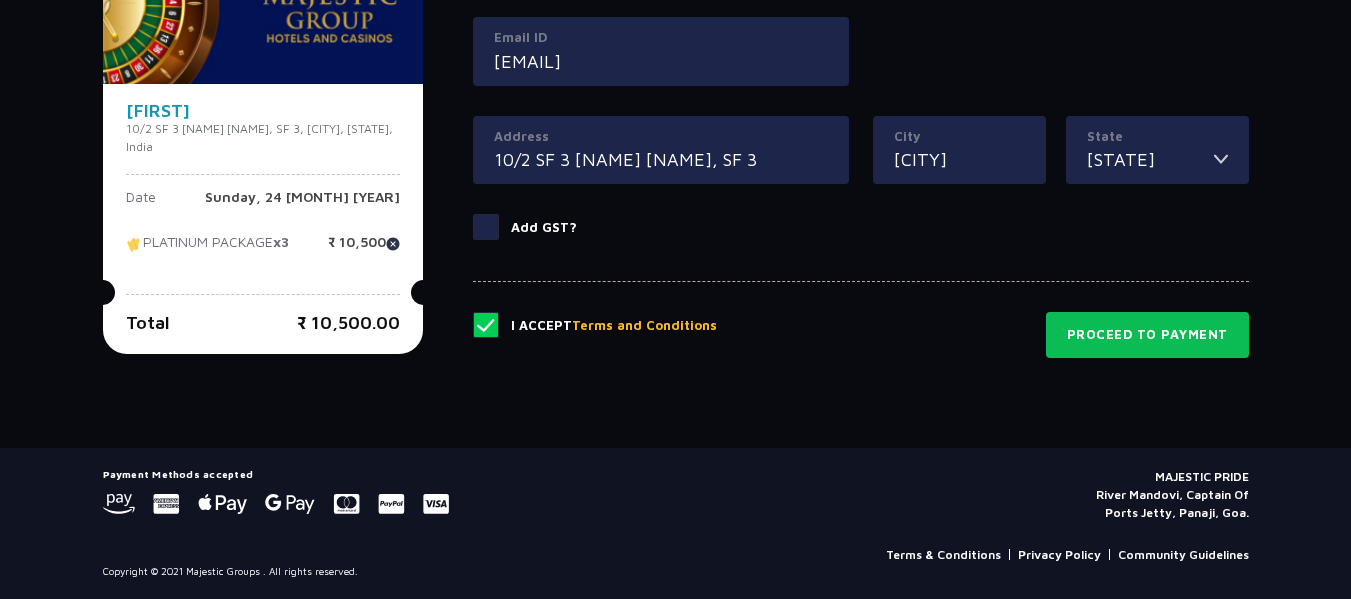 click 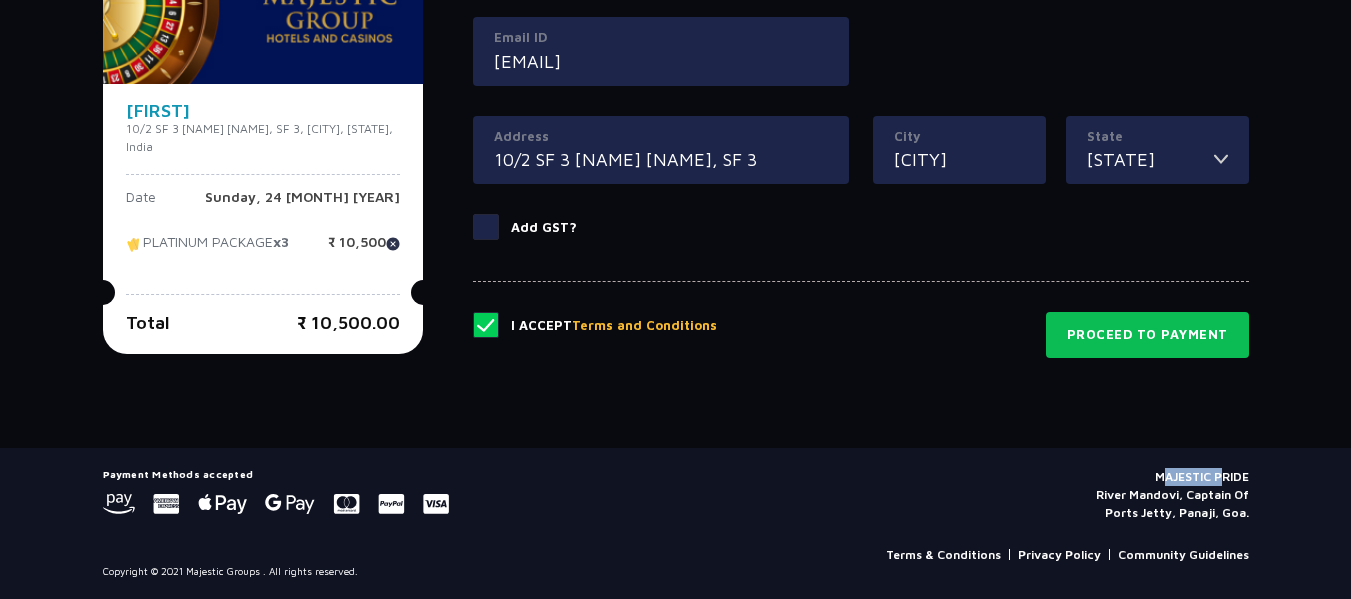 click 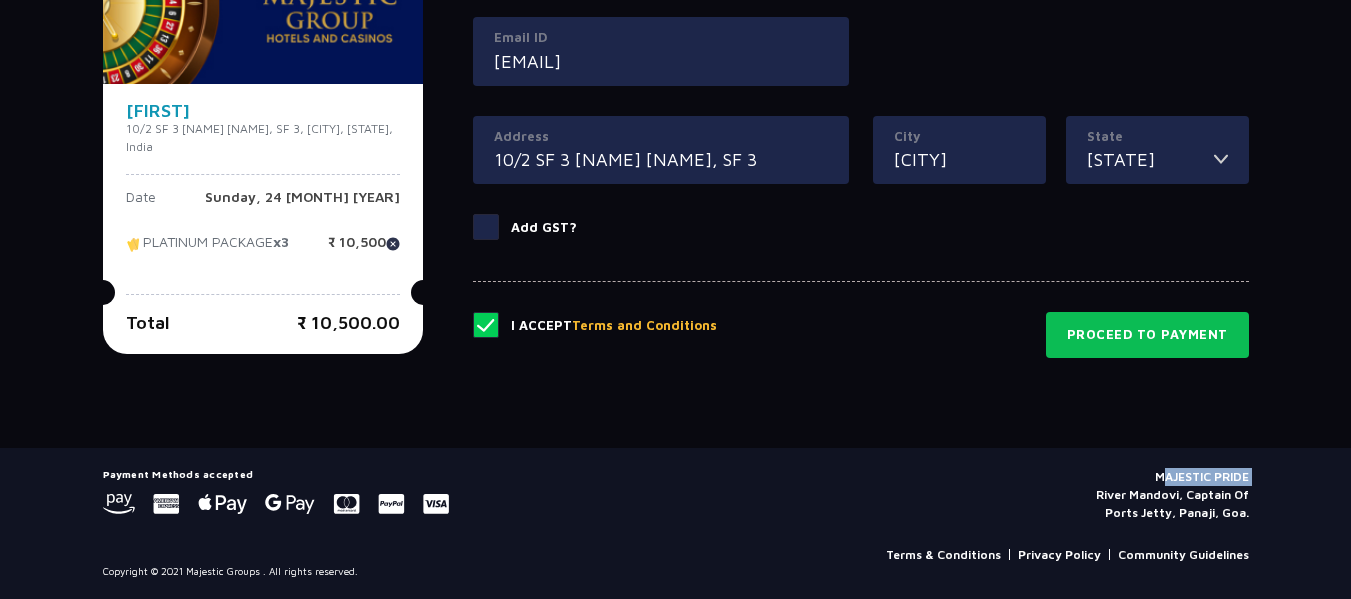 click 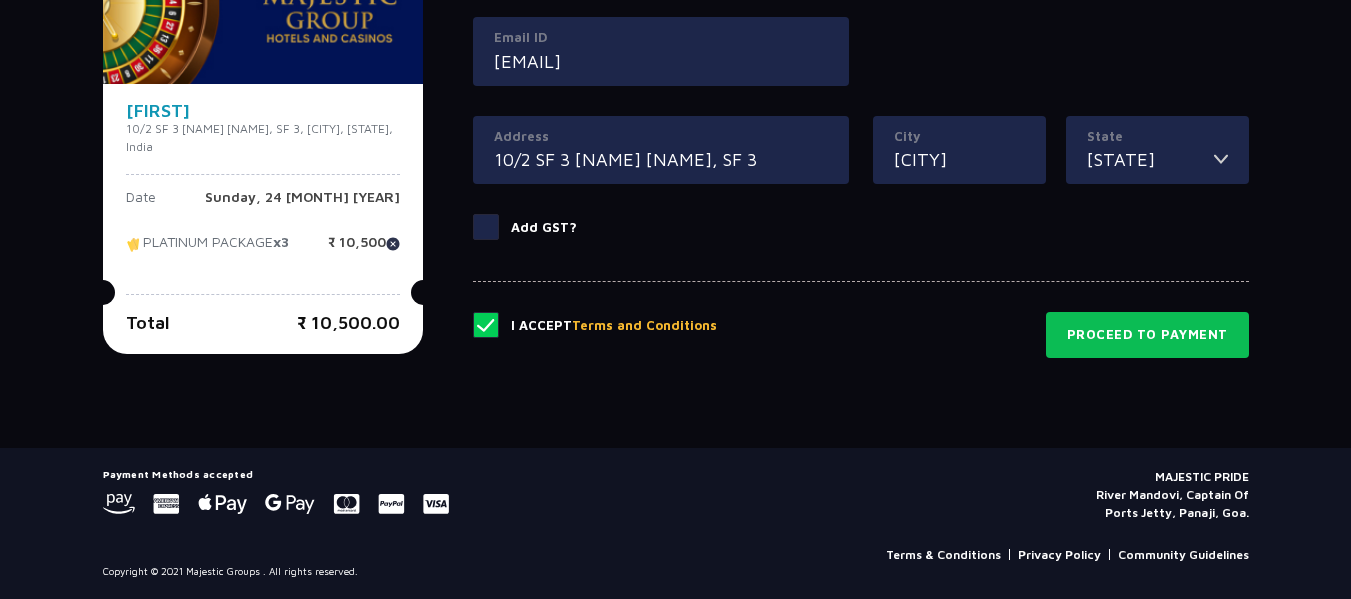 click 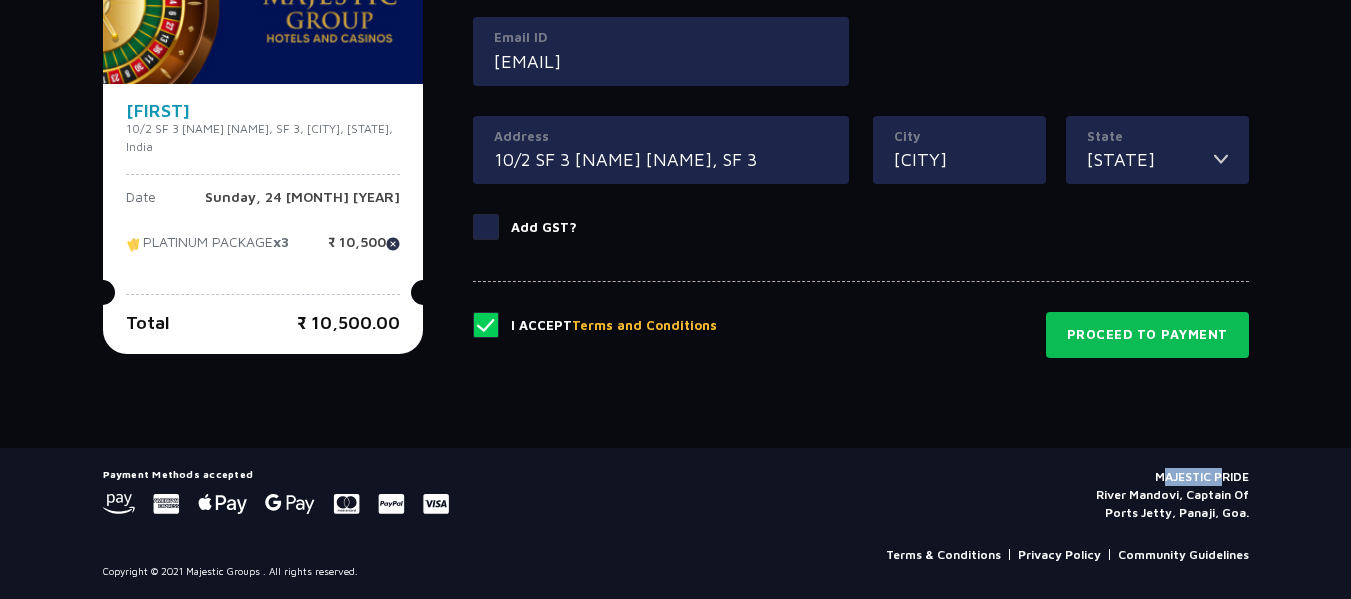 click 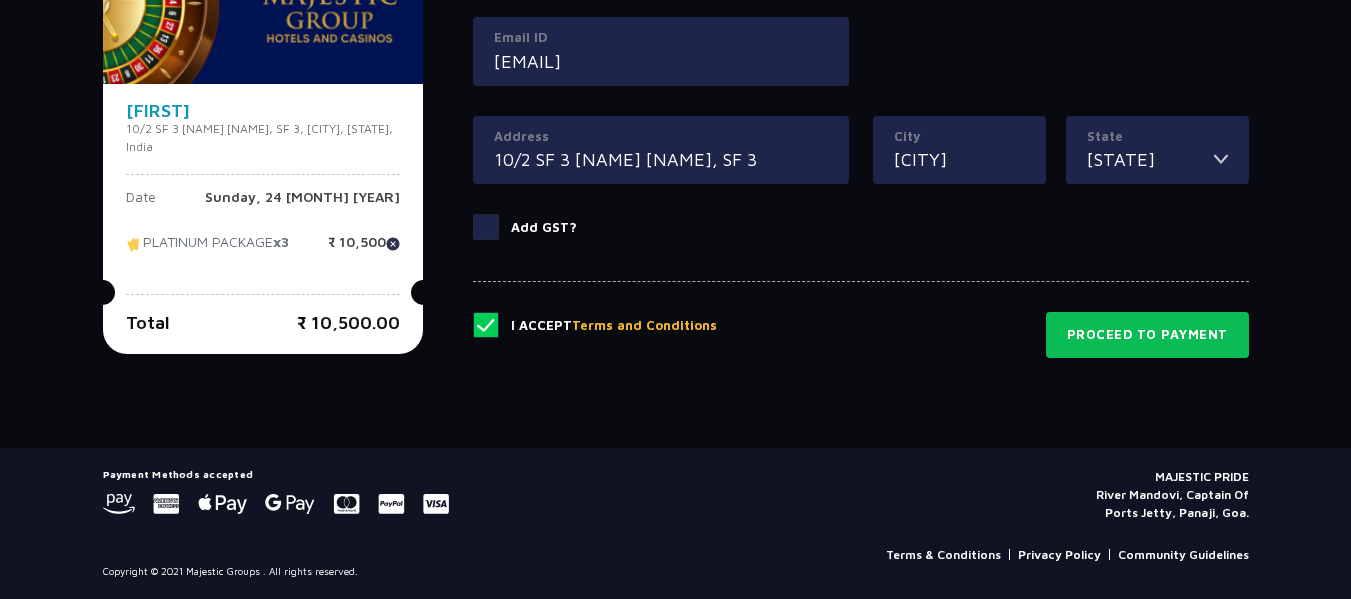 click 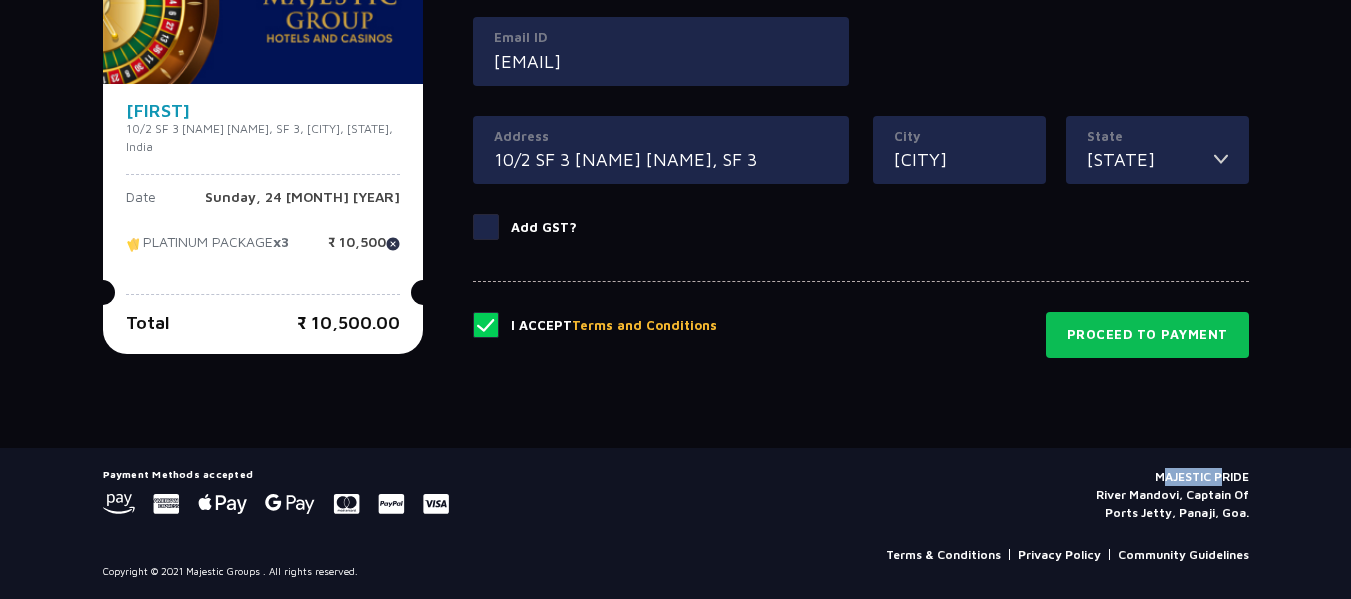click 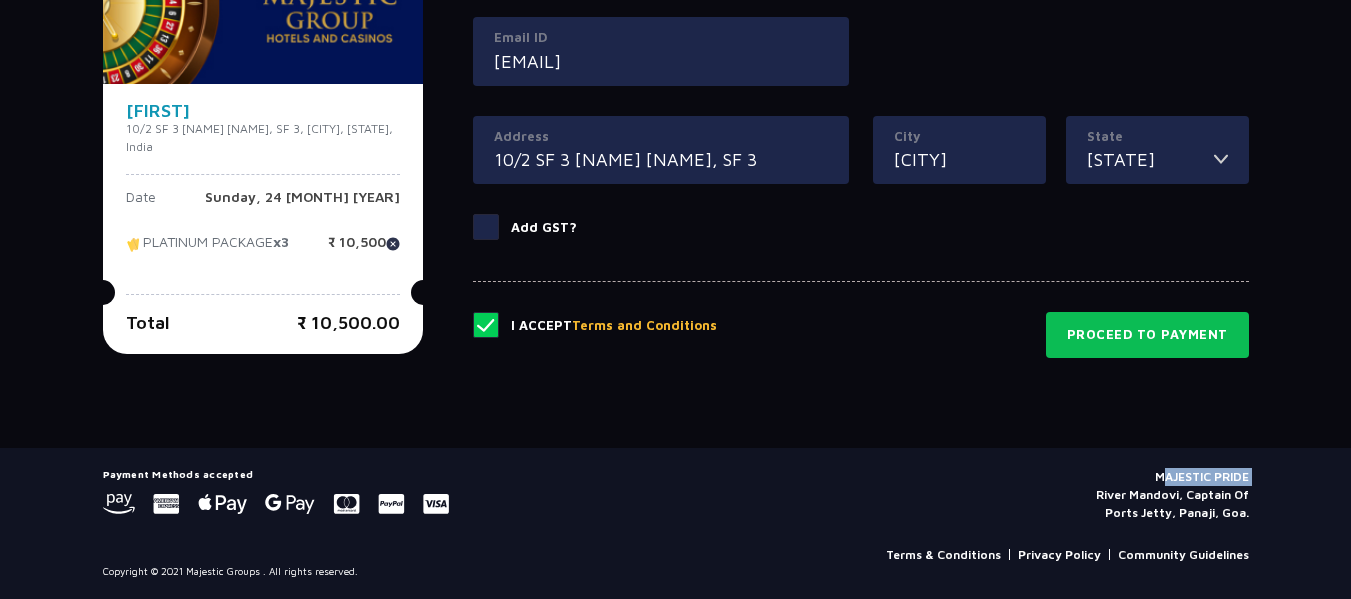 click 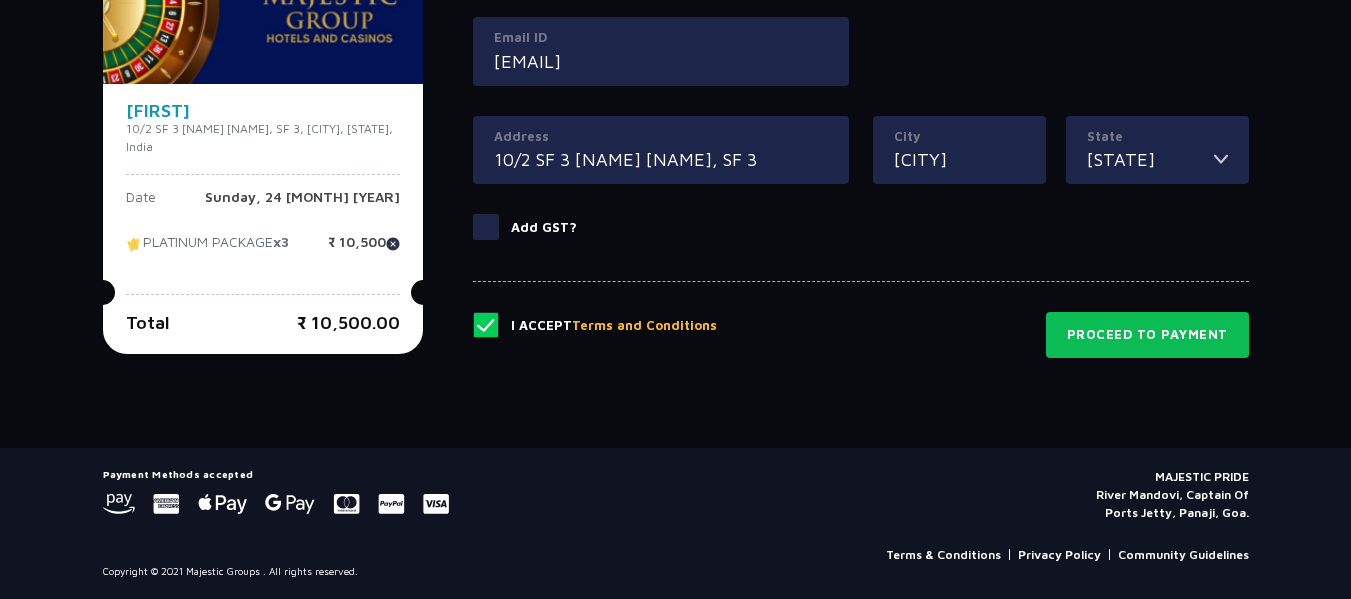 click 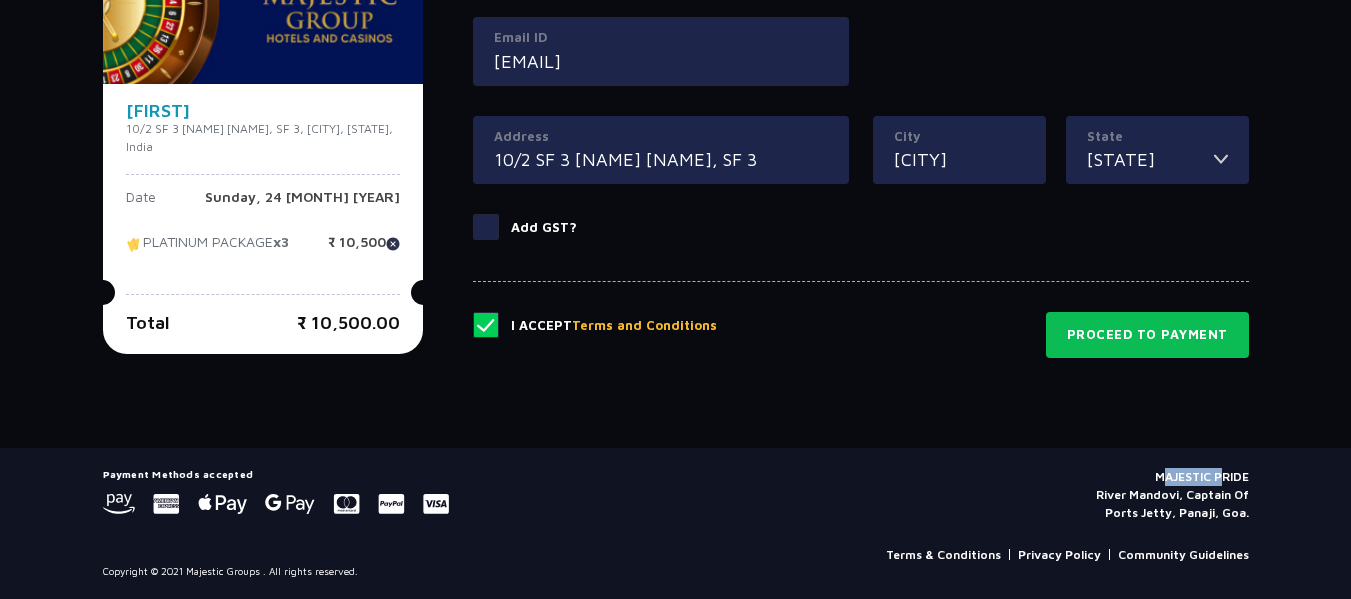 click 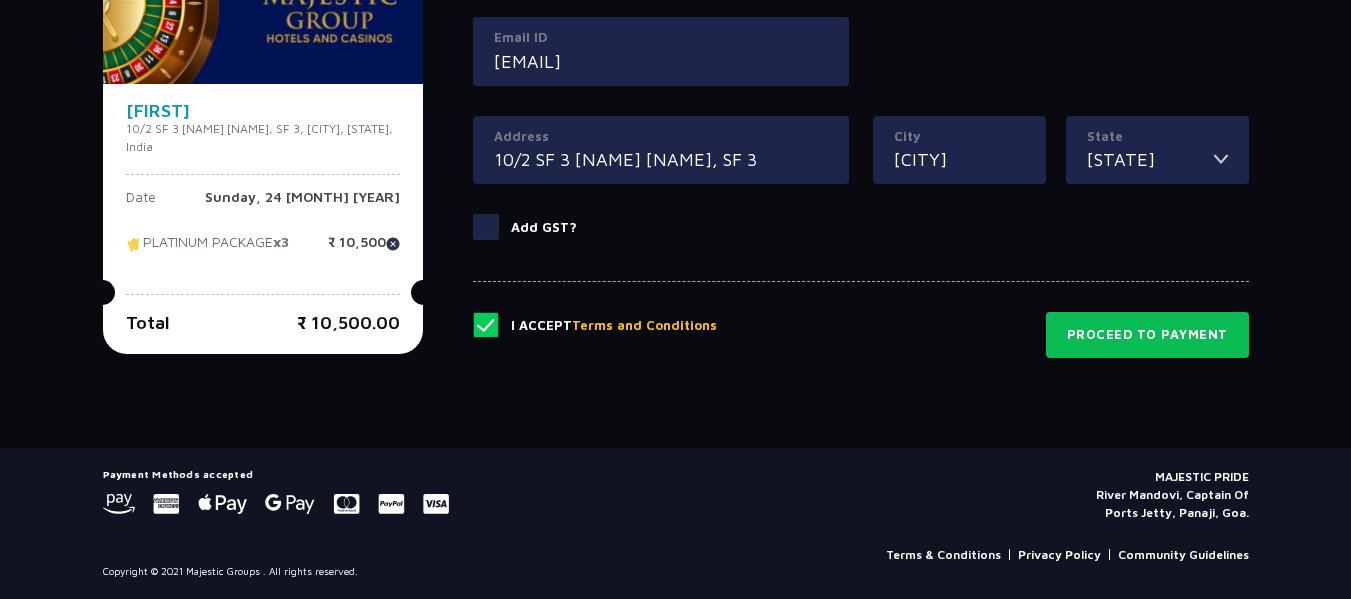 click on "Payment Methods accepted  MAJESTIC PRIDE  River Mandovi, Captain Of  Ports Jetty, [CITY], [STATE].  Terms & Conditions Privacy Policy Community Guidelines  Copyright © 2021 Majestic Groups . All rights reserved." 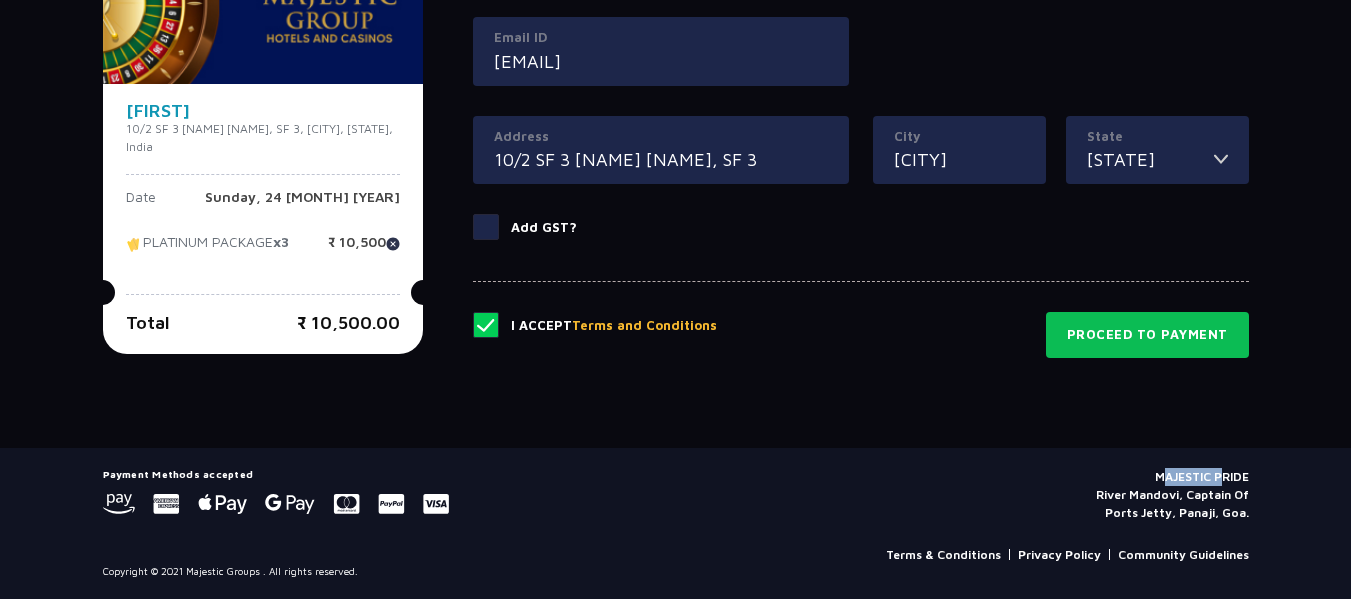 click 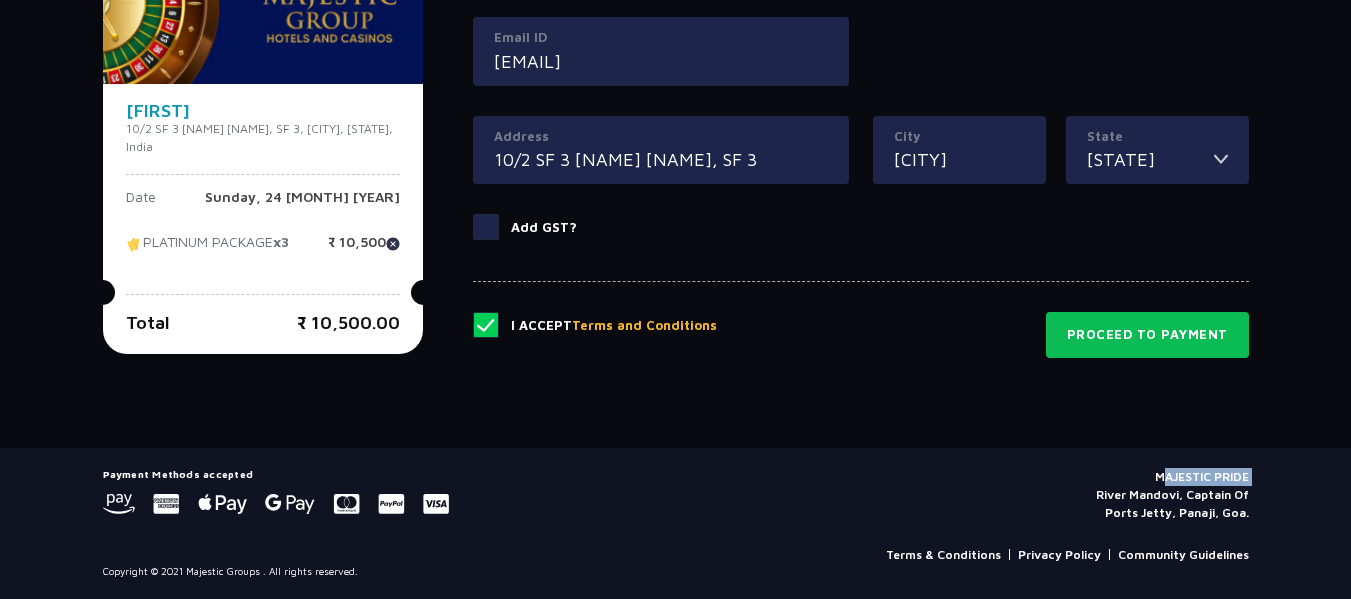 click 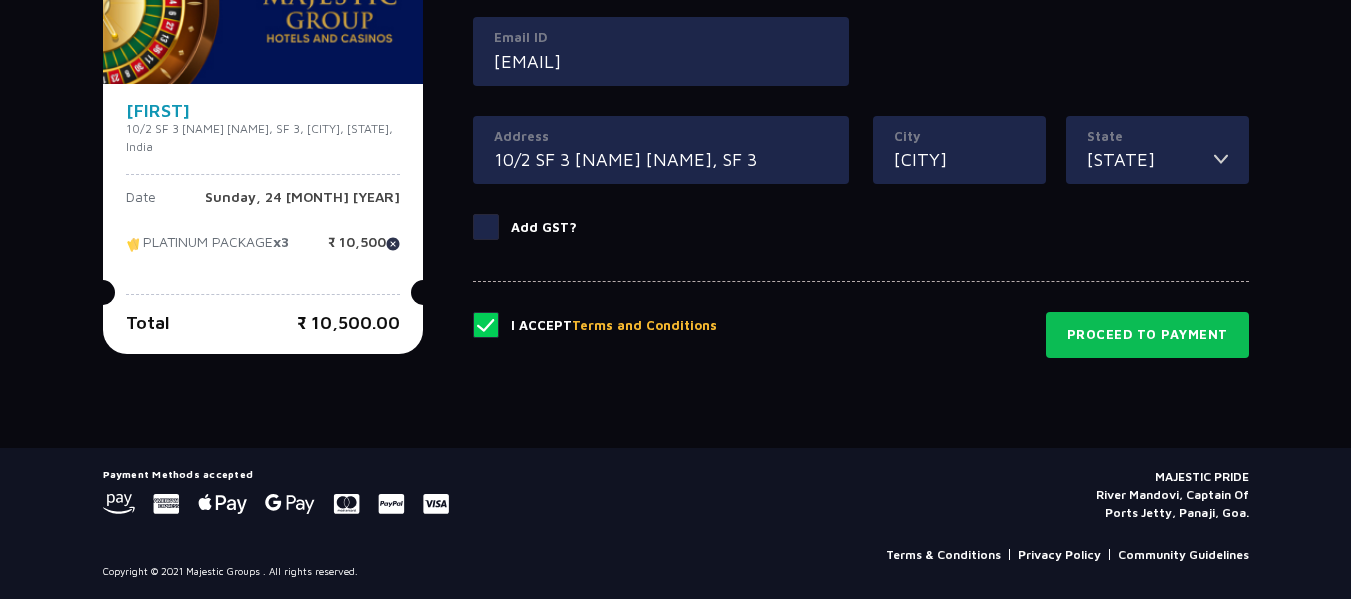 click 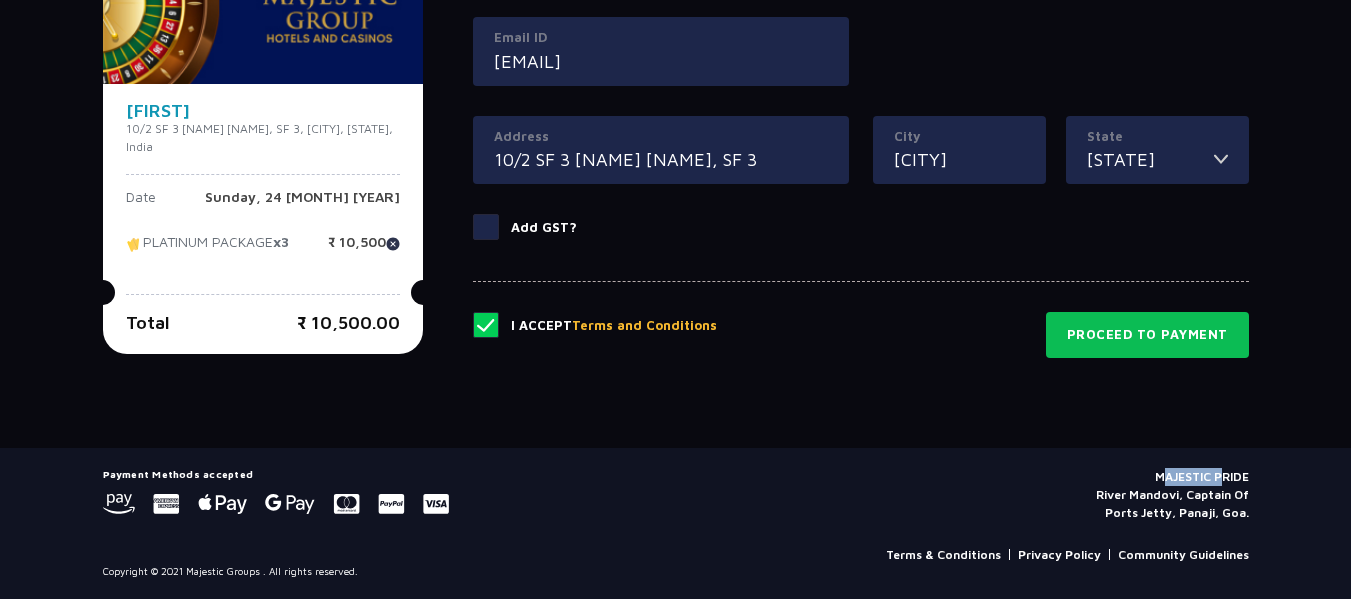 click 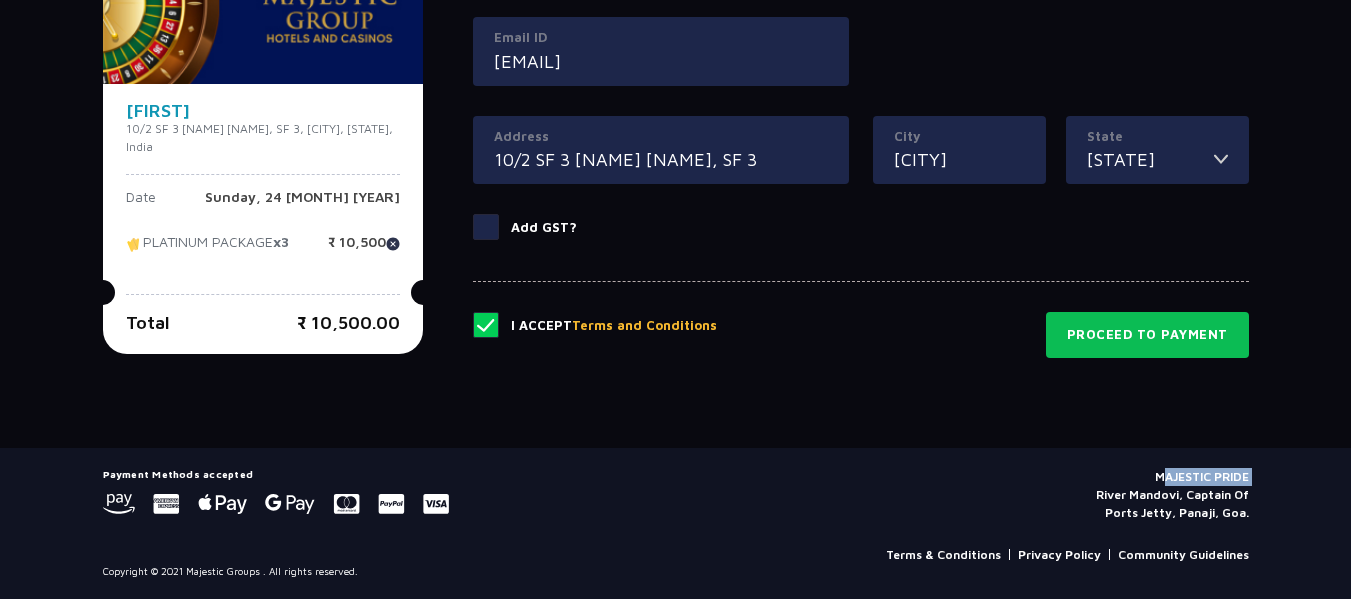 click 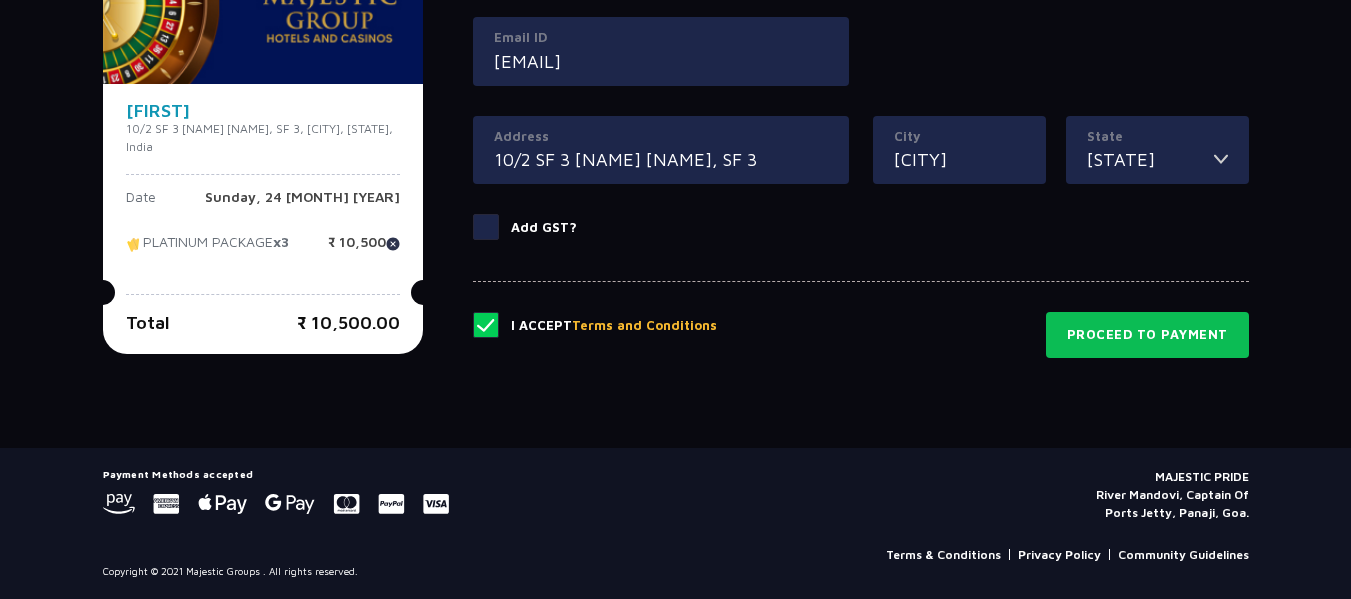 click 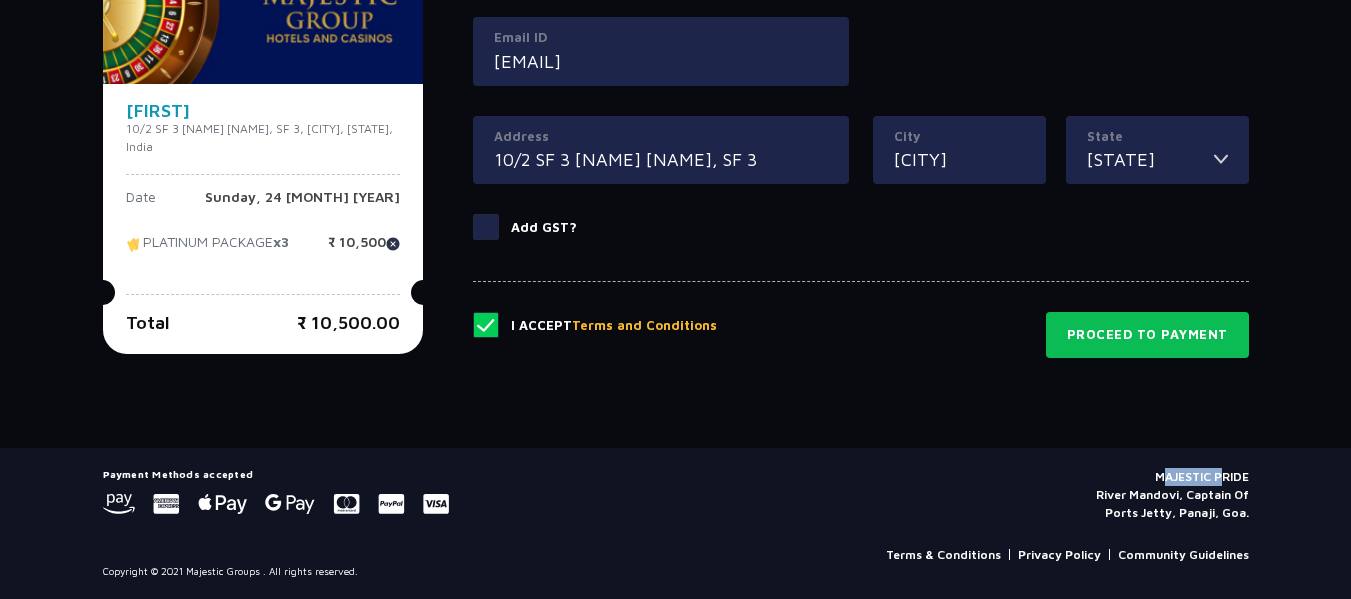 click 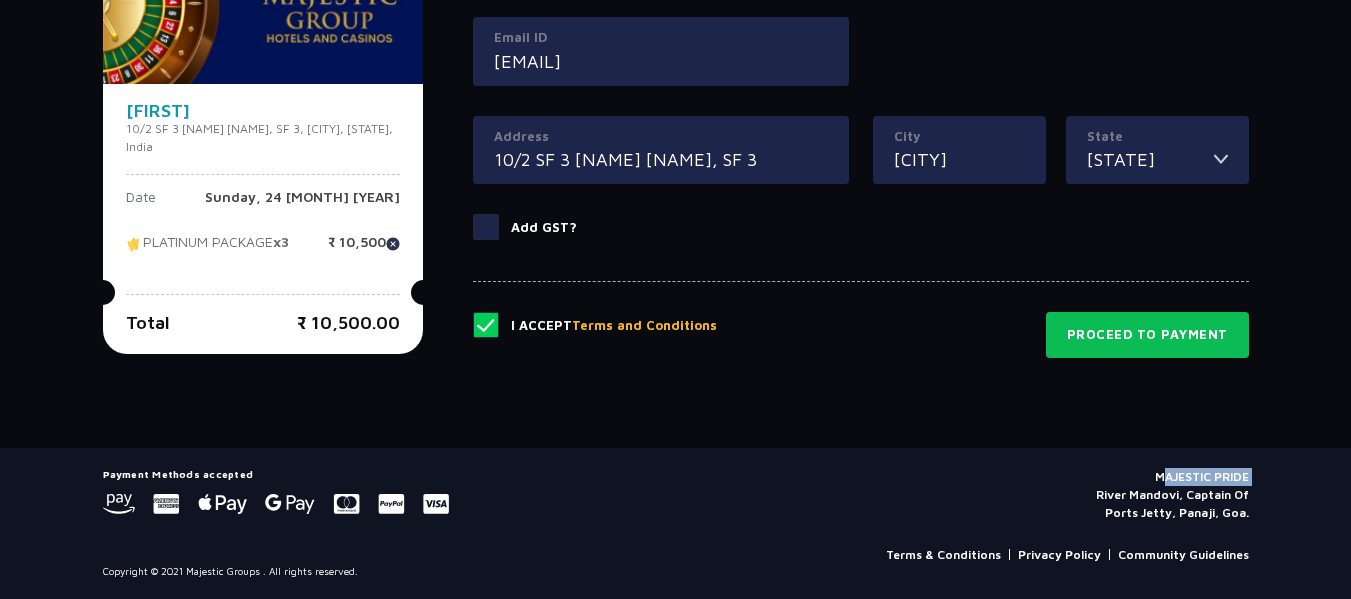 click 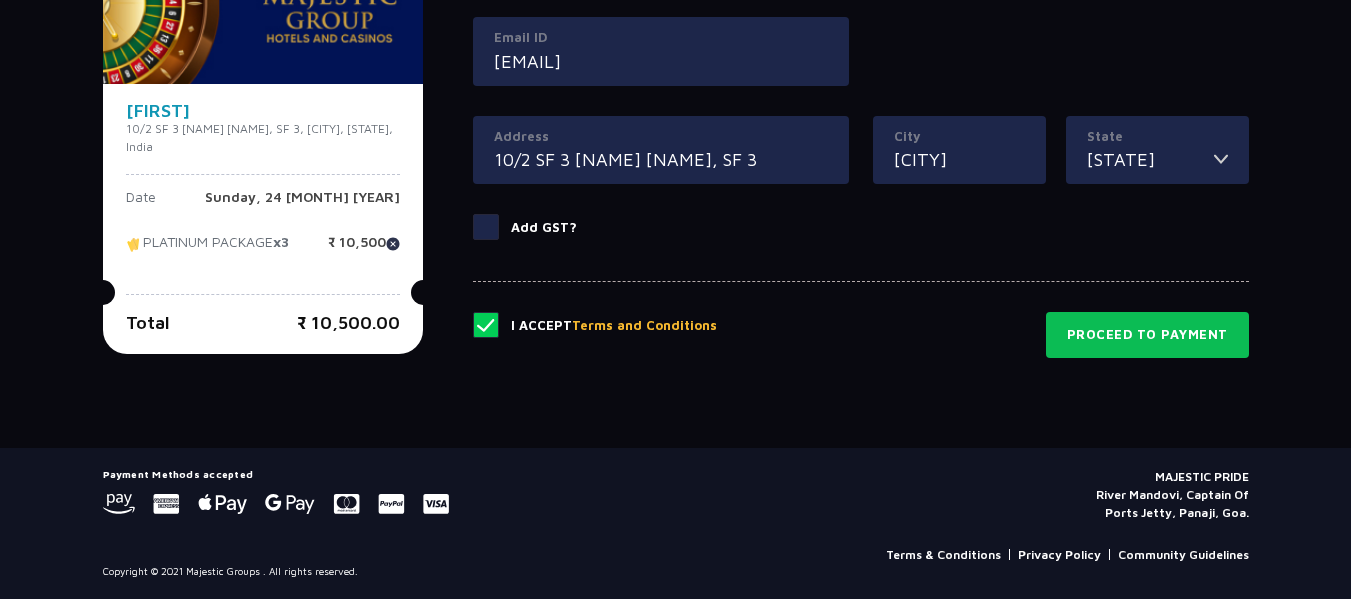 click 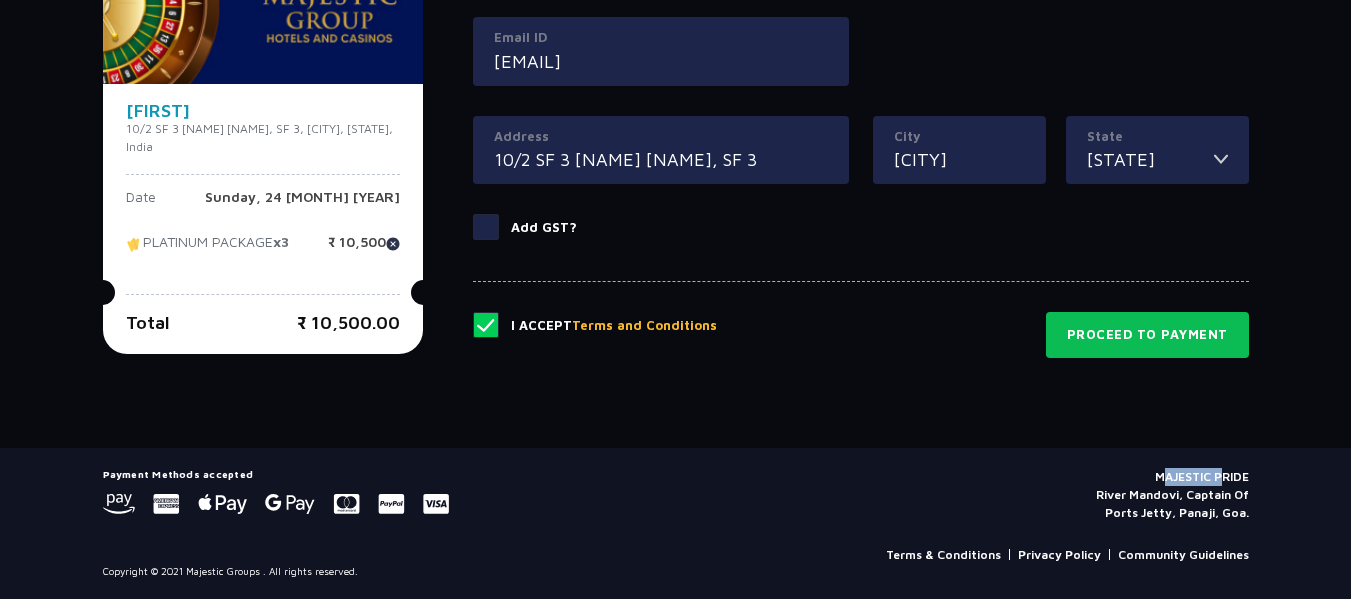 click 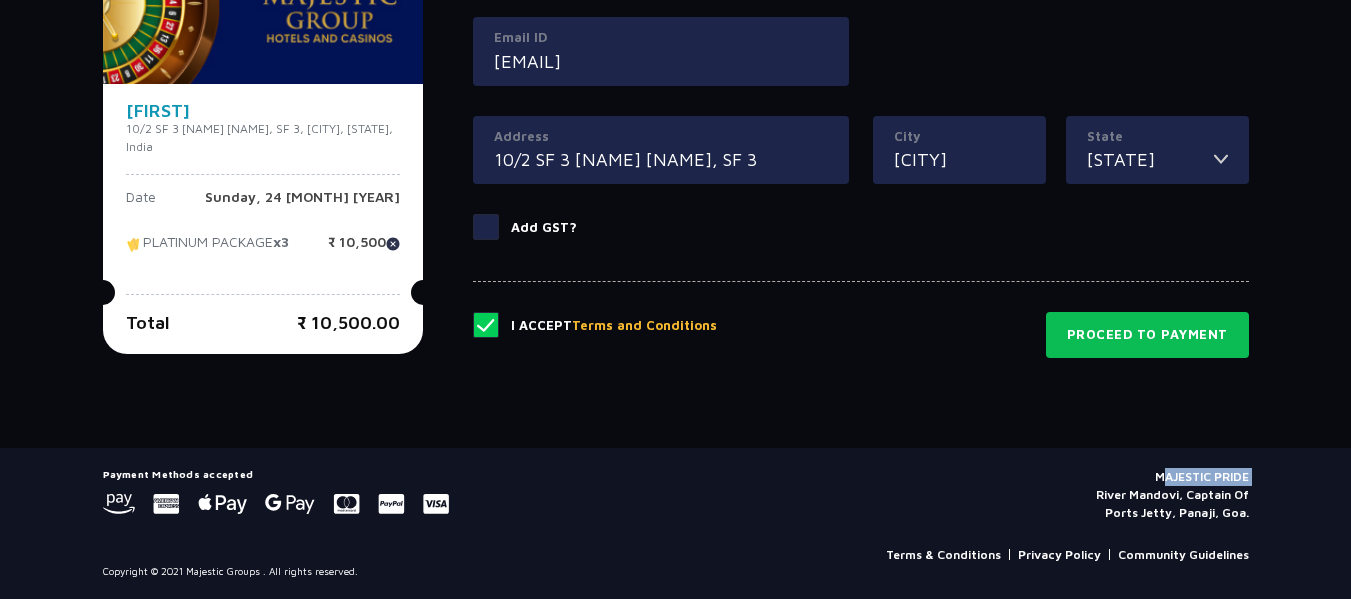 click 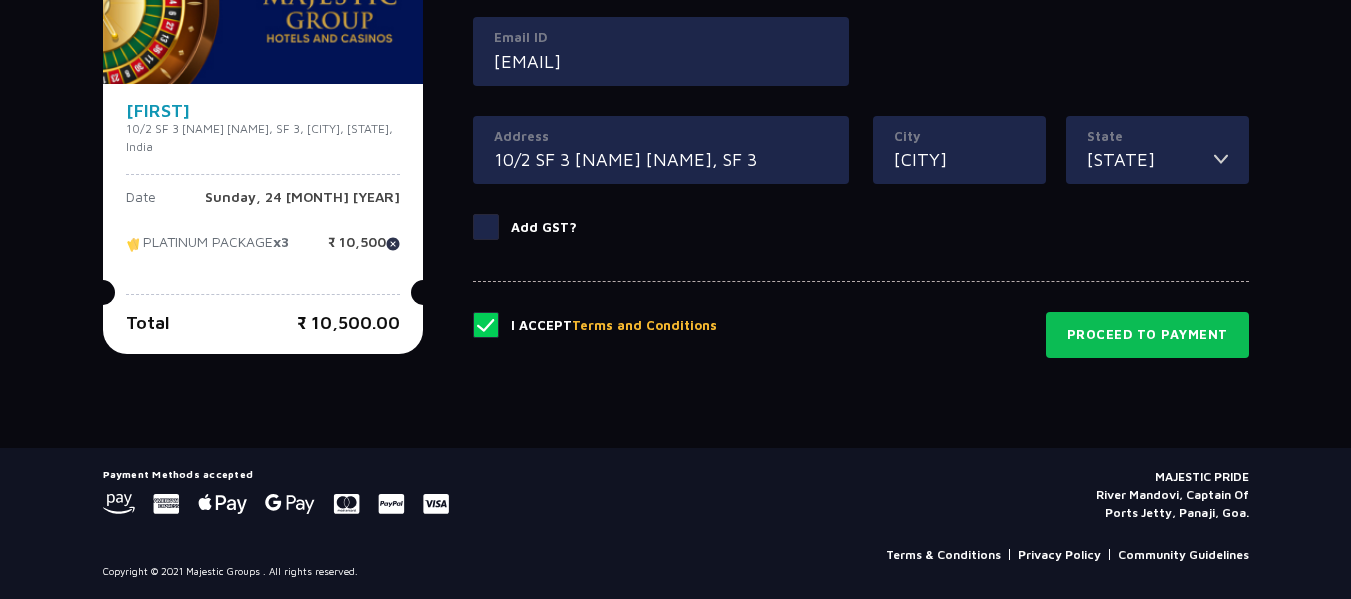 click 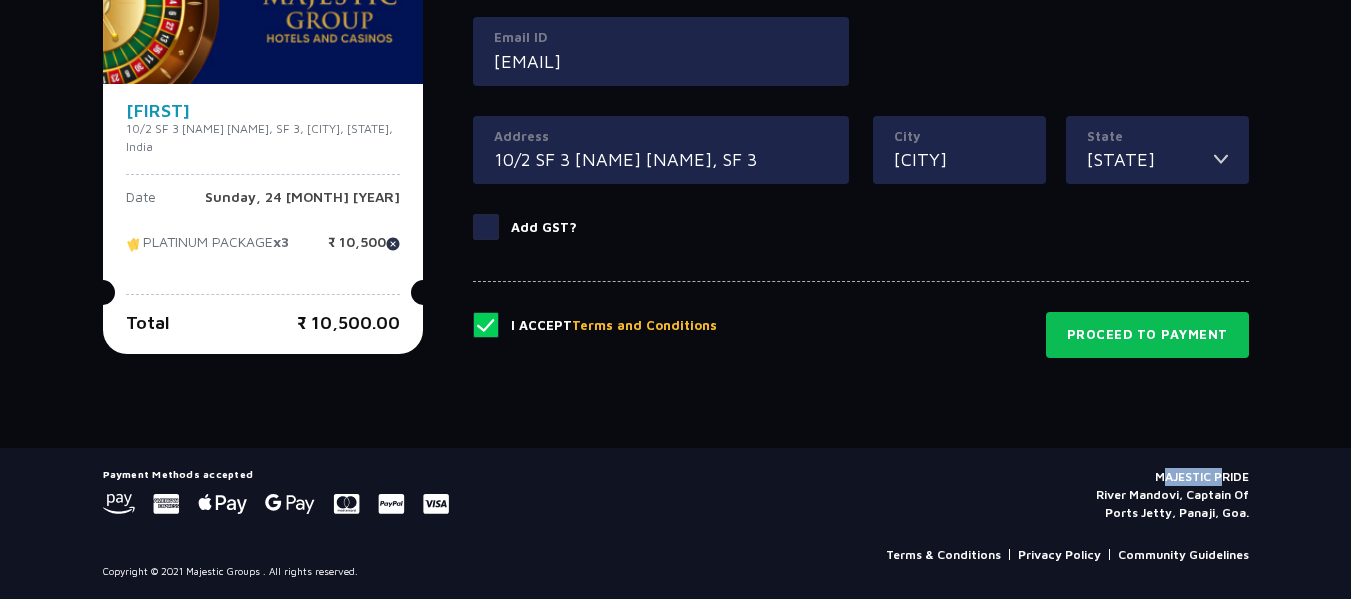 click 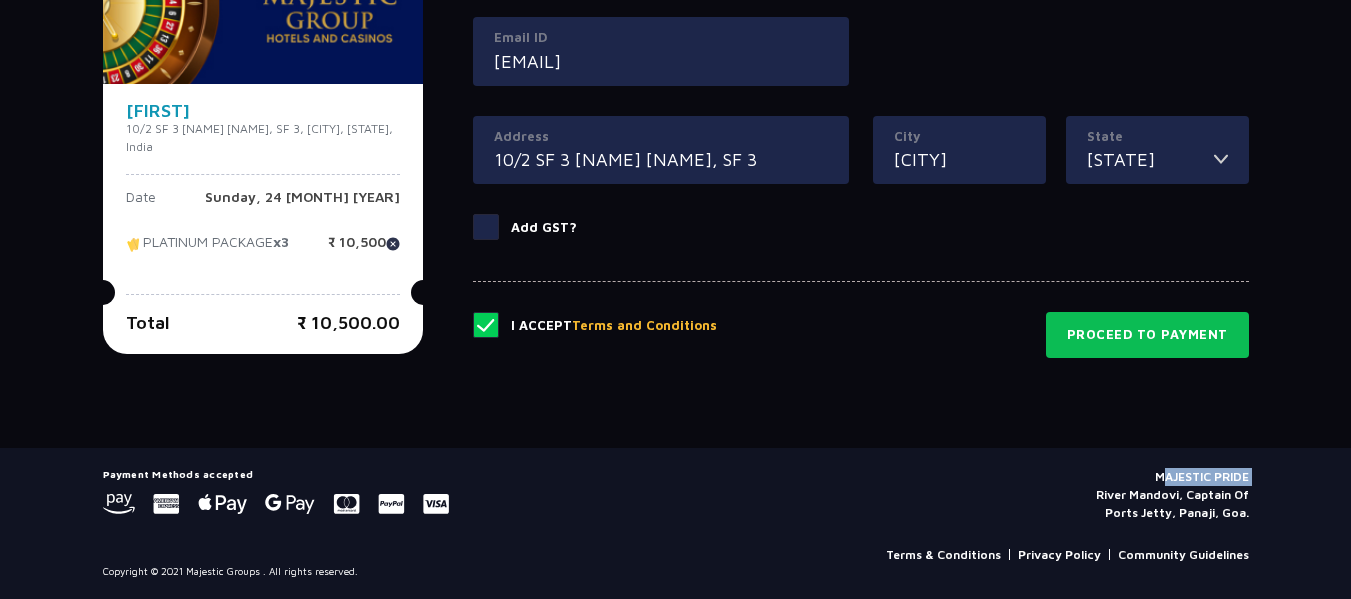 click 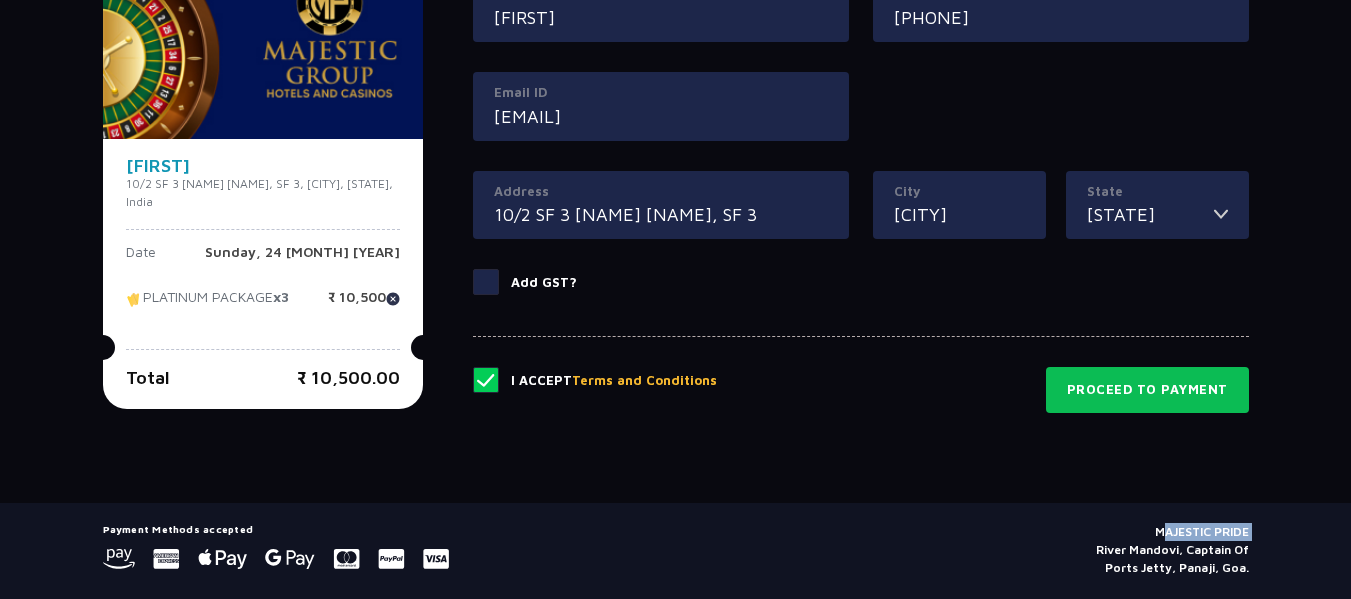 scroll, scrollTop: 1094, scrollLeft: 0, axis: vertical 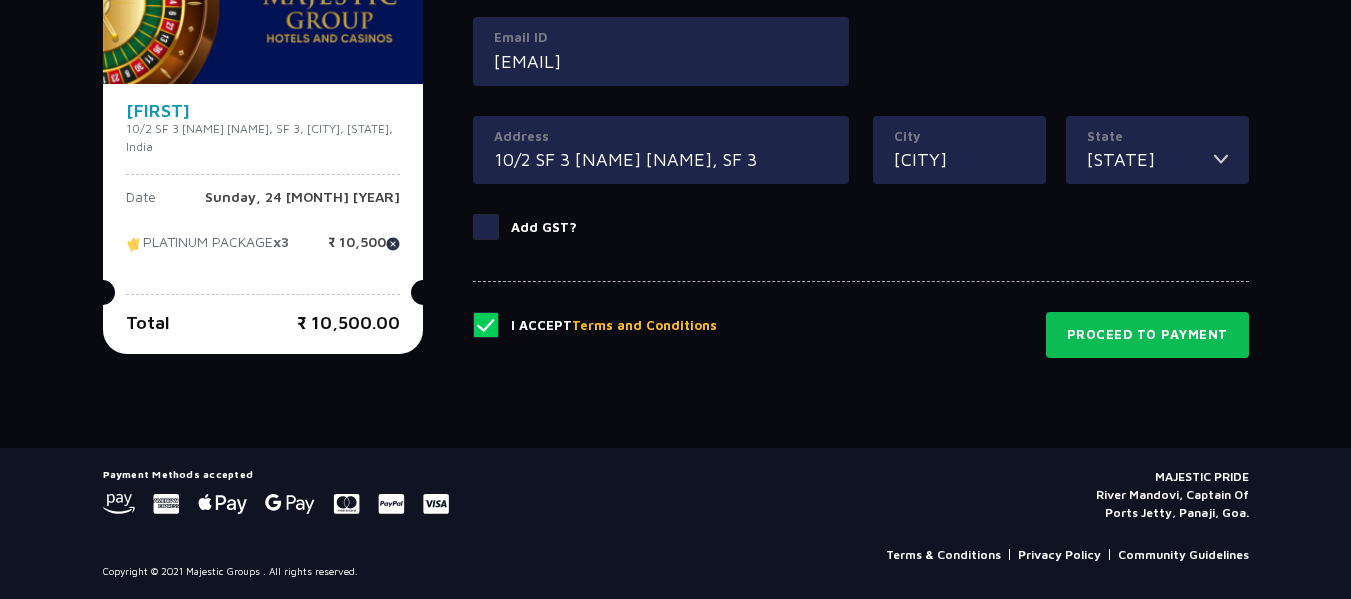 click 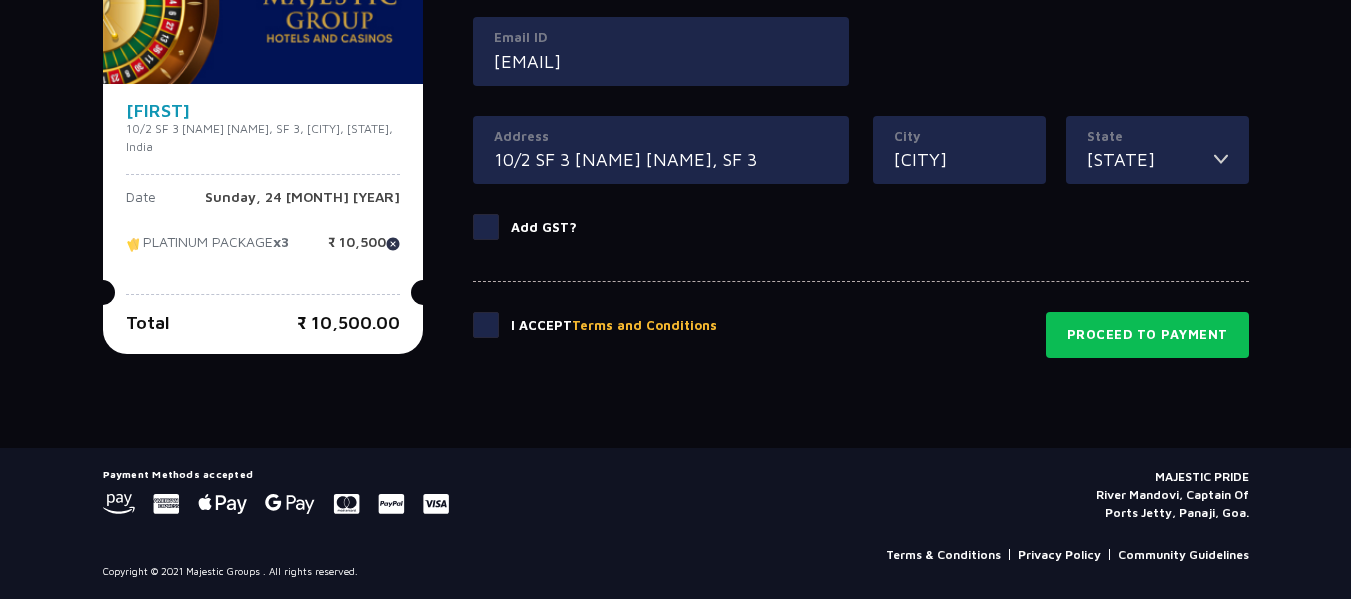 click 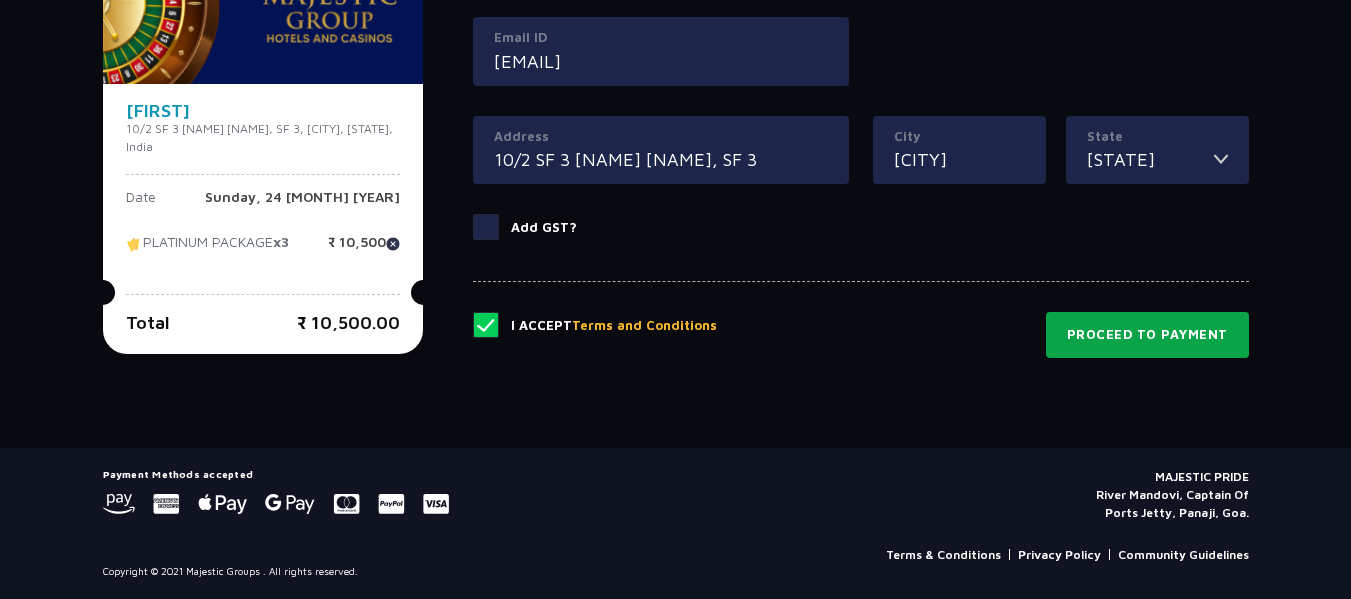 click on "Proceed to Payment" 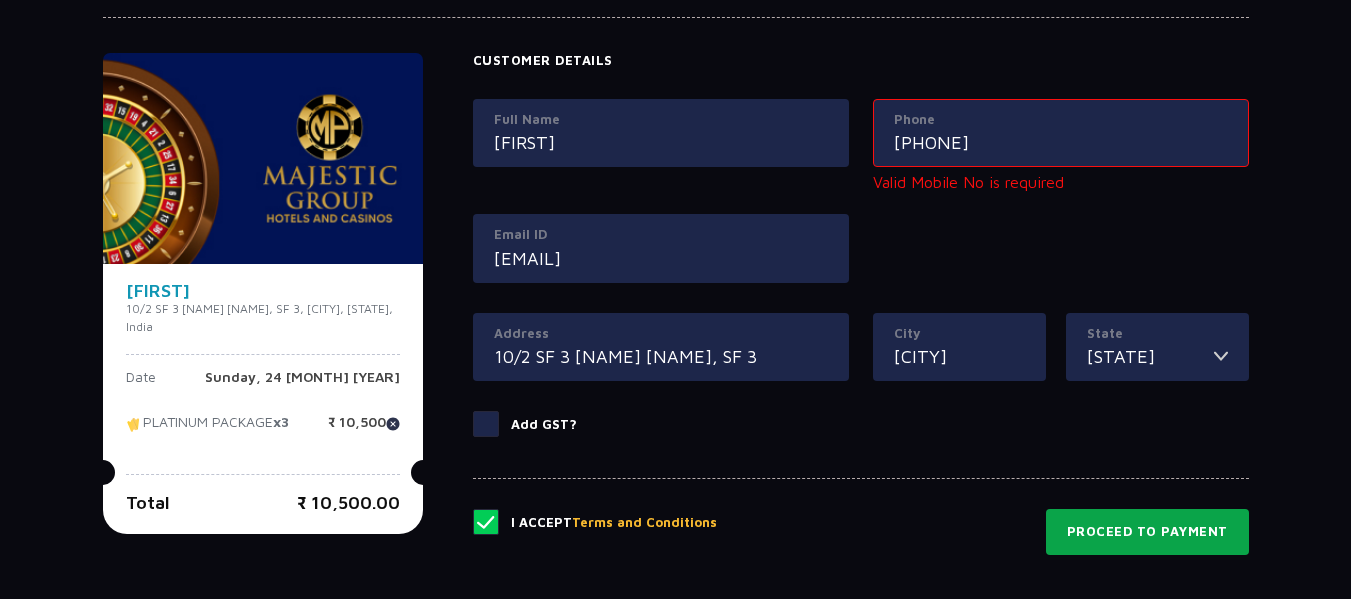 scroll, scrollTop: 912, scrollLeft: 0, axis: vertical 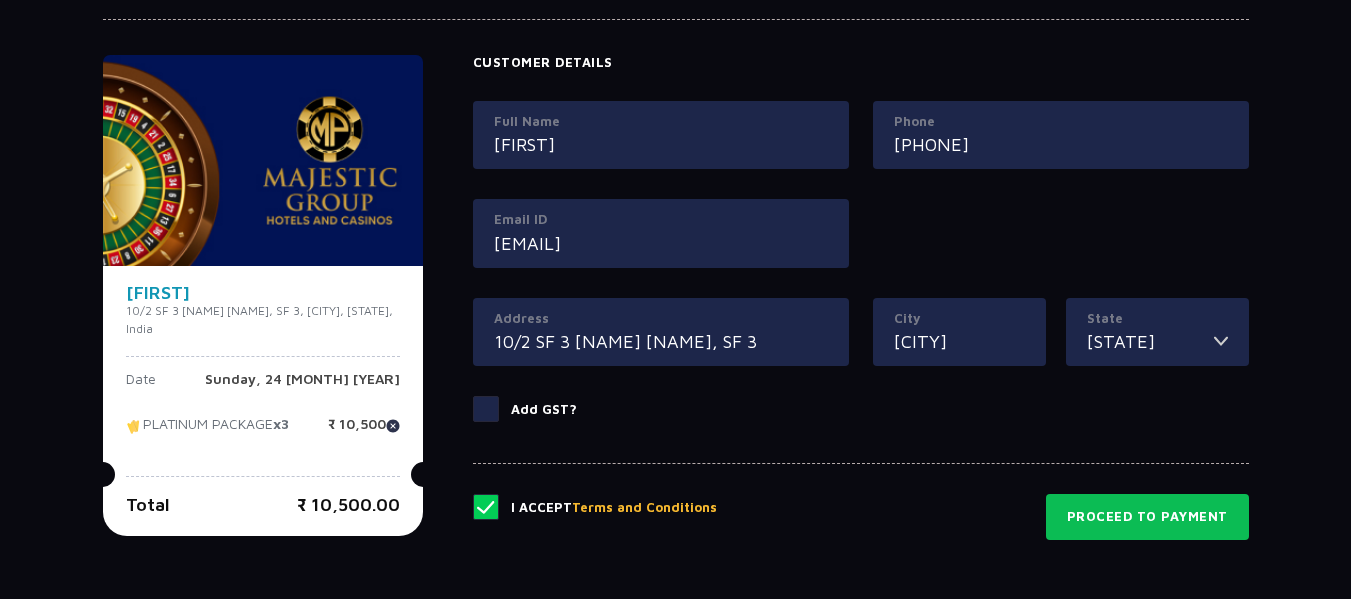 click on "[PHONE]" at bounding box center [1061, 144] 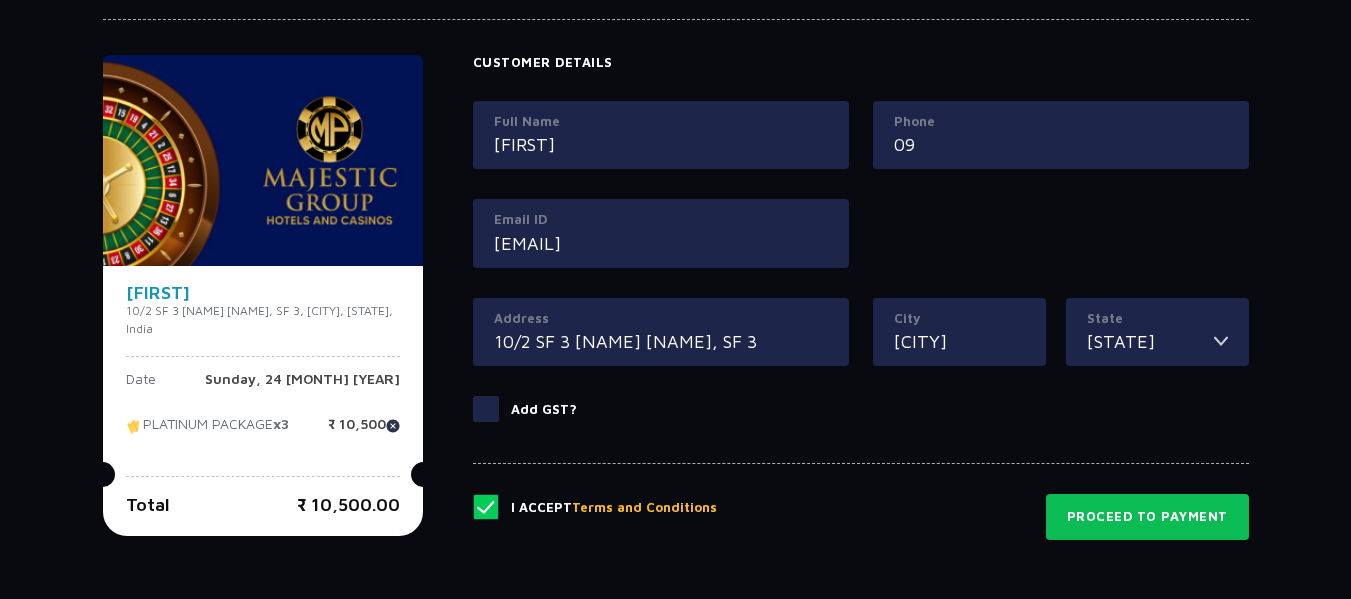 type on "0" 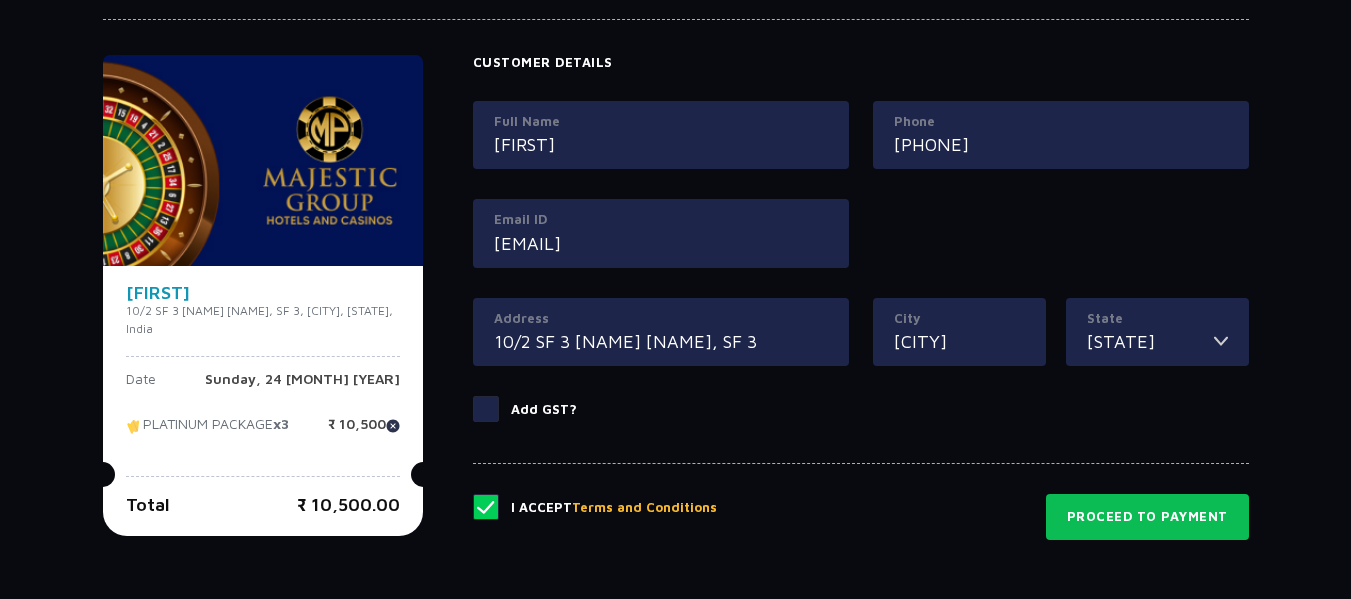 scroll, scrollTop: 1094, scrollLeft: 0, axis: vertical 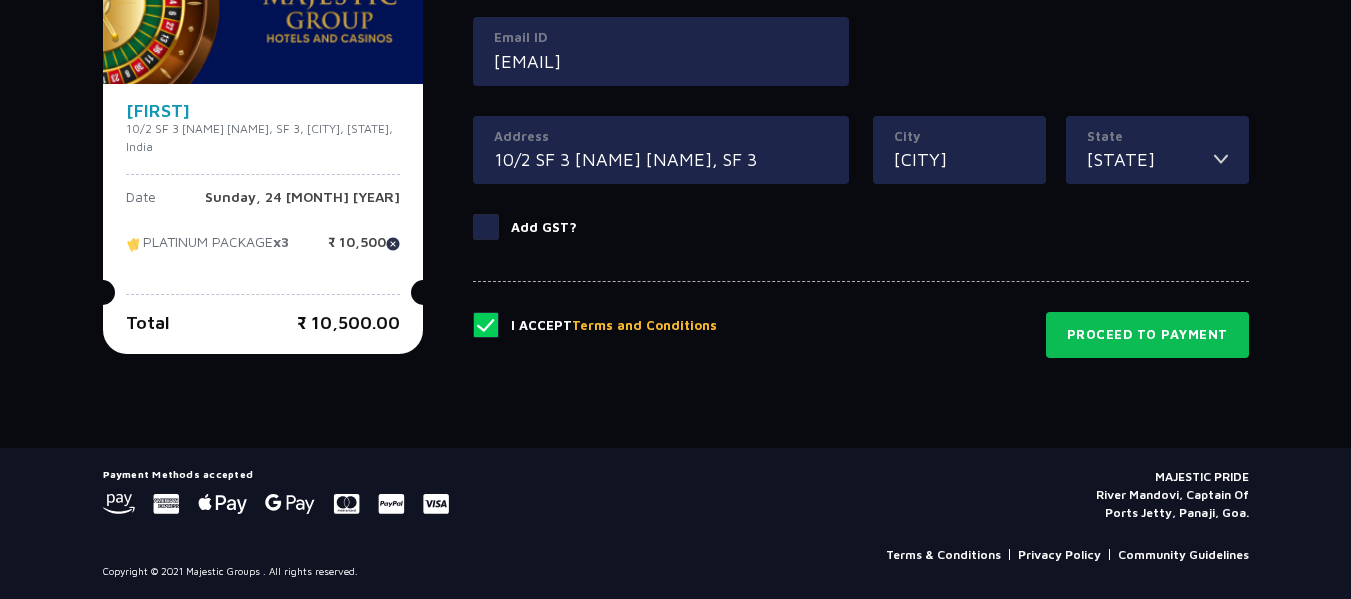 type on "[PHONE]" 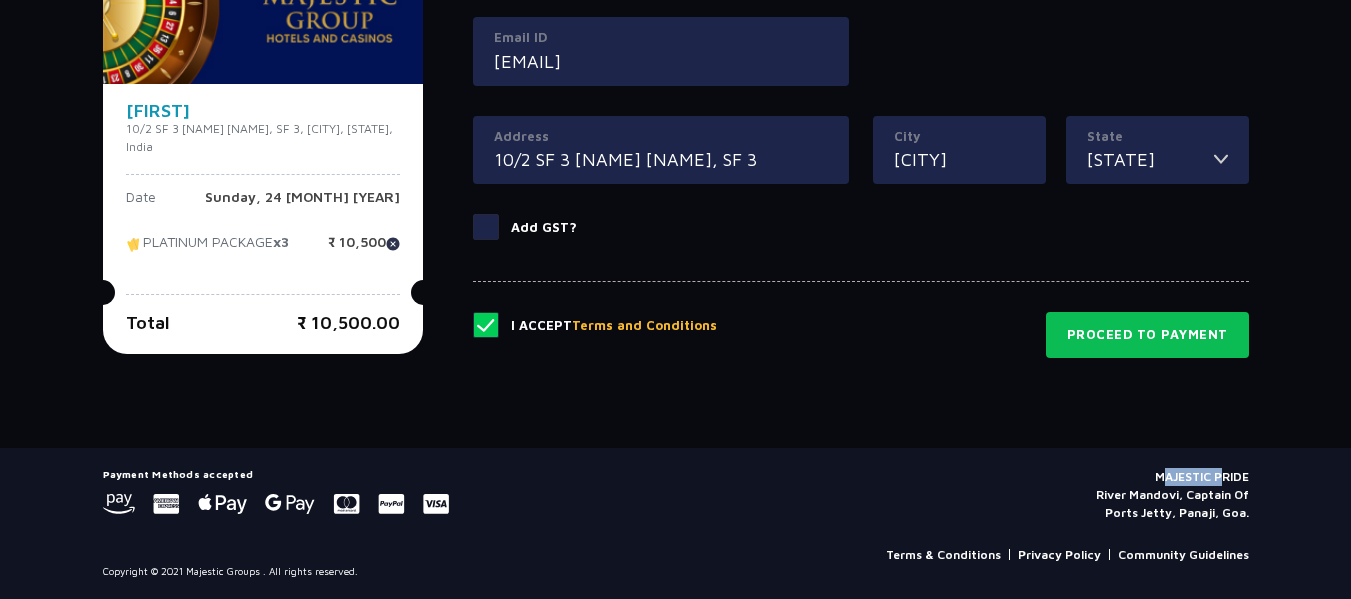 click 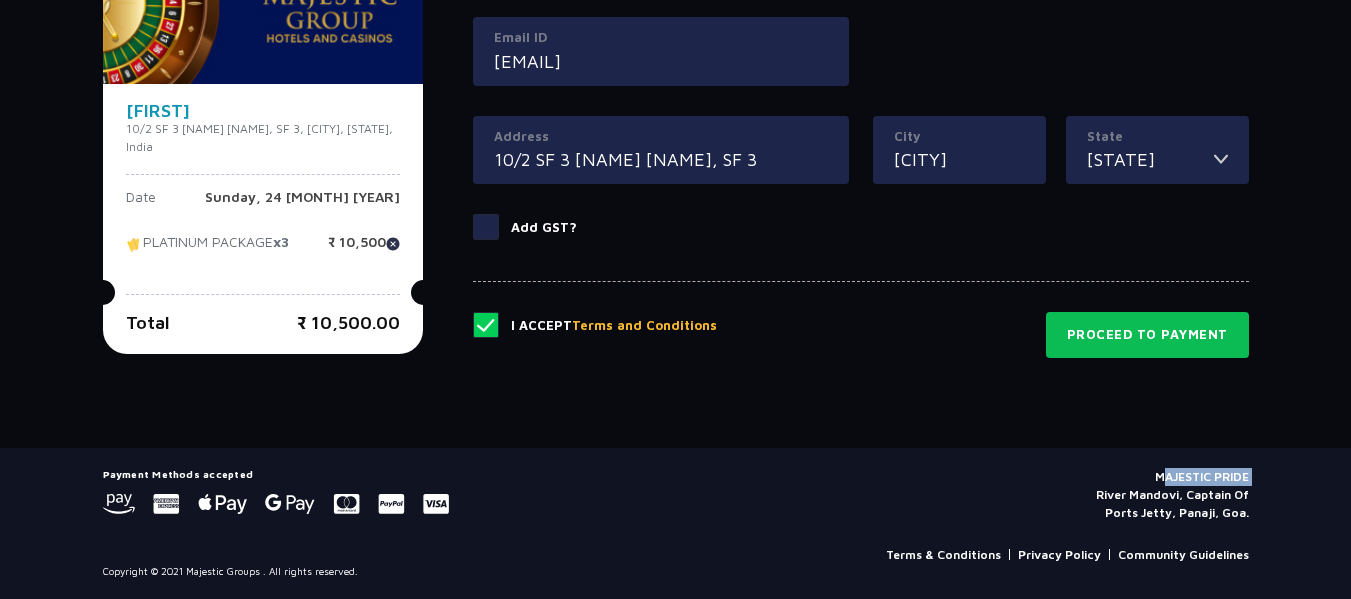 click 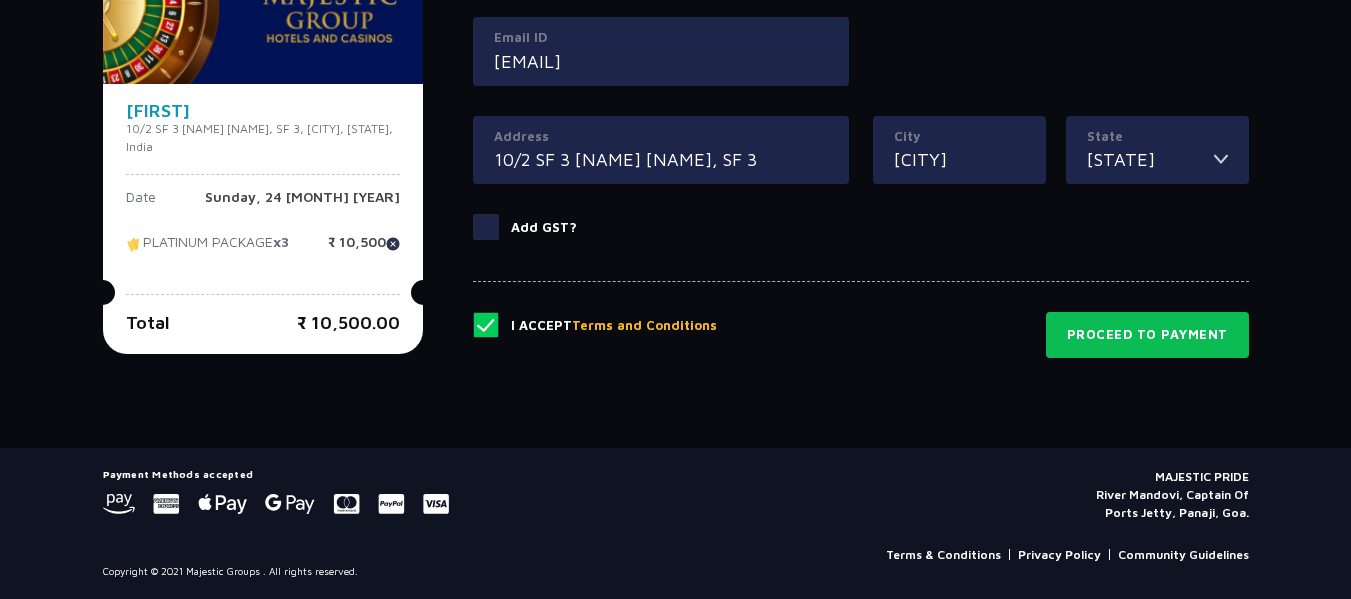 click 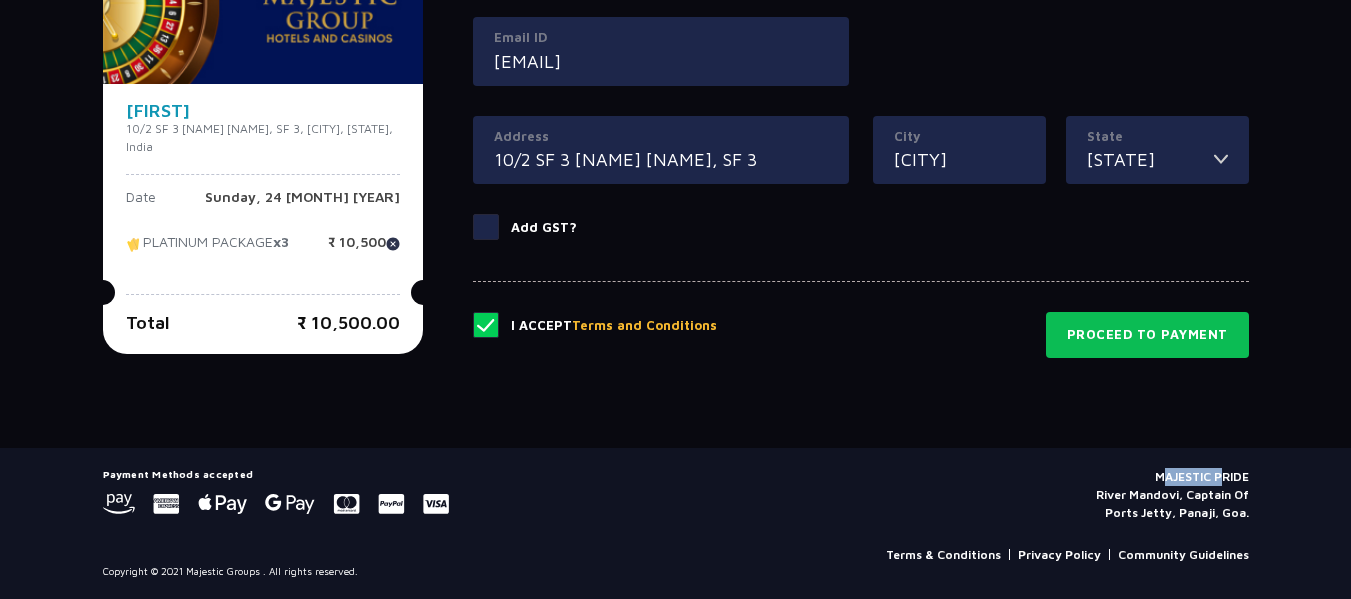 click 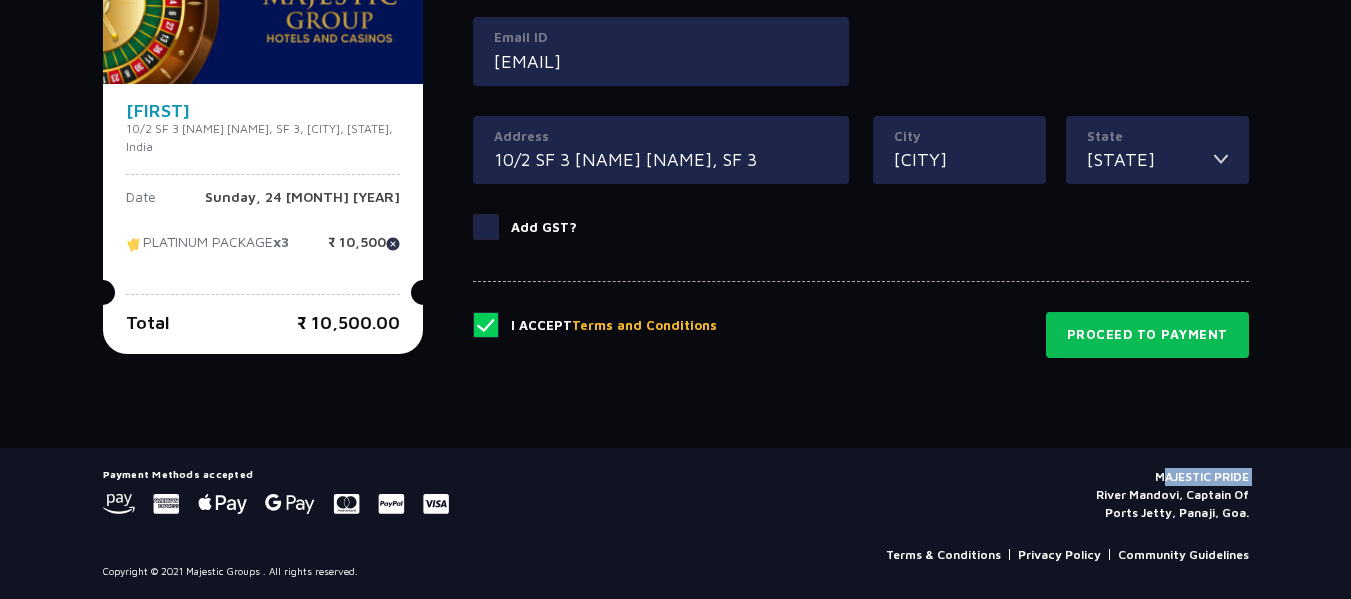 click 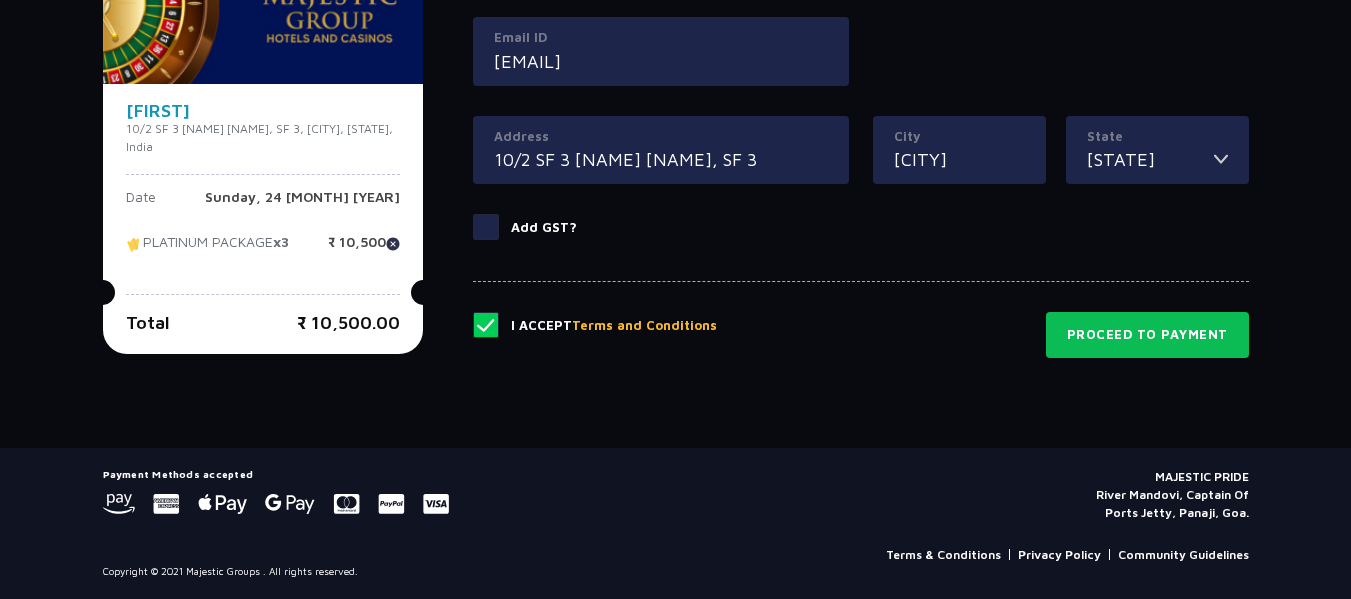drag, startPoint x: 427, startPoint y: 489, endPoint x: 430, endPoint y: 499, distance: 10.440307 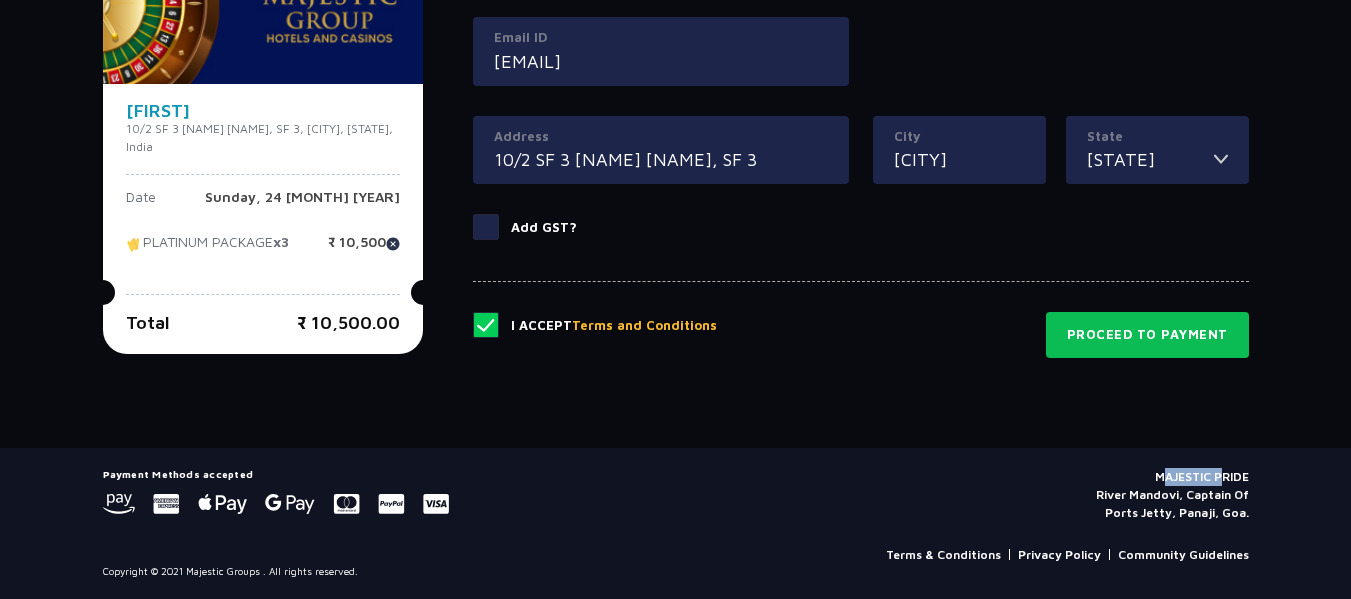 click 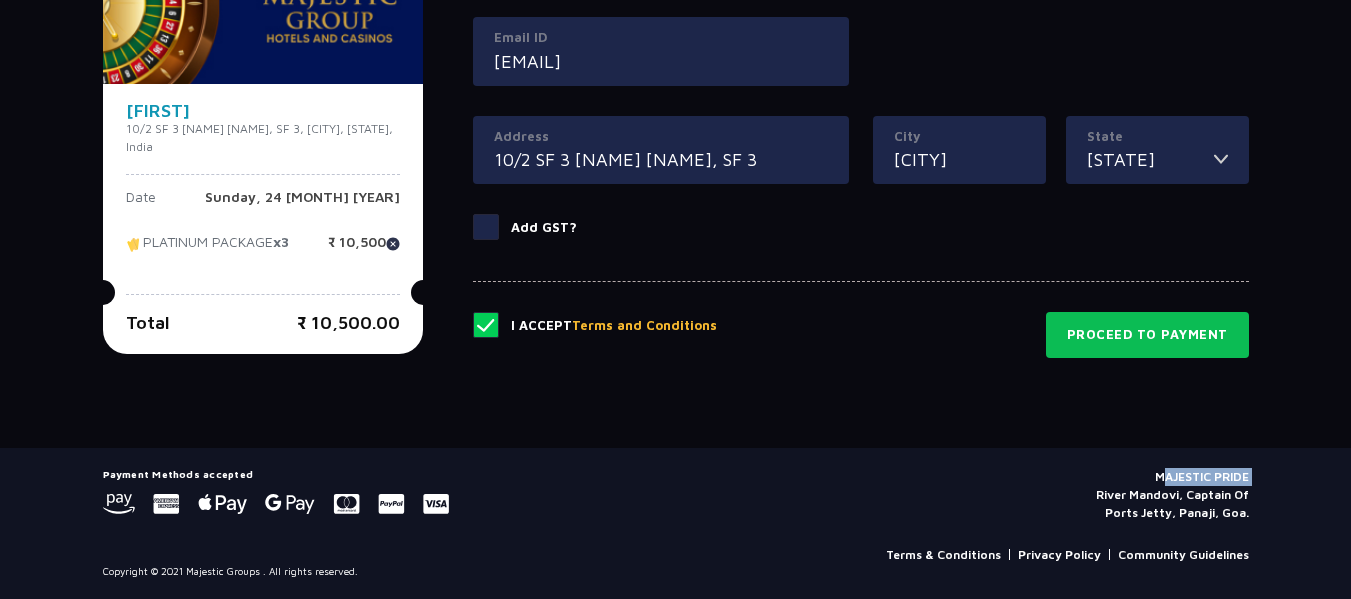 click 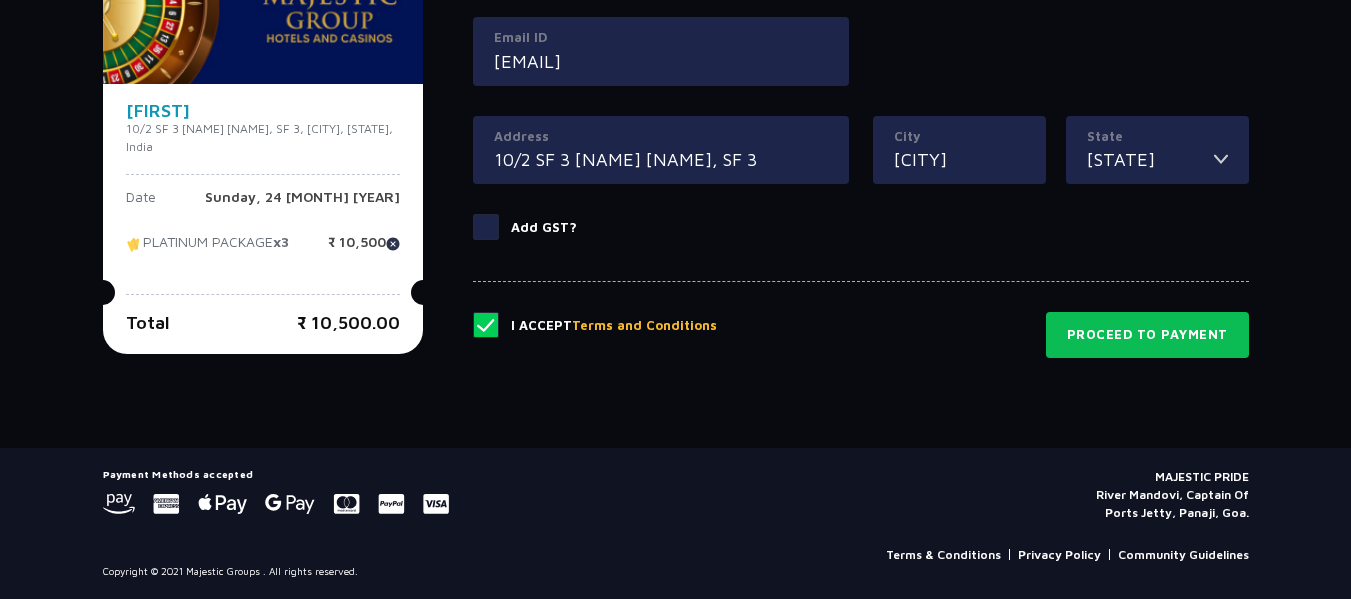 click 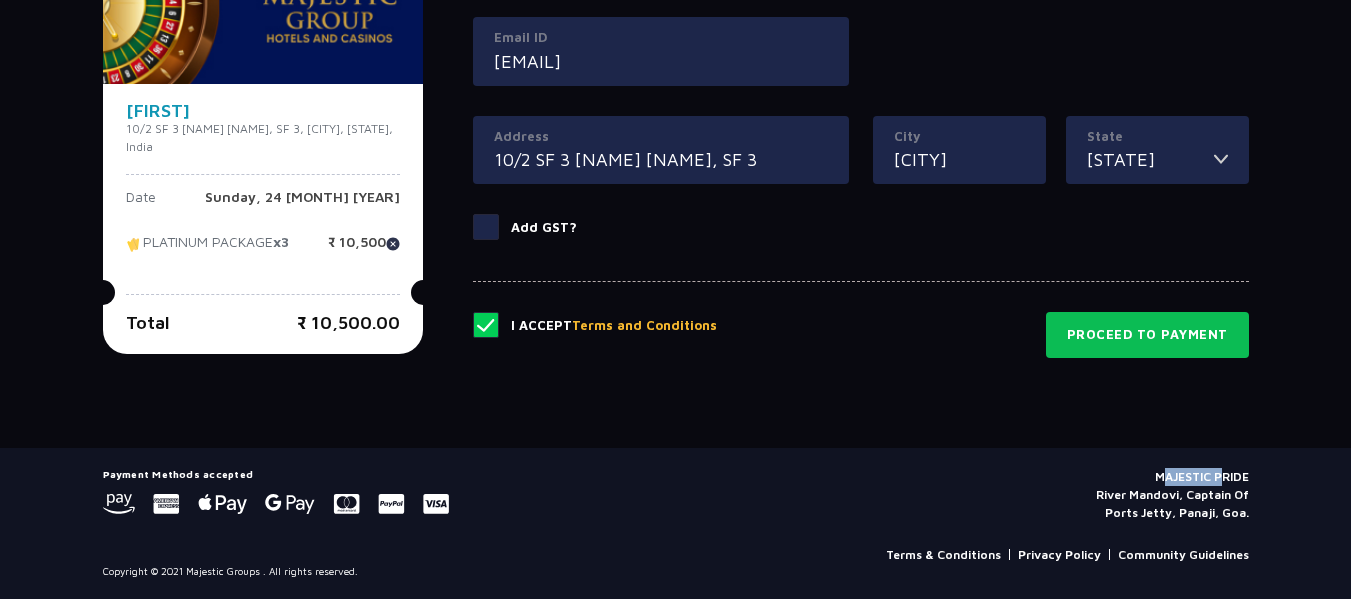 click 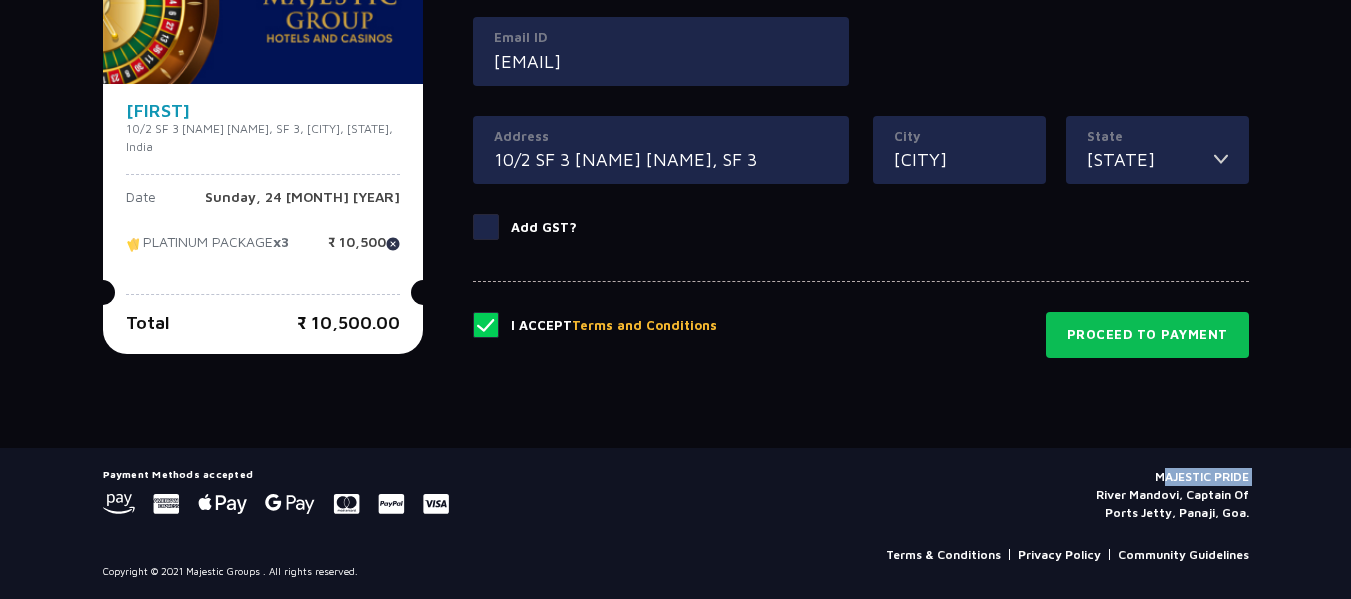 click 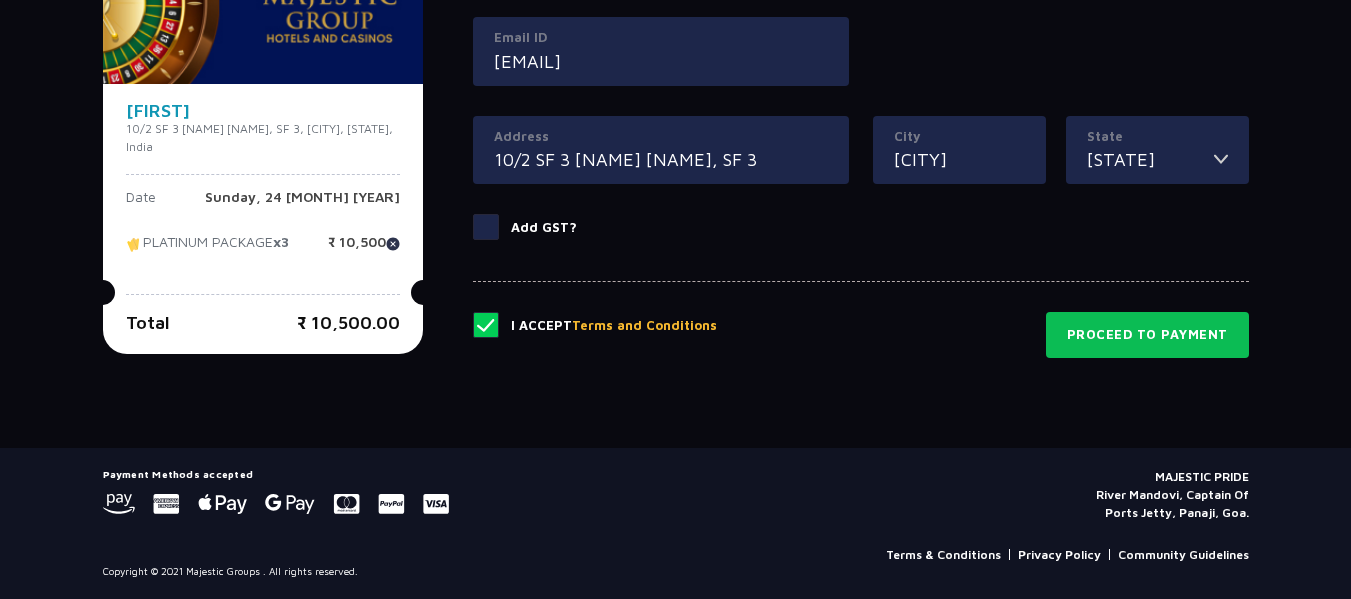 click 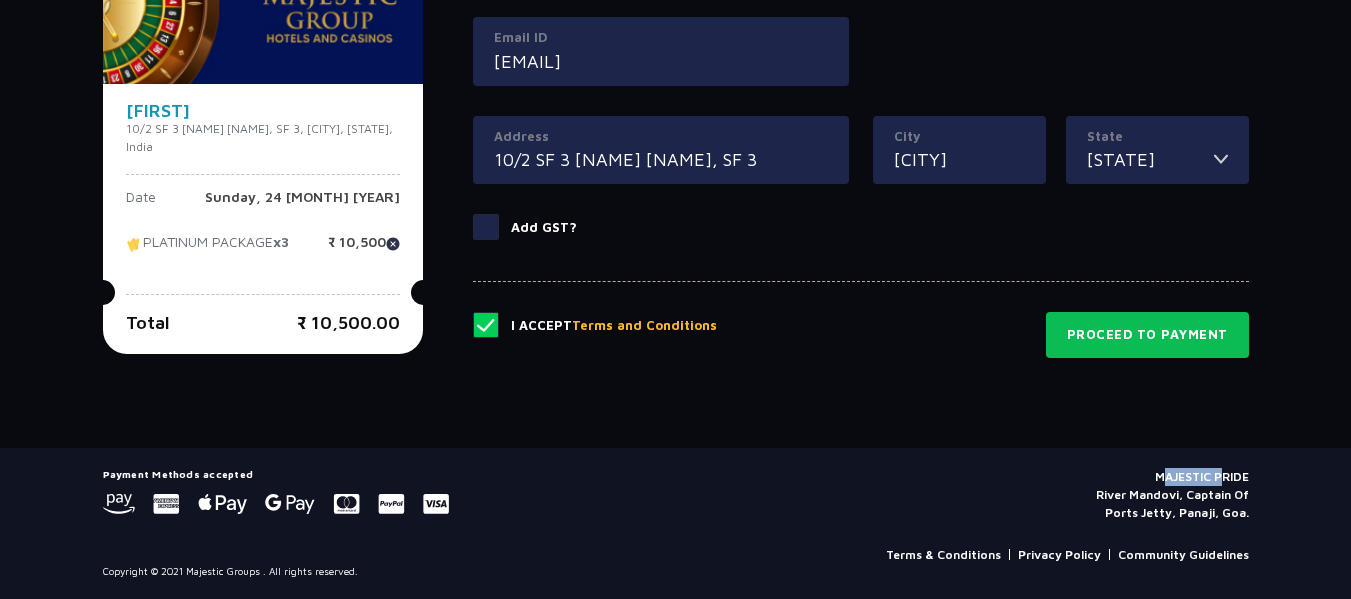 click 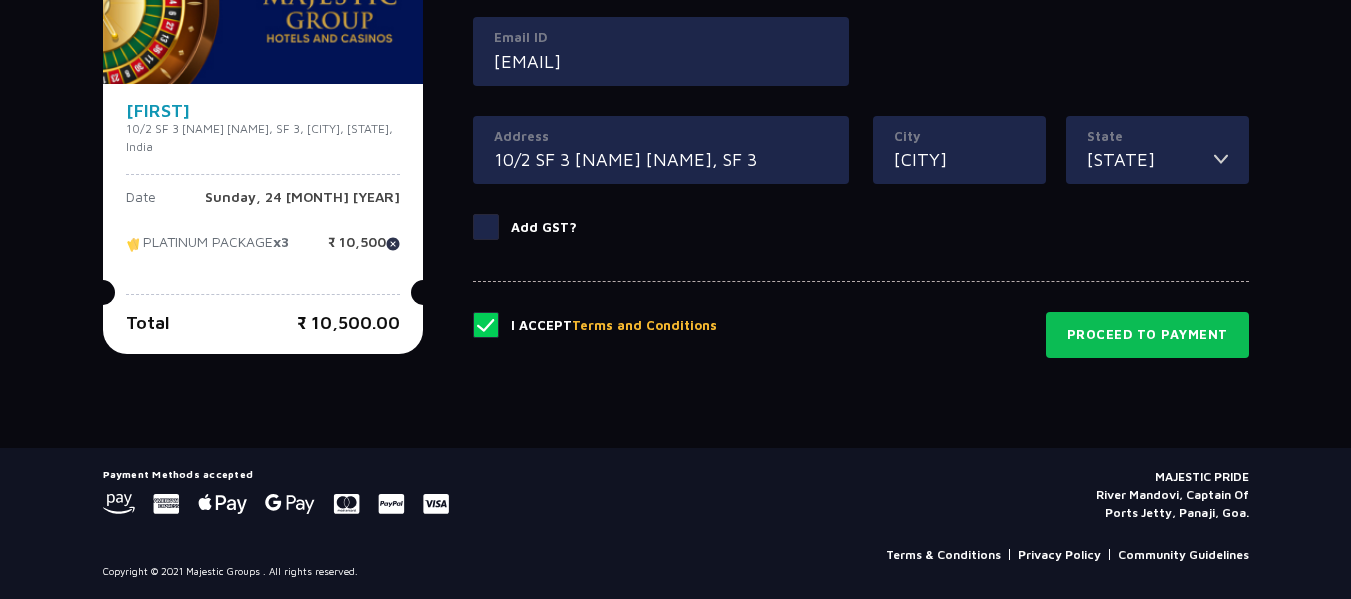 click 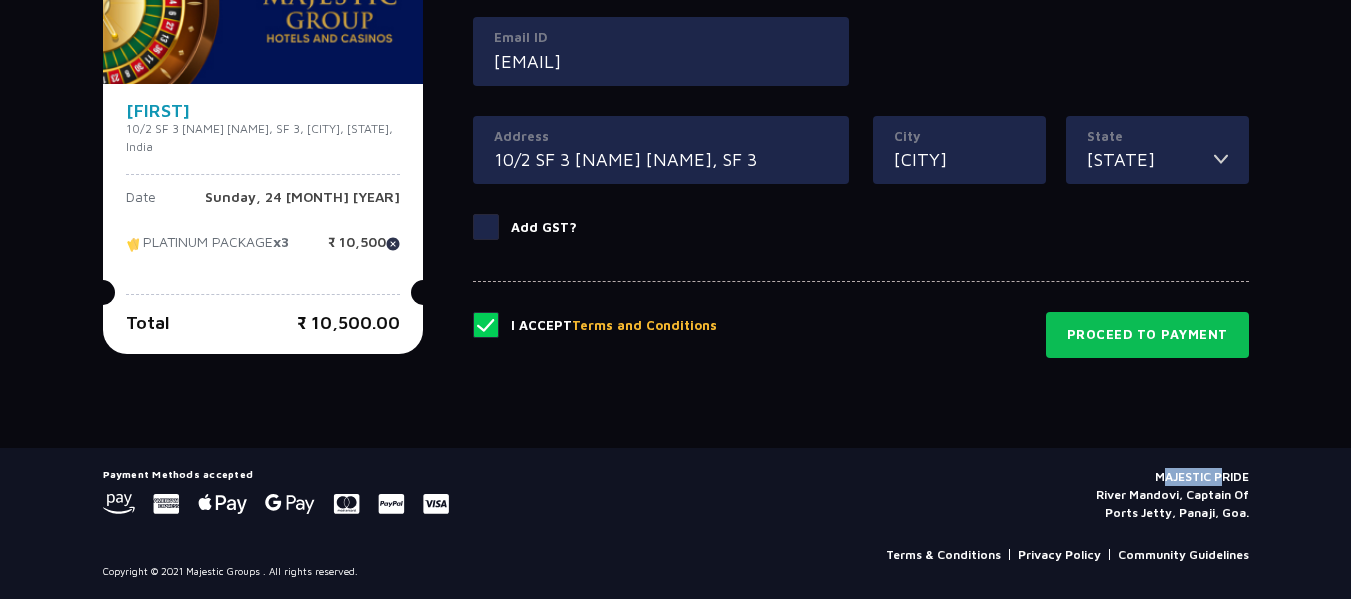 click 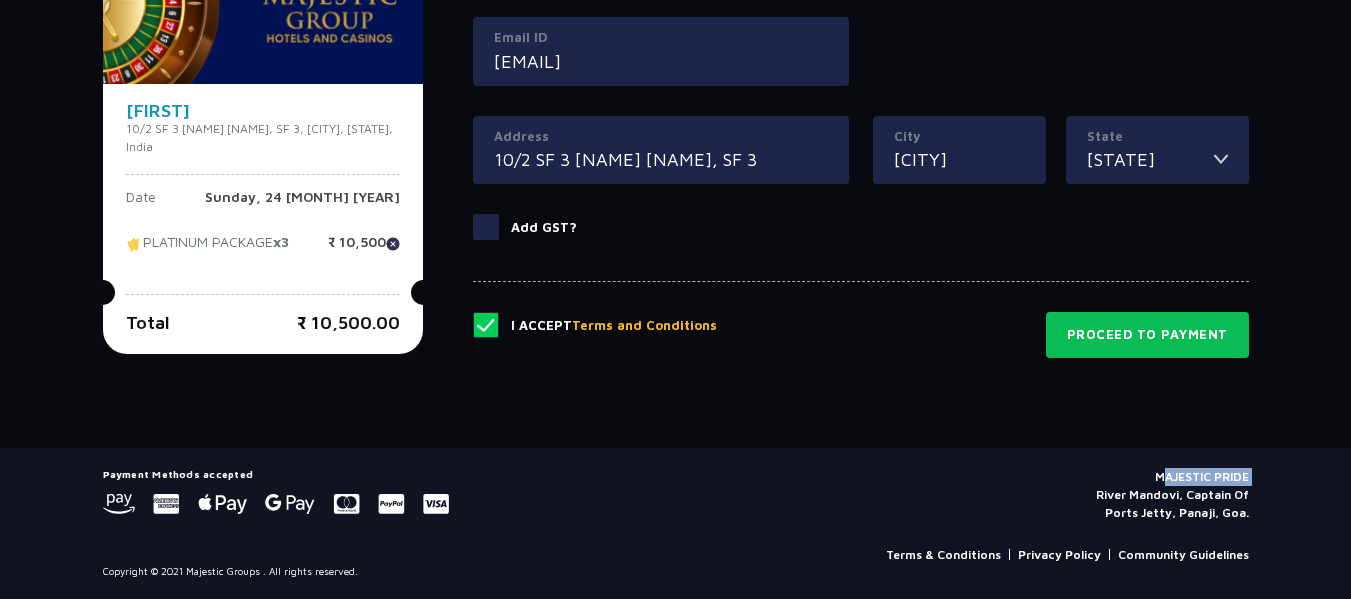click 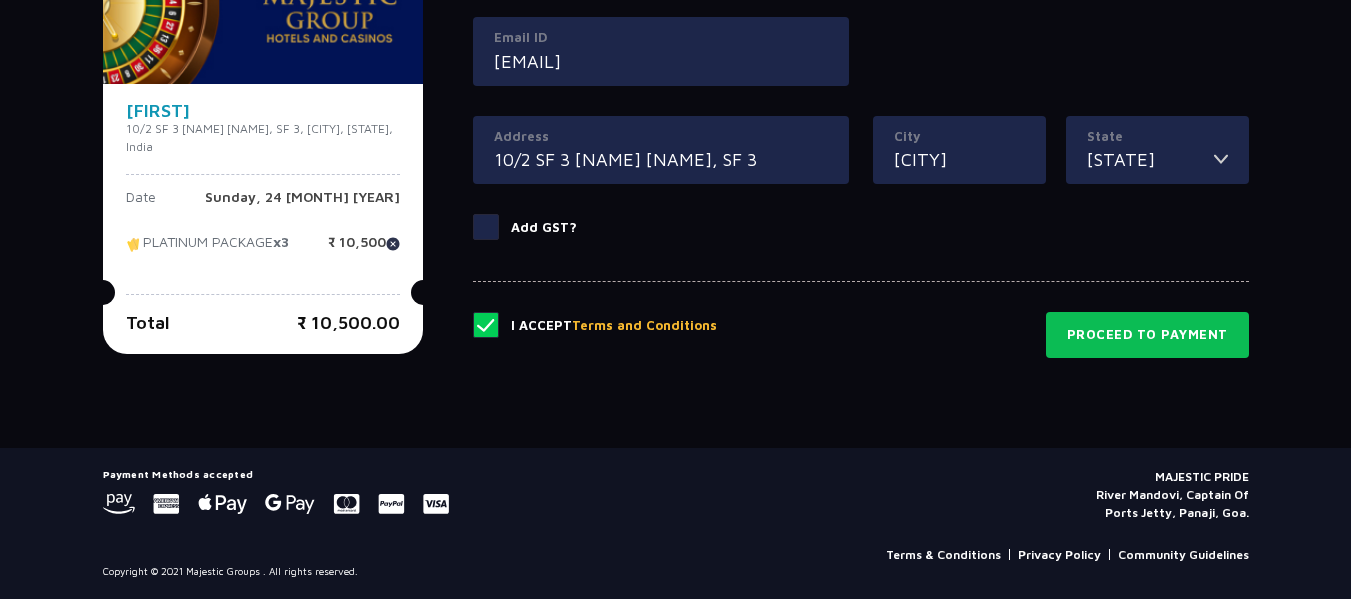 click 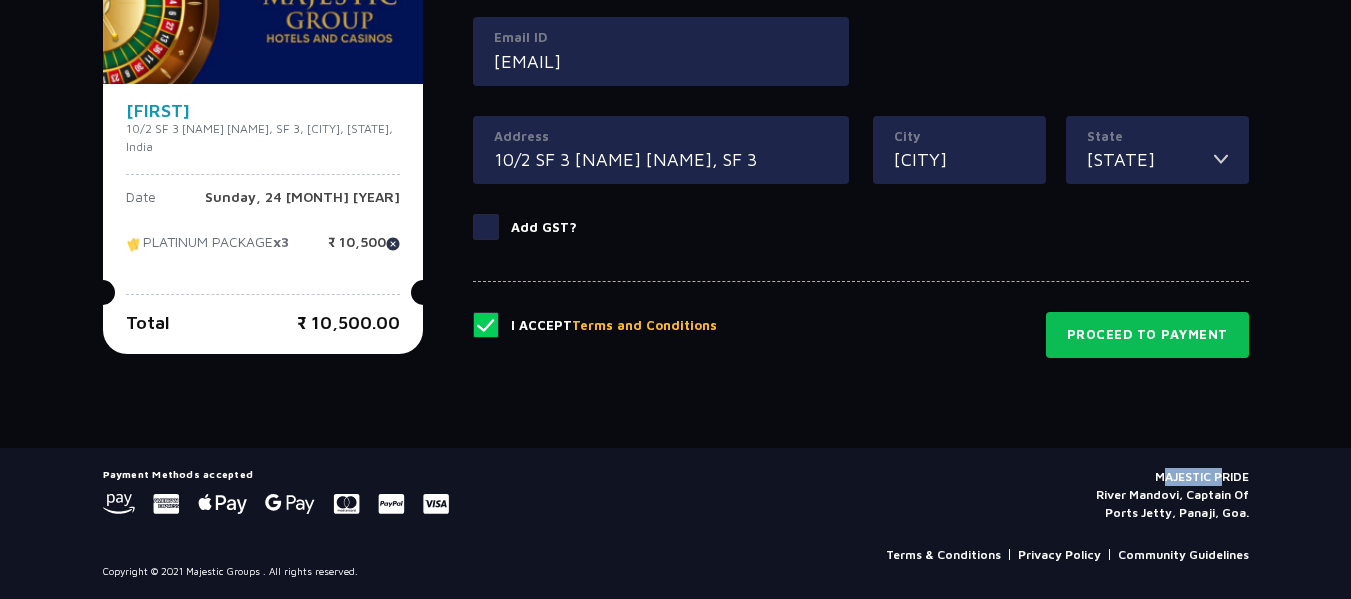 click 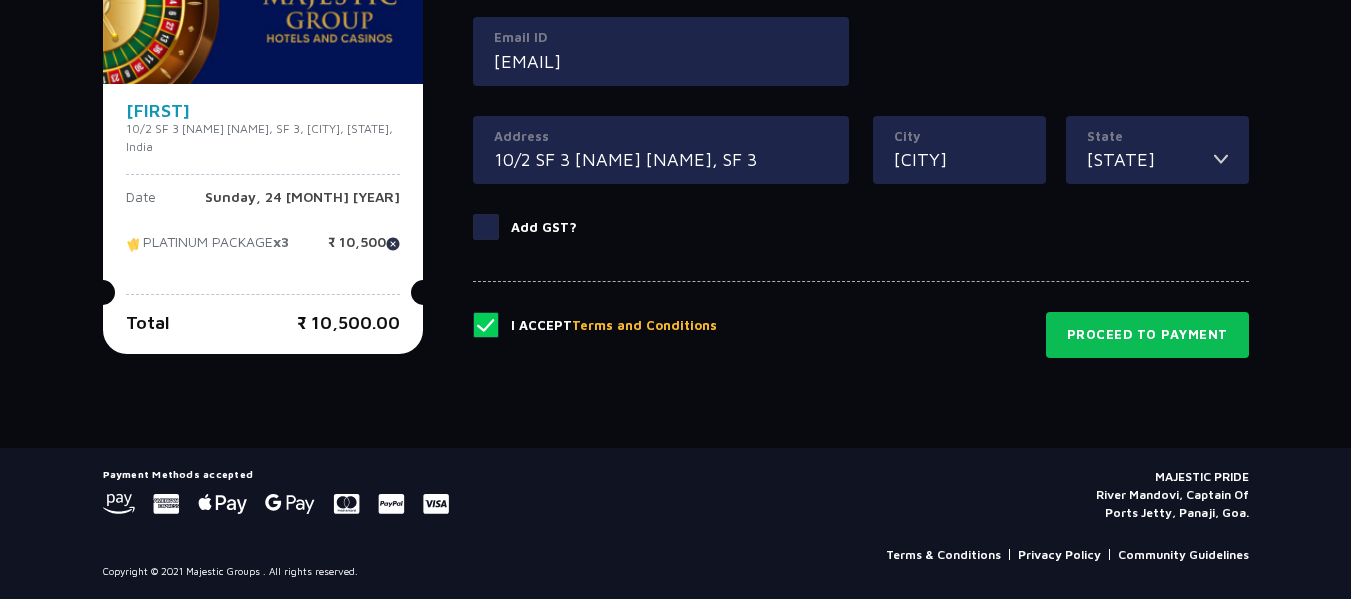 click 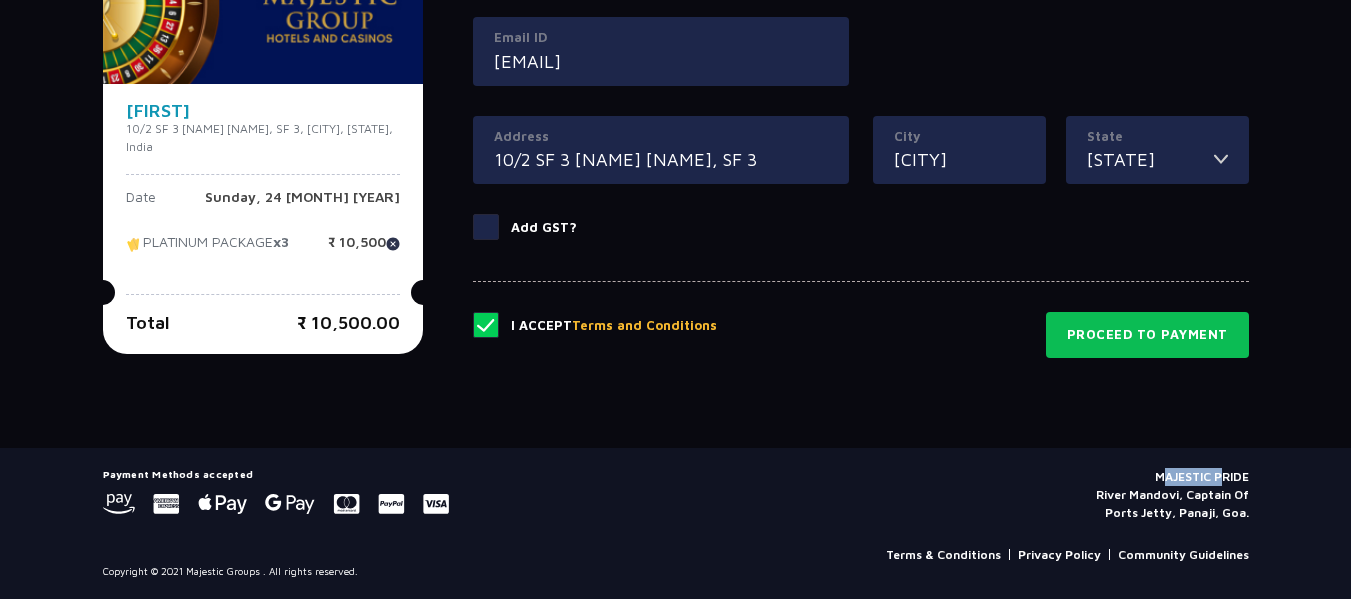 click 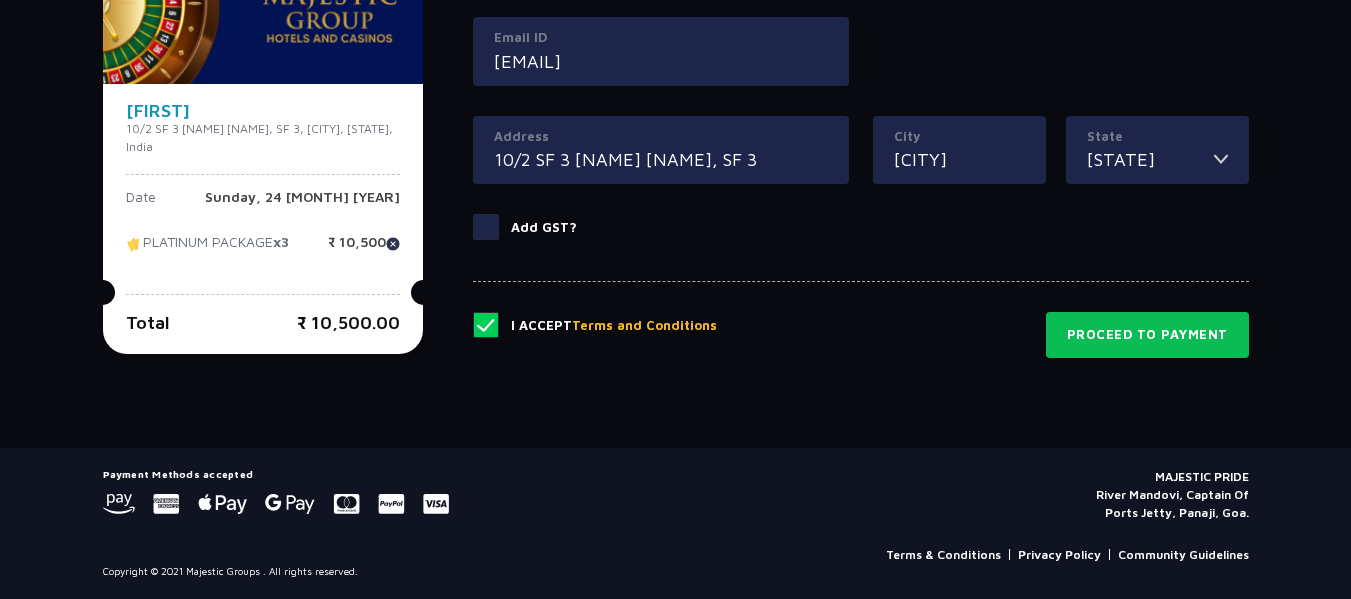 click 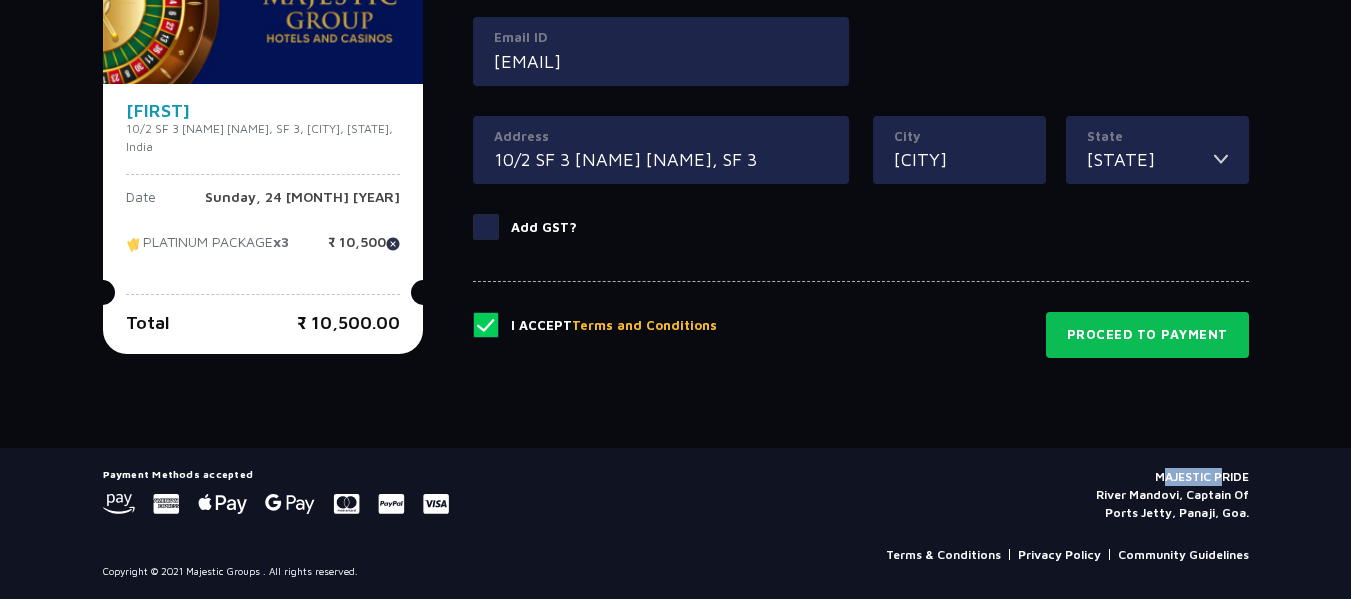 click 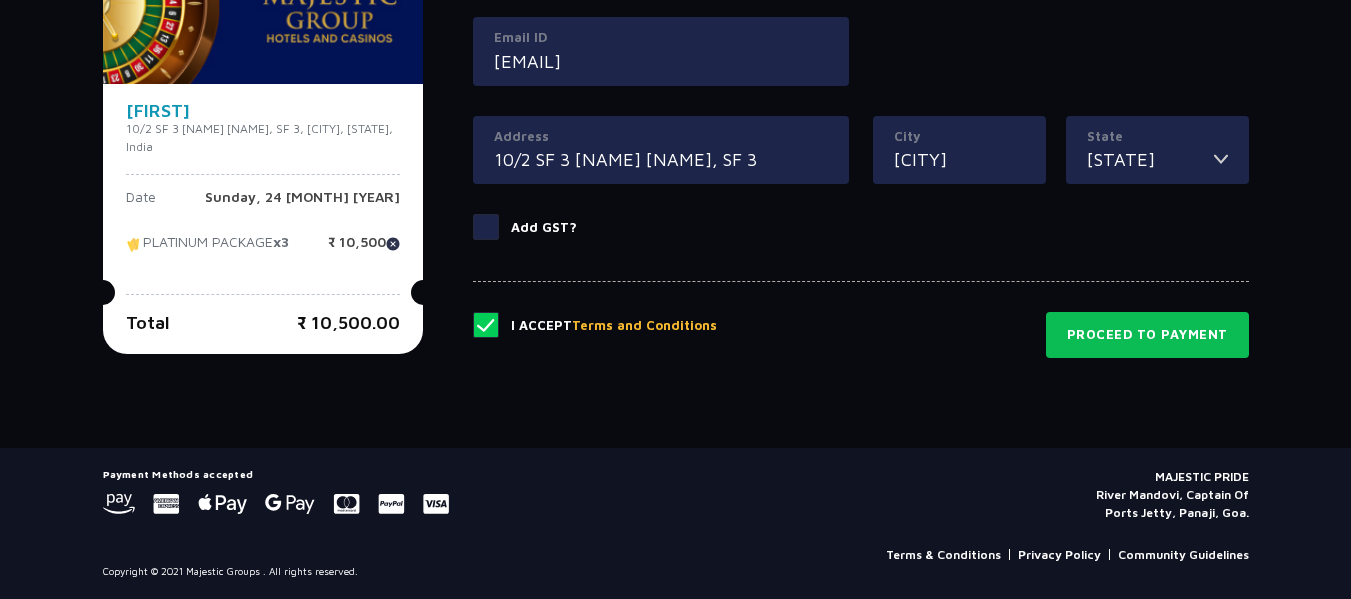 click 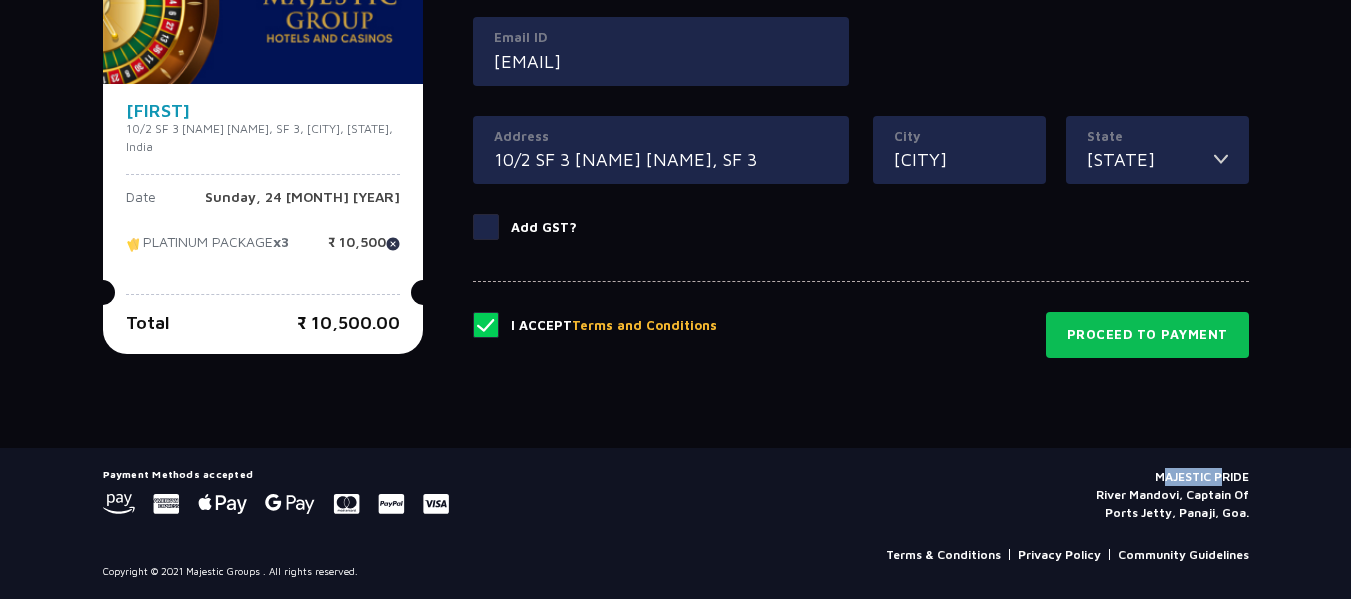 click 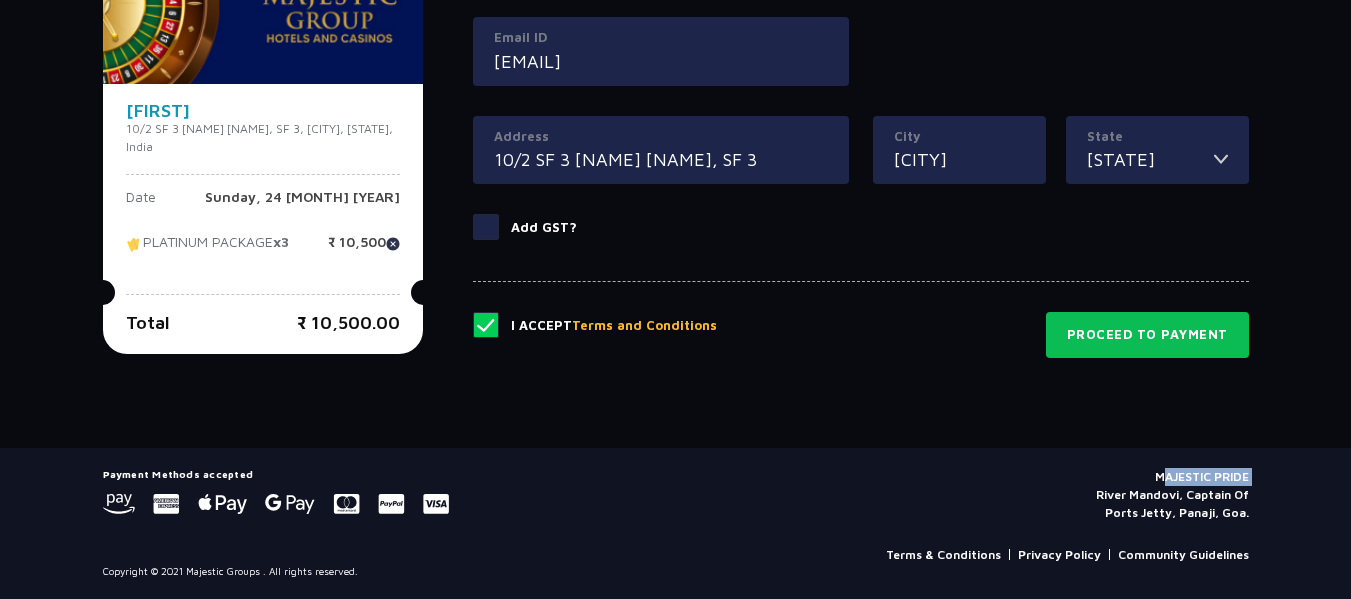 click 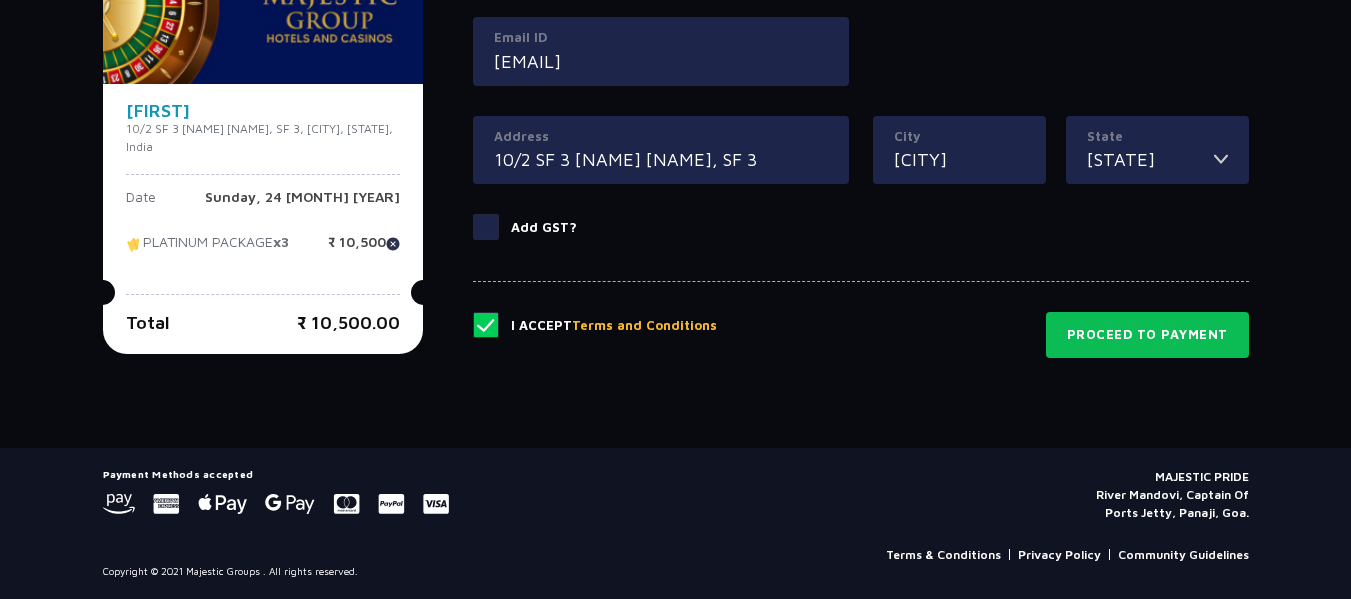 click 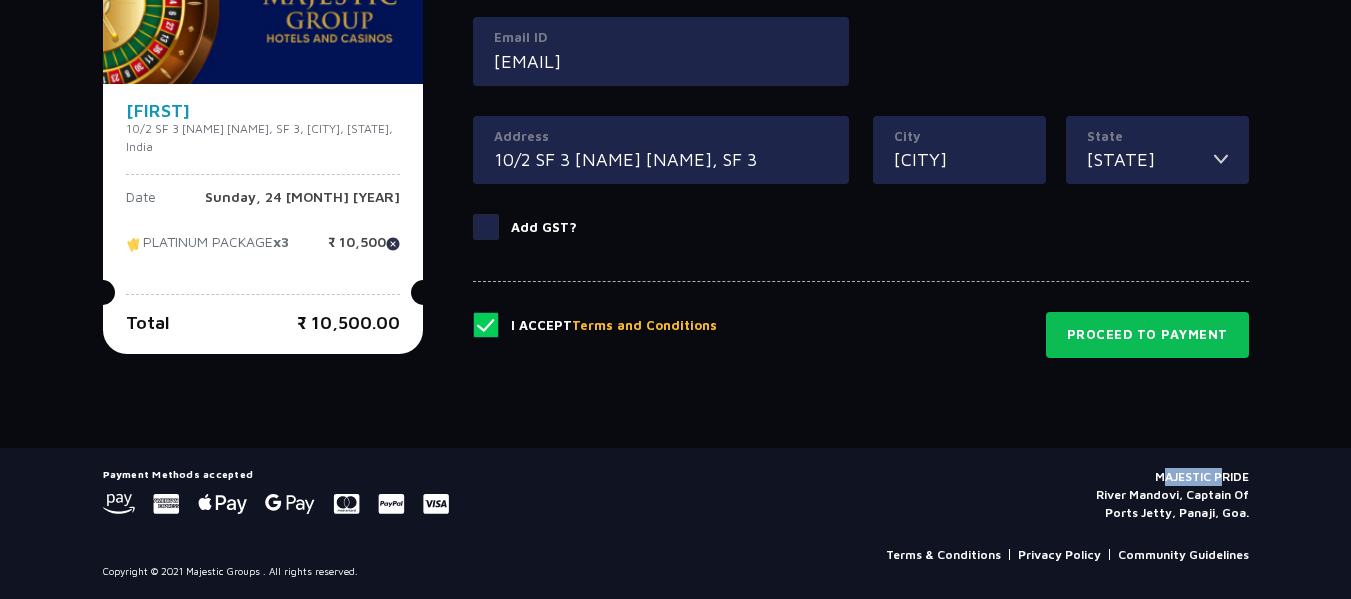 click 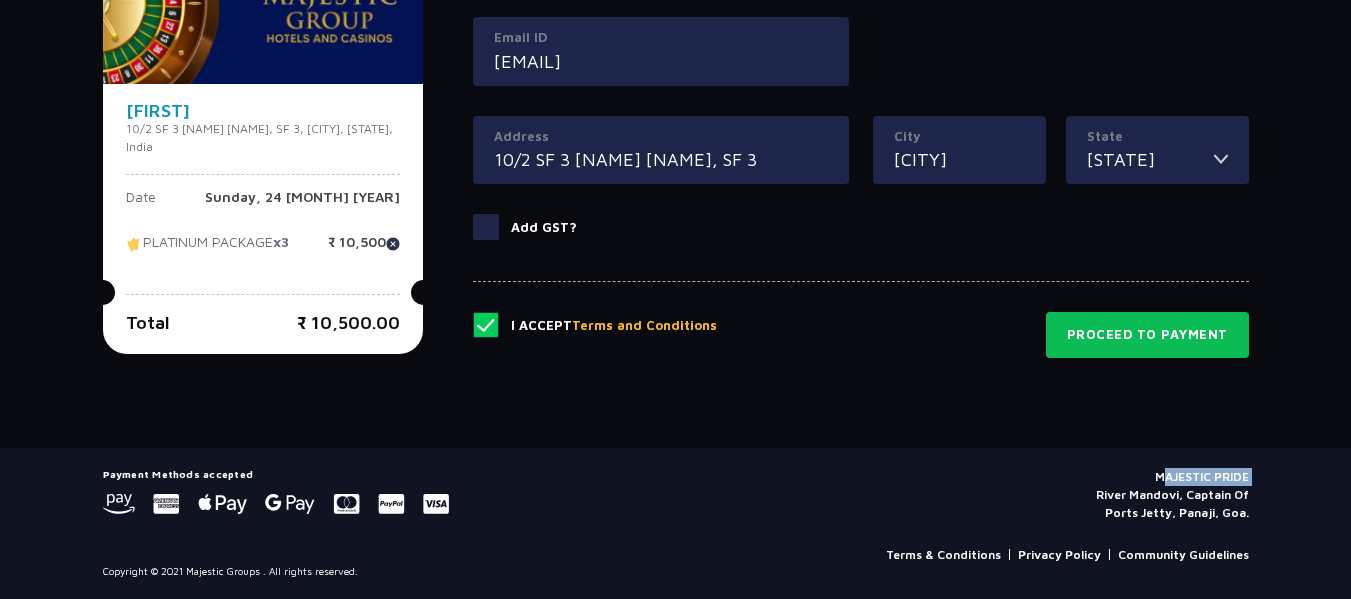 click 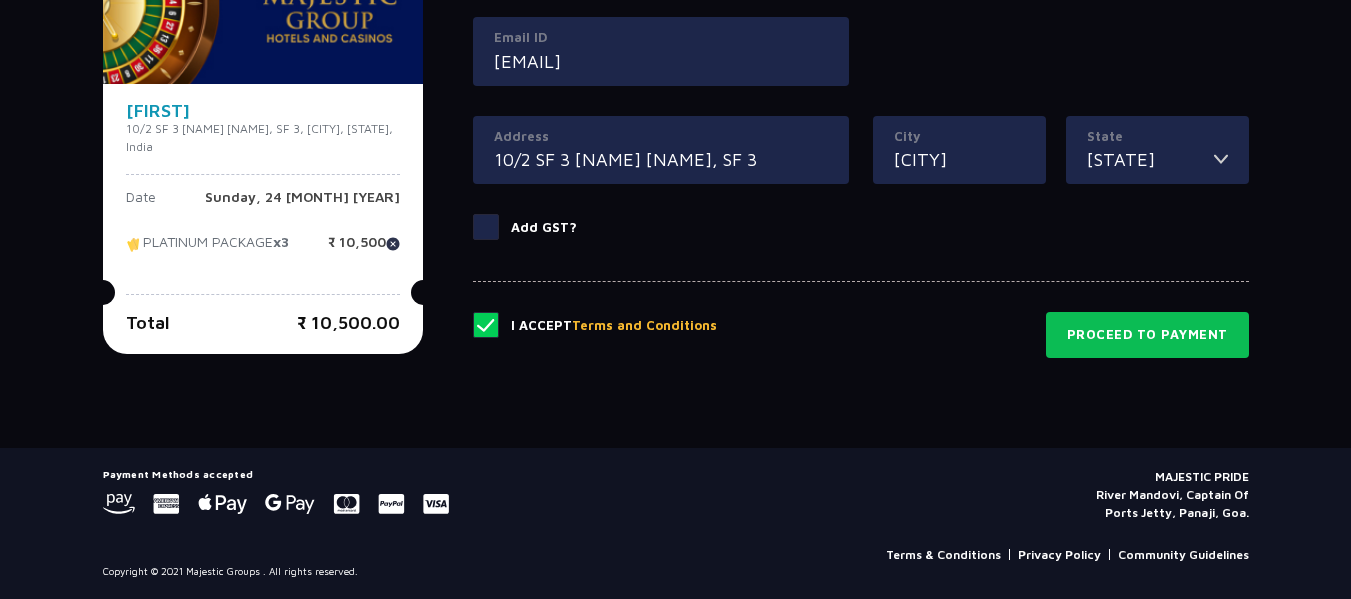 click 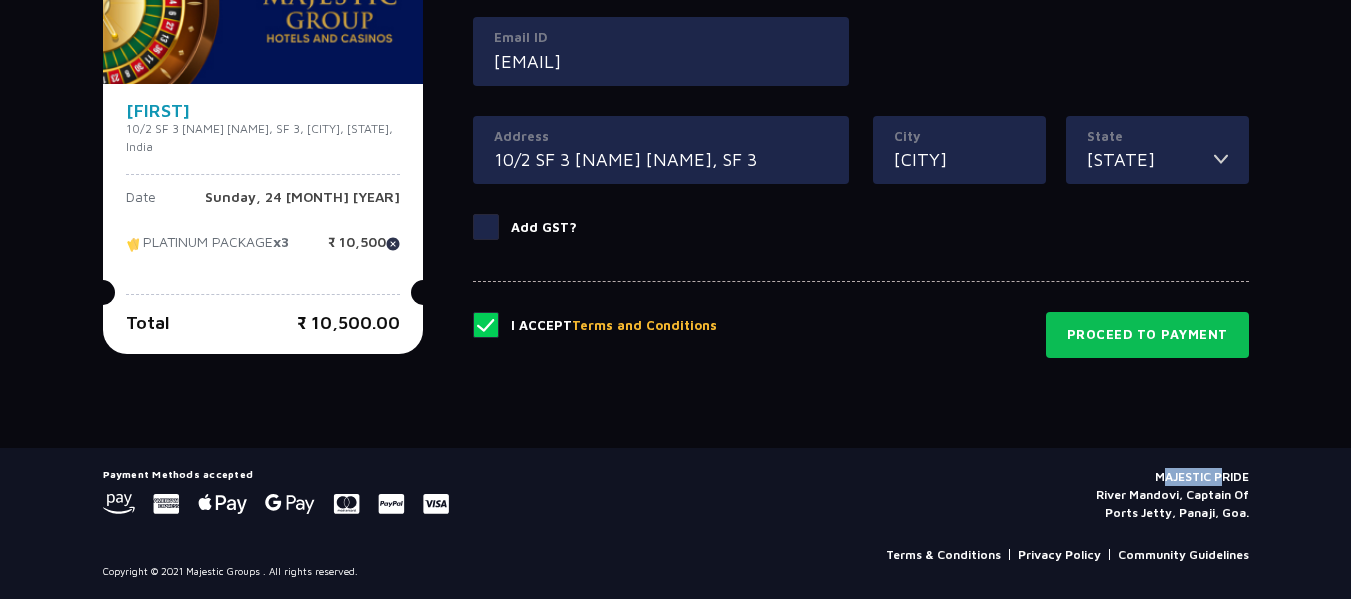 click 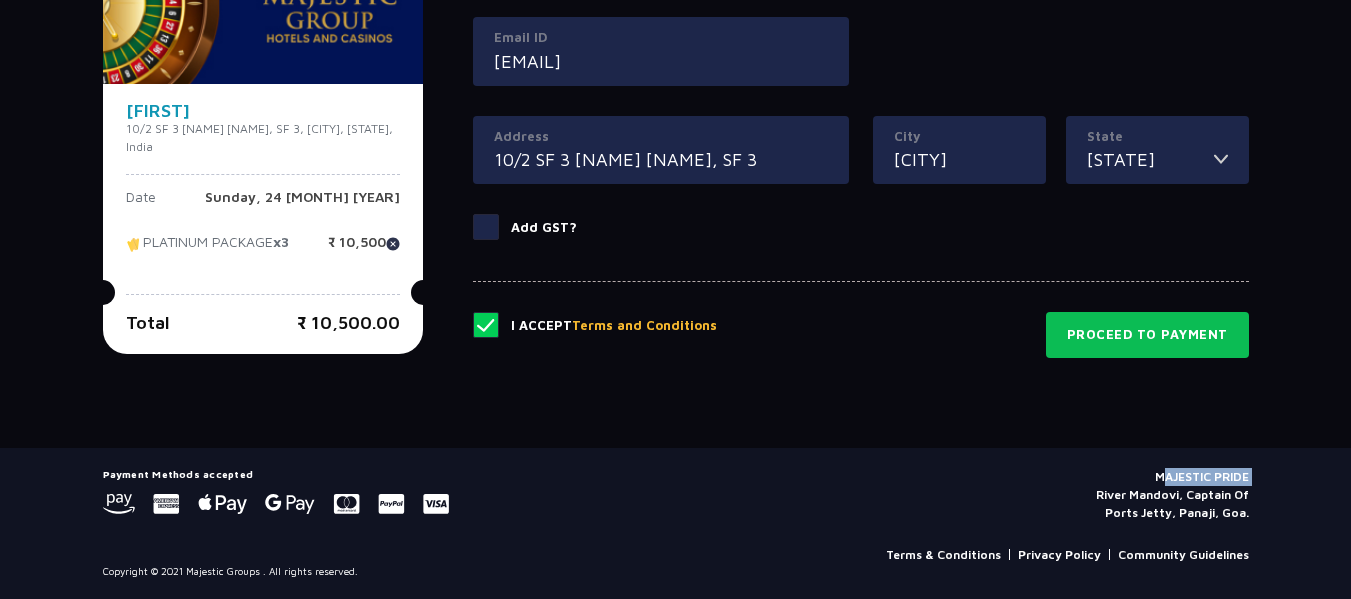 click 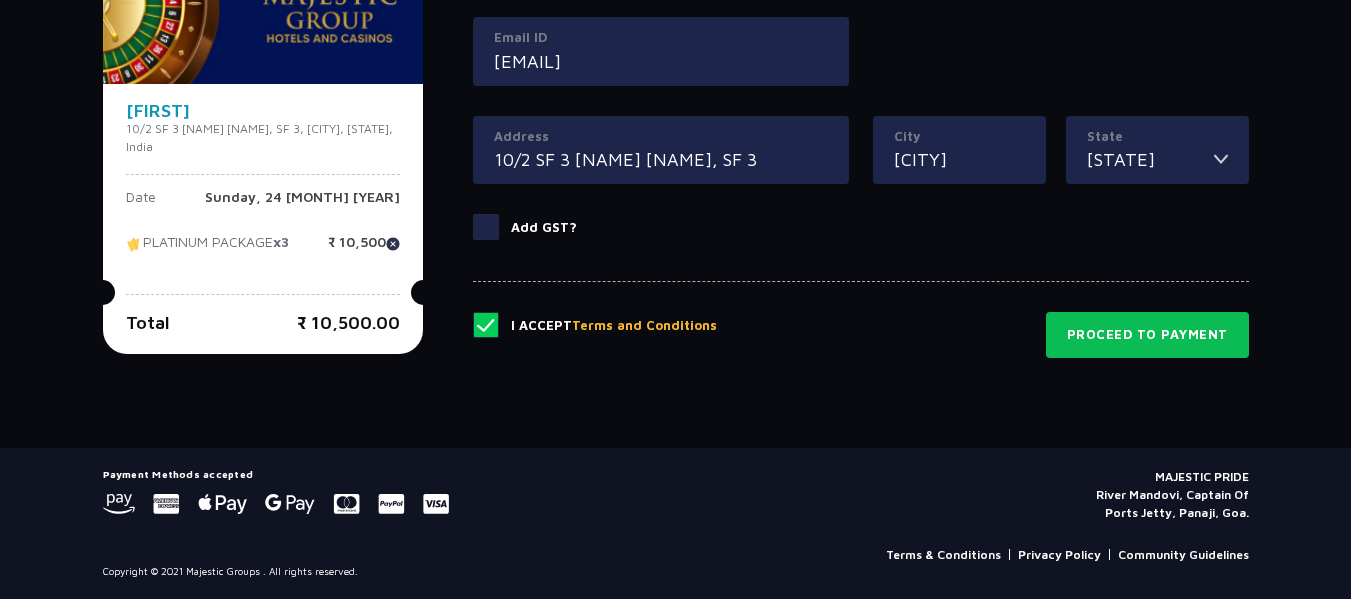 click 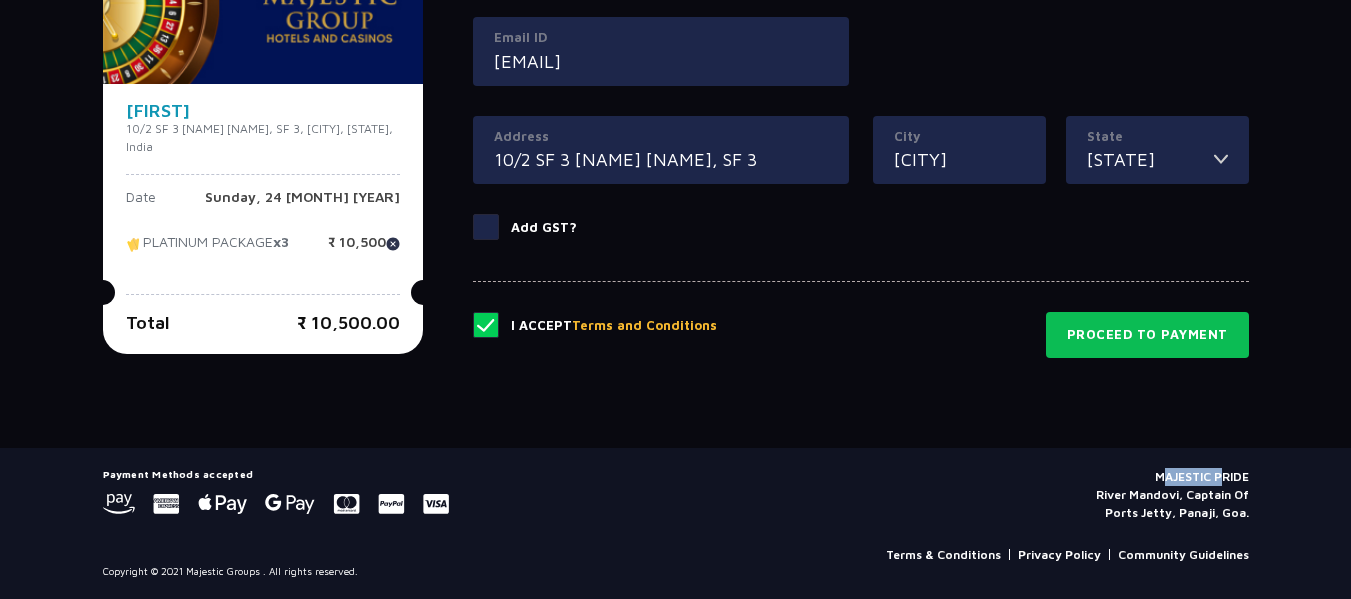 click 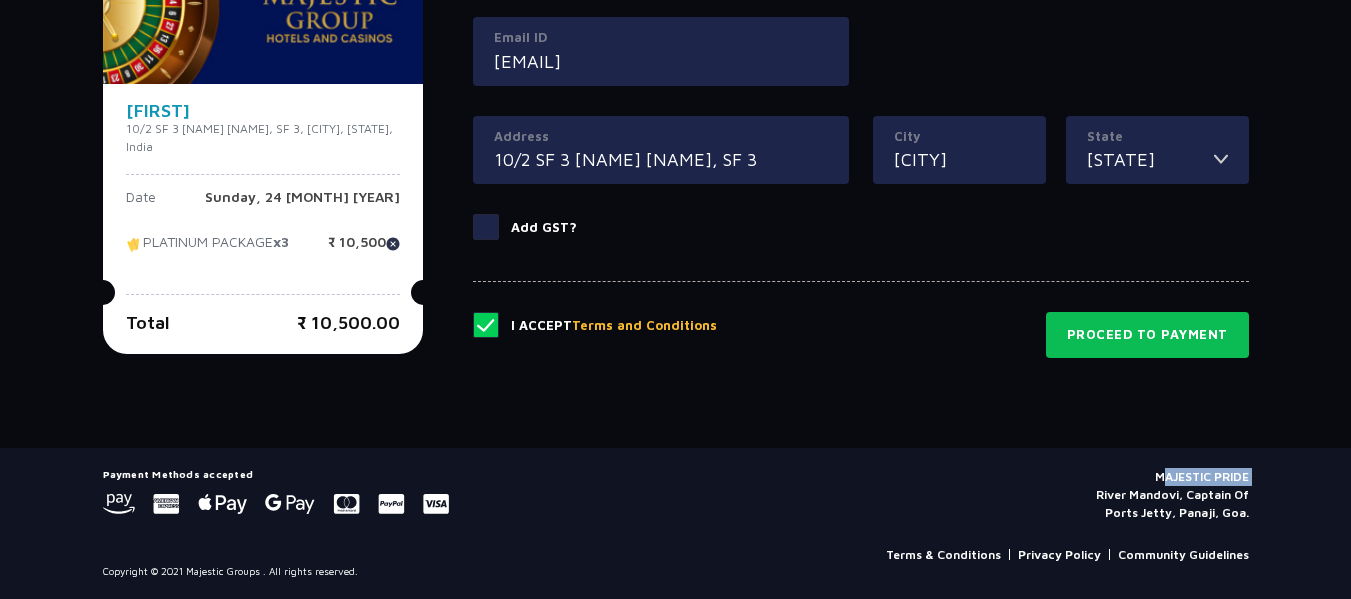 click 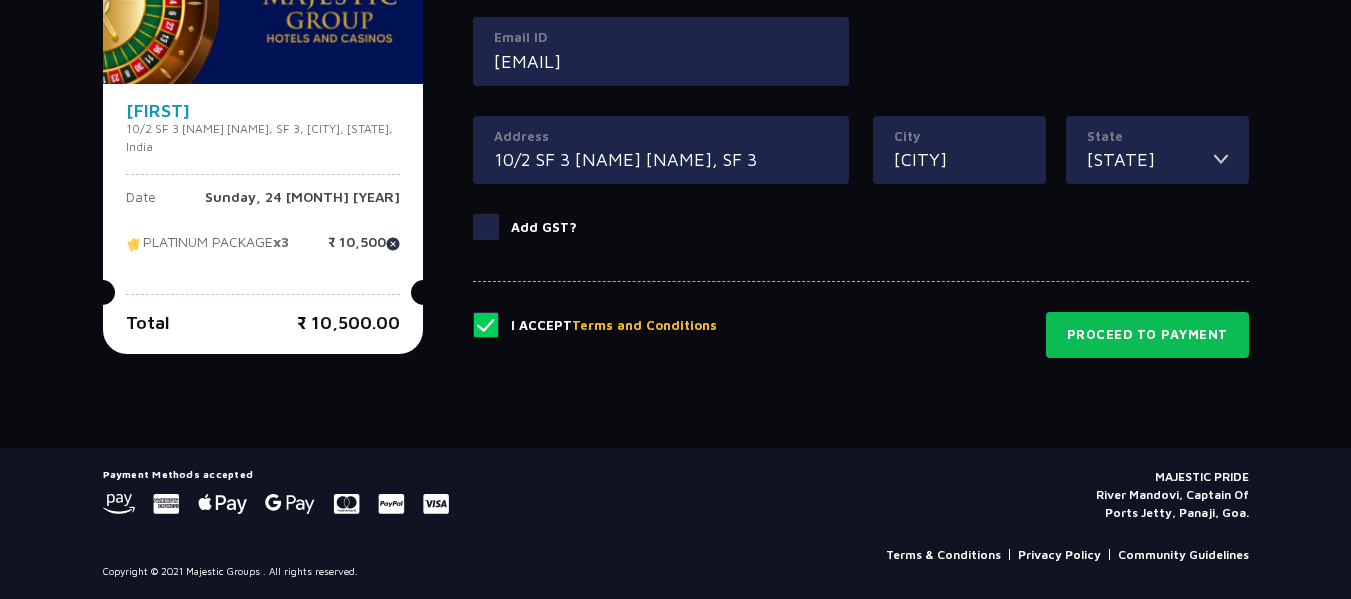 click on "Payment Methods accepted  MAJESTIC PRIDE  River Mandovi, Captain Of  Ports Jetty, [CITY], [STATE]." 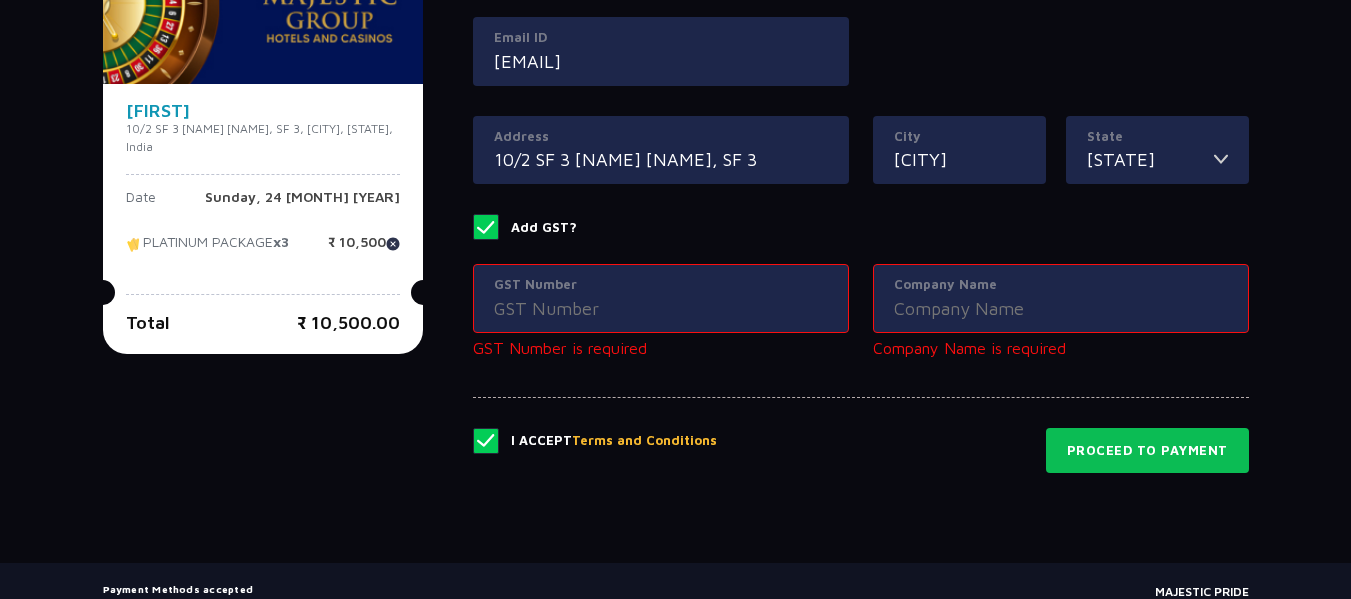 click 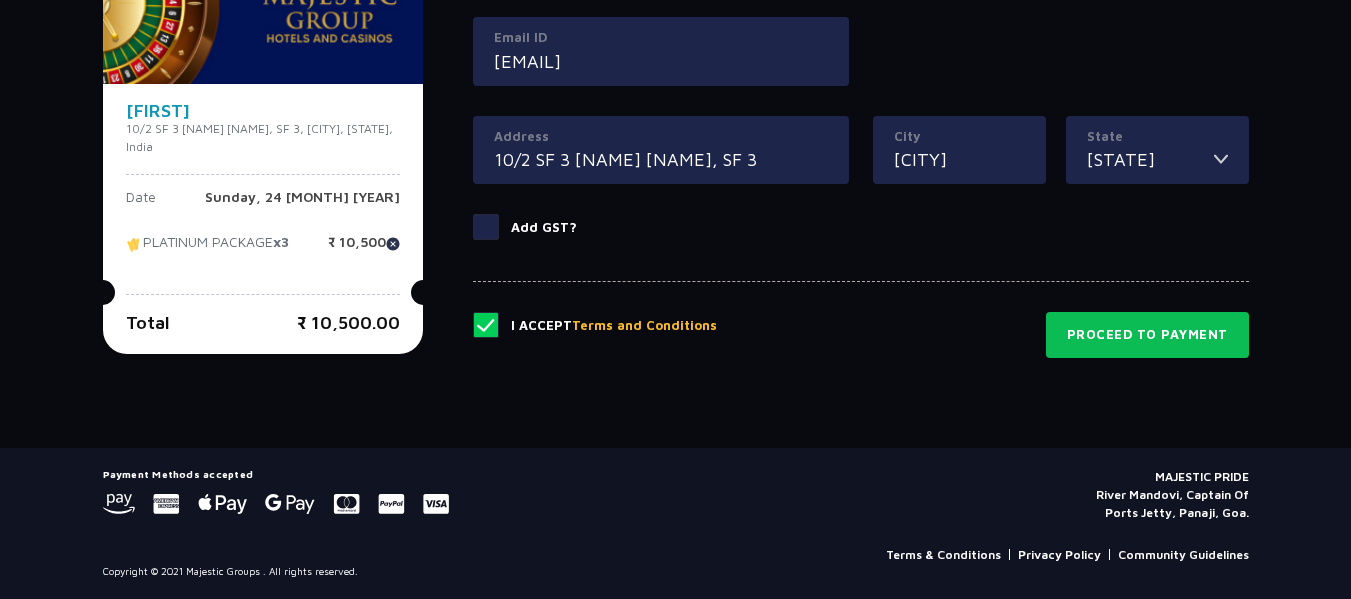 click 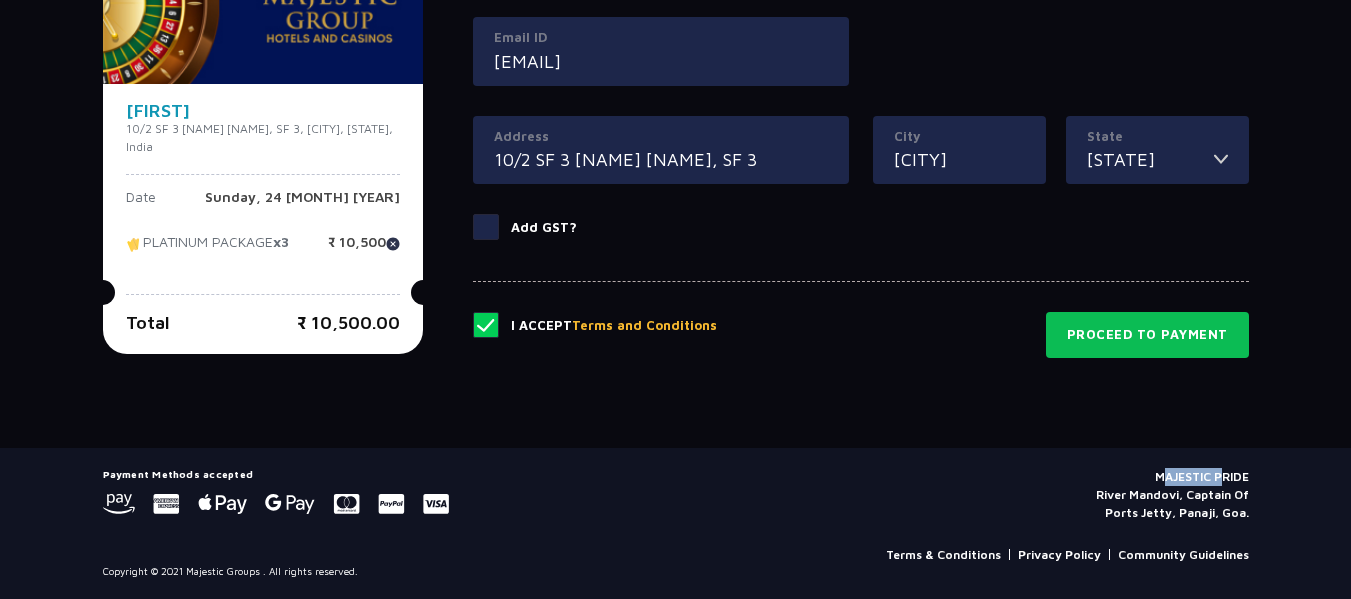 click 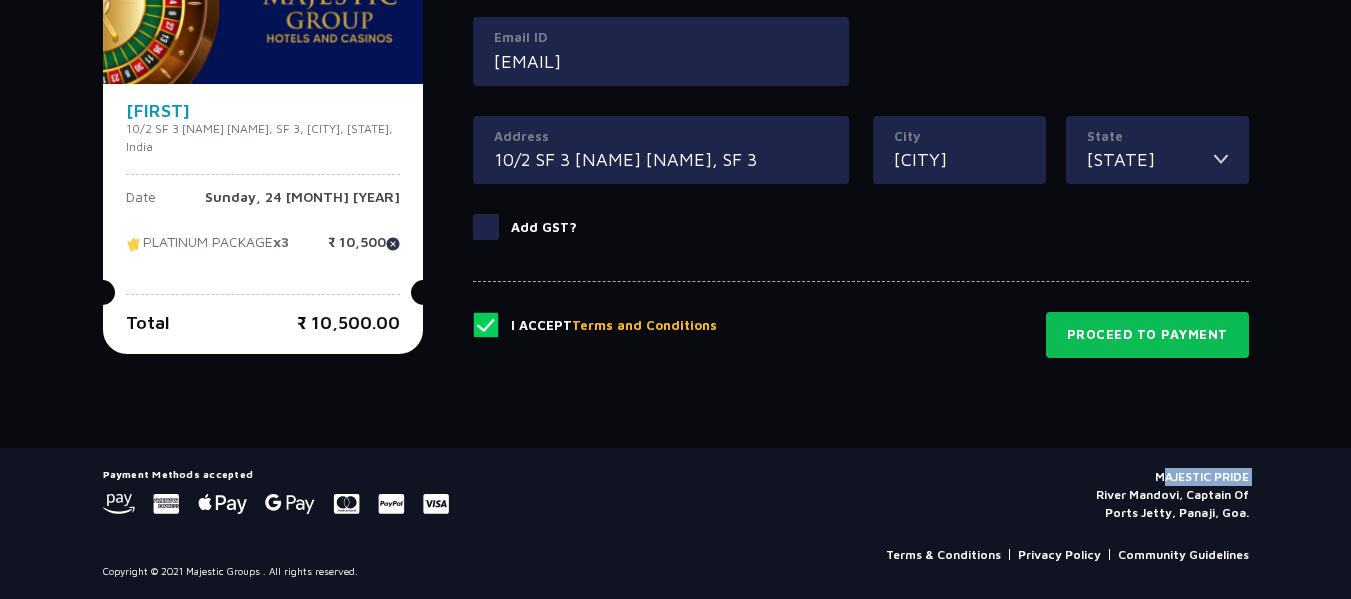 click 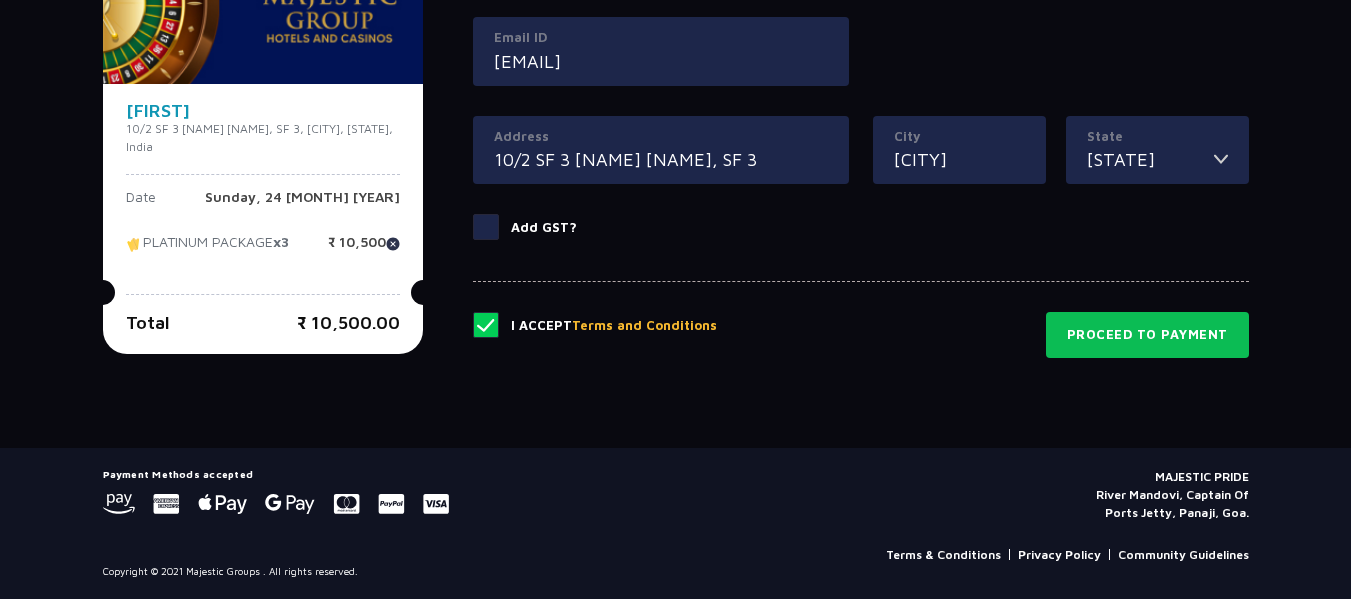 drag, startPoint x: 226, startPoint y: 505, endPoint x: 158, endPoint y: 500, distance: 68.18358 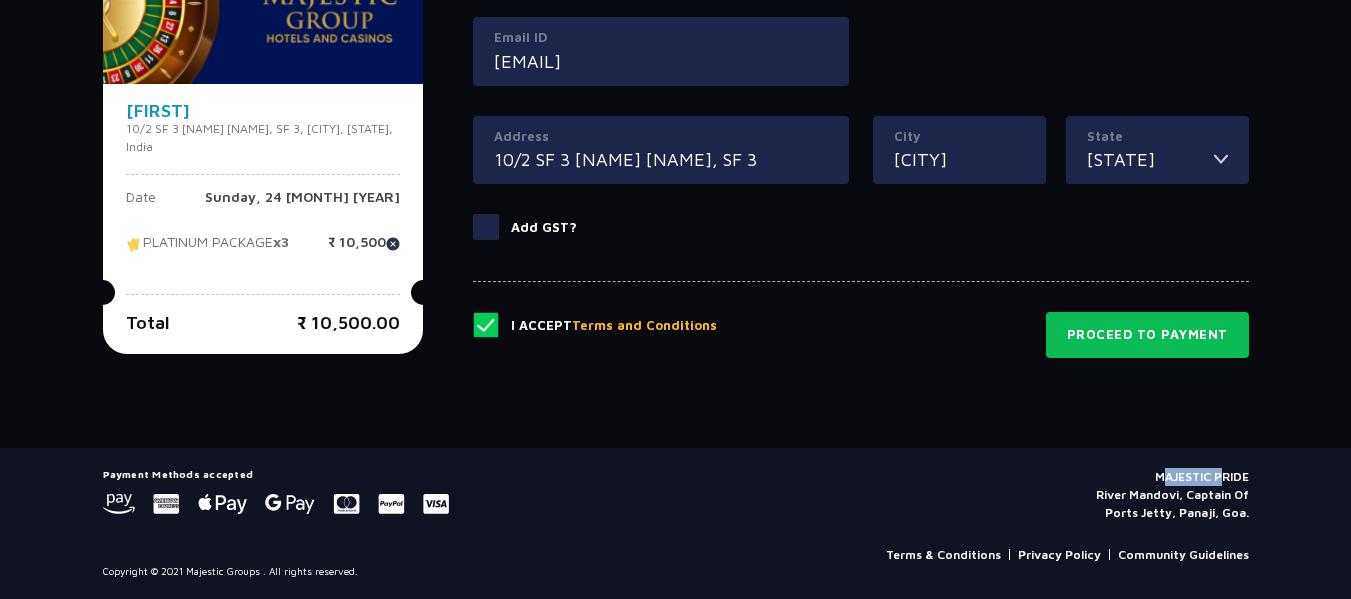 click 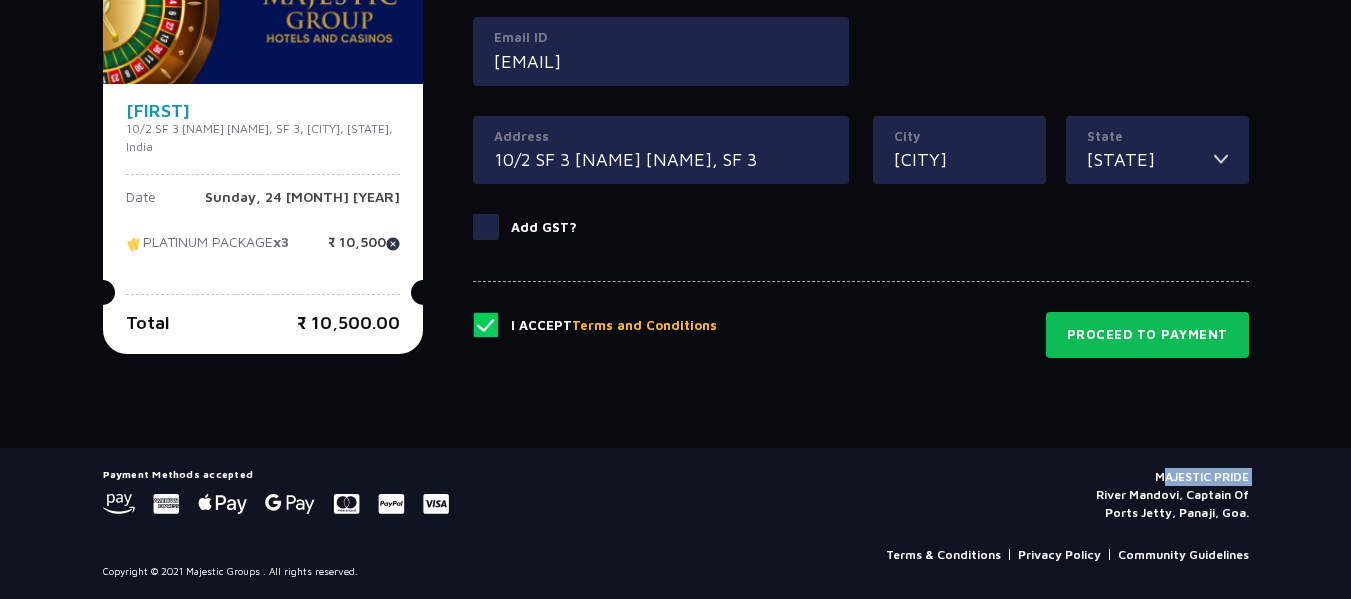 click 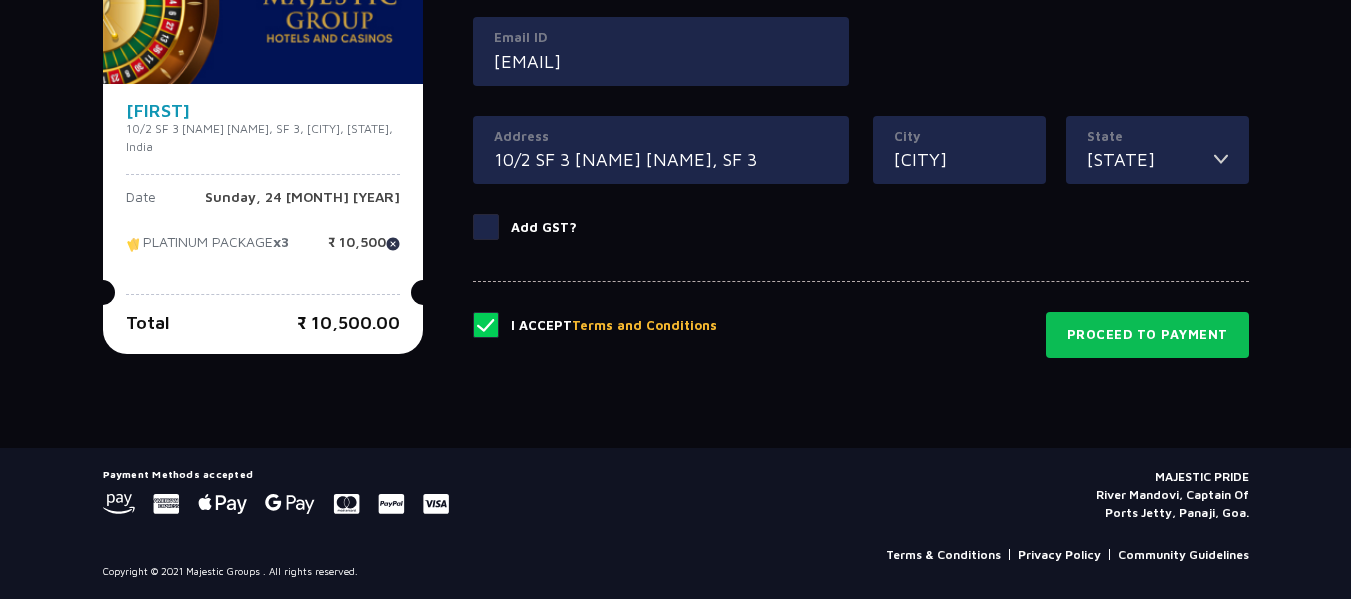 click on "Payment Methods accepted" 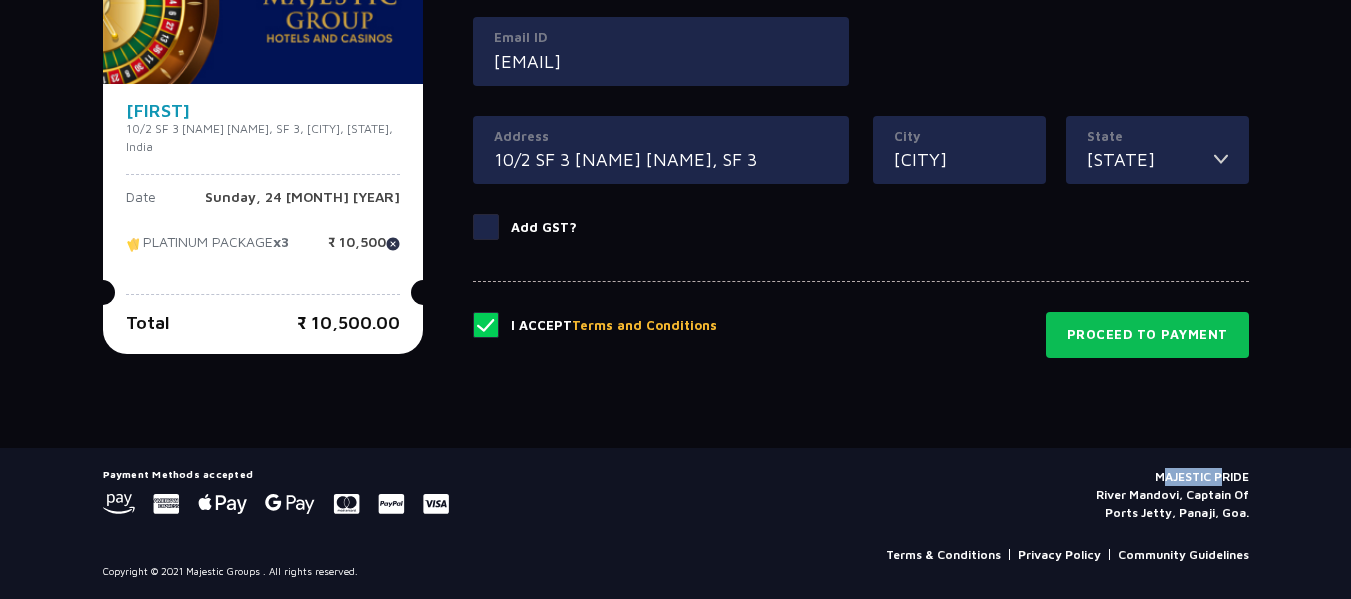 click on "Payment Methods accepted" 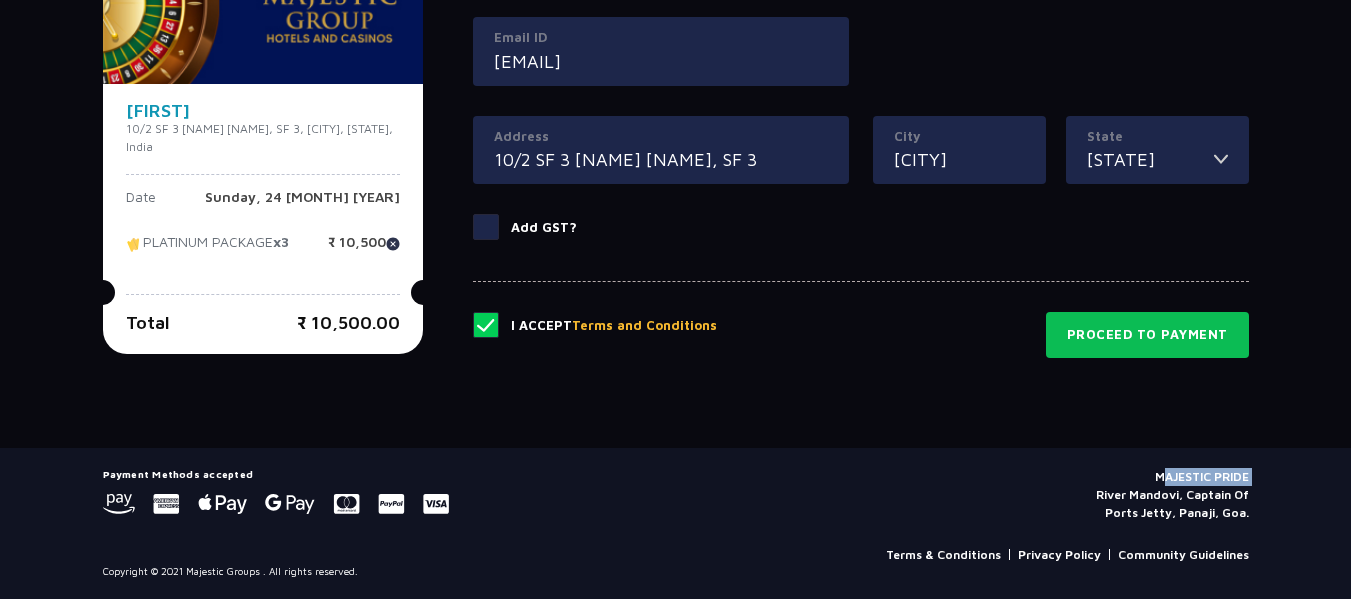 click on "Payment Methods accepted" 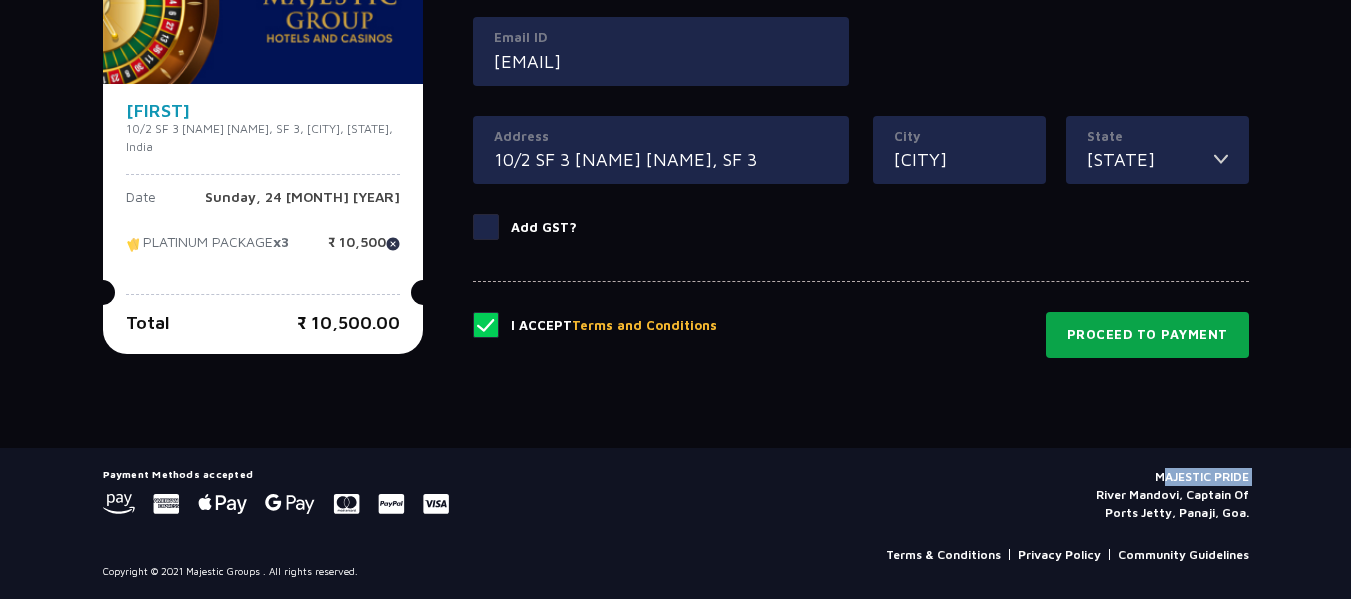 click on "Proceed to Payment" 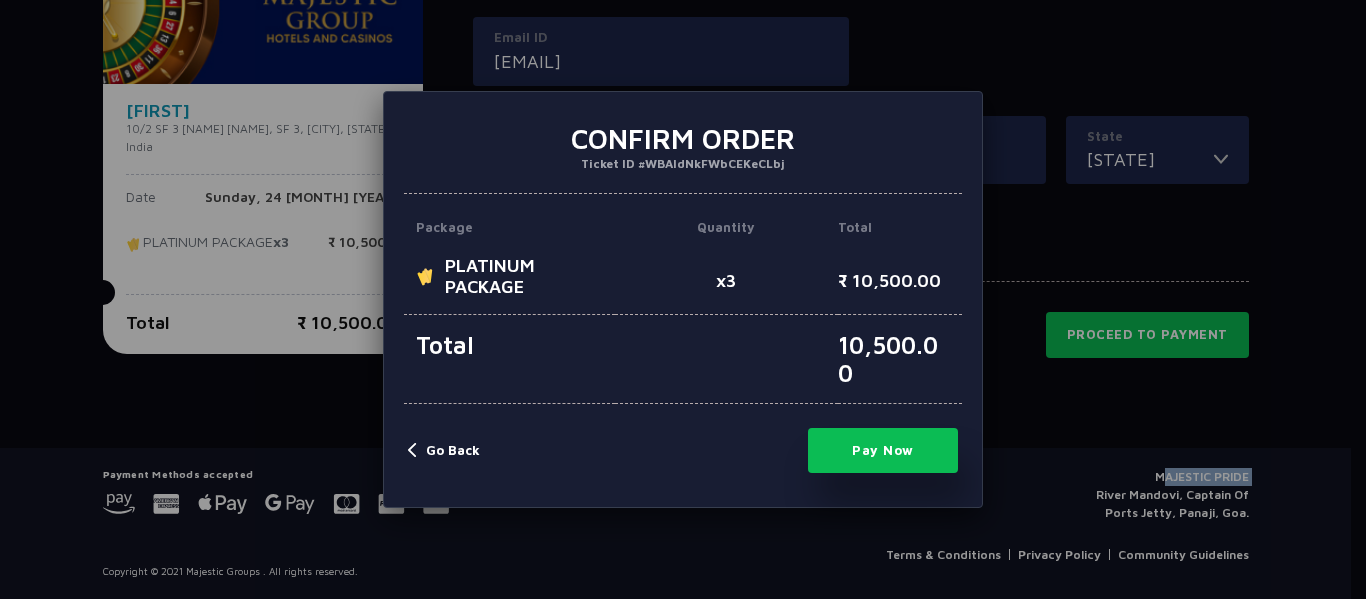click on "Pay Now" at bounding box center [883, 450] 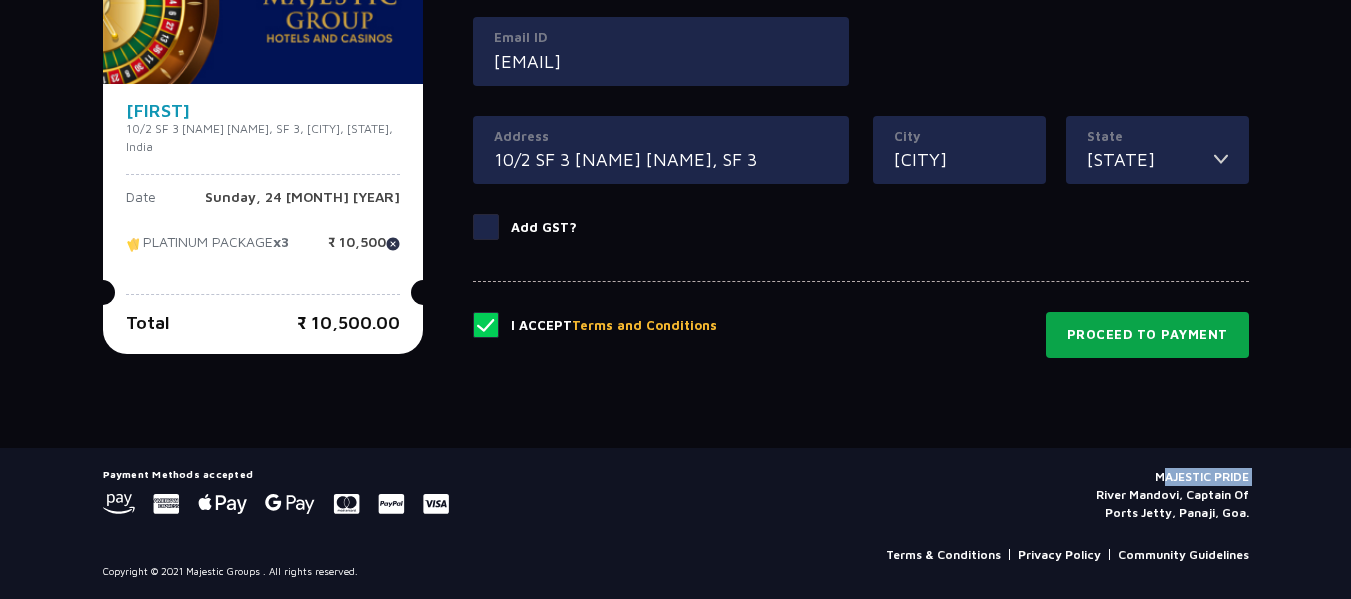 click on "Proceed to Payment" 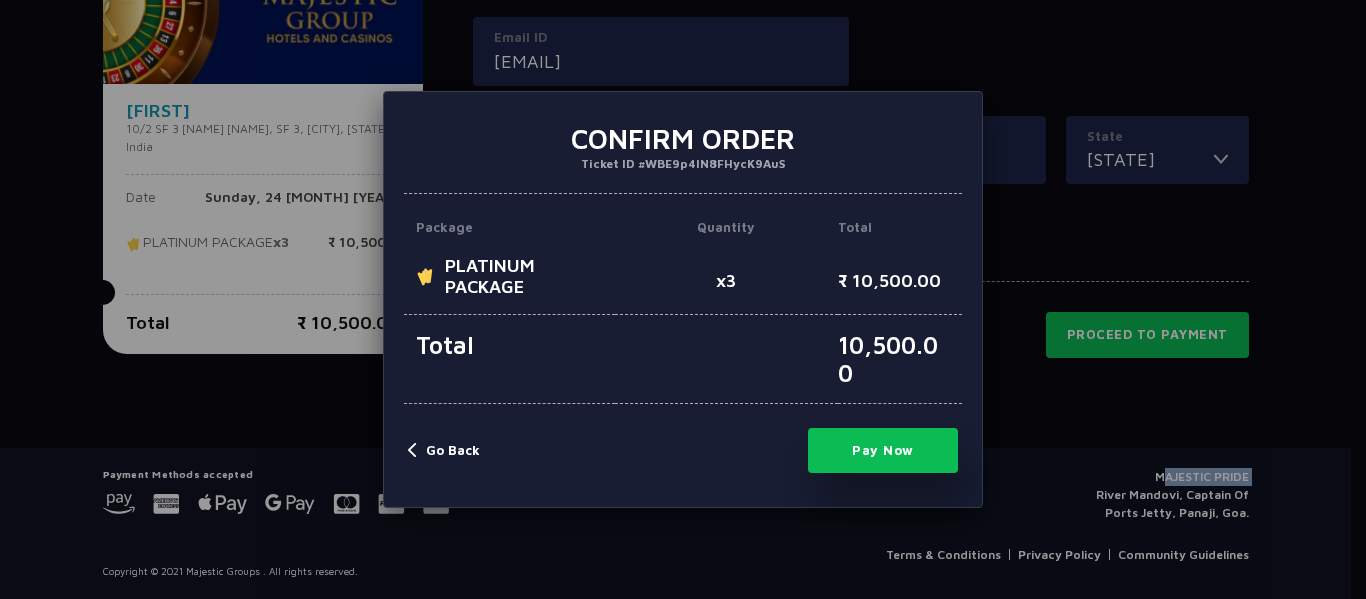 click on "Pay Now" at bounding box center [883, 450] 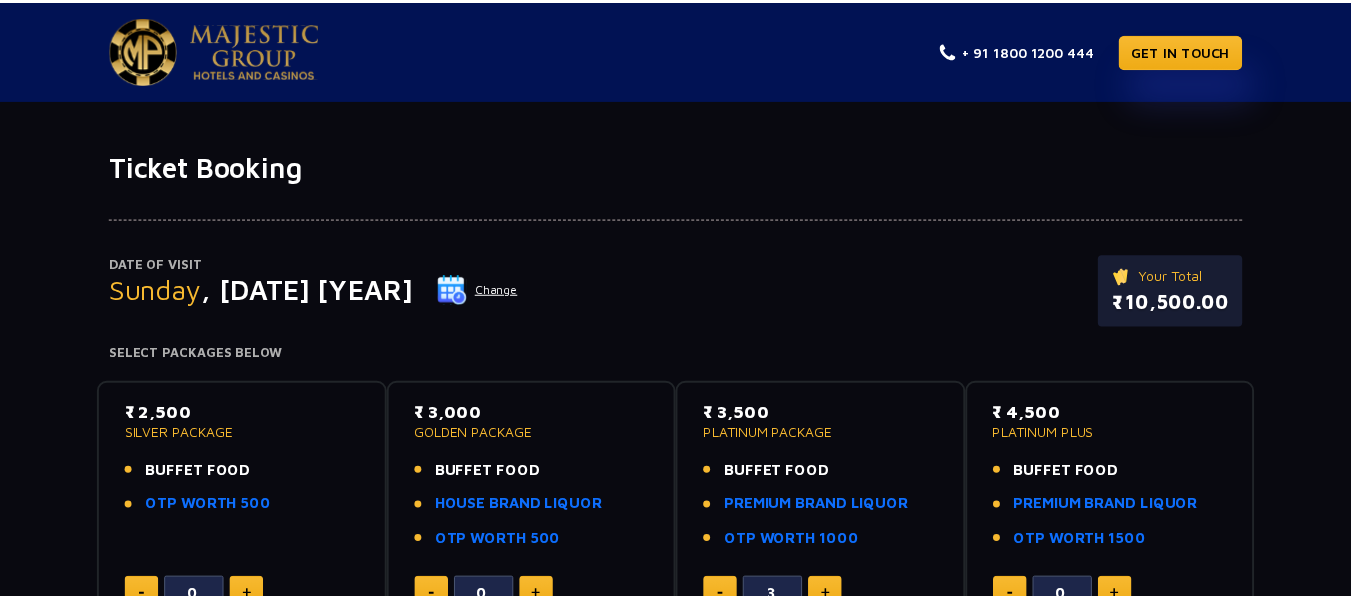 scroll, scrollTop: 0, scrollLeft: 0, axis: both 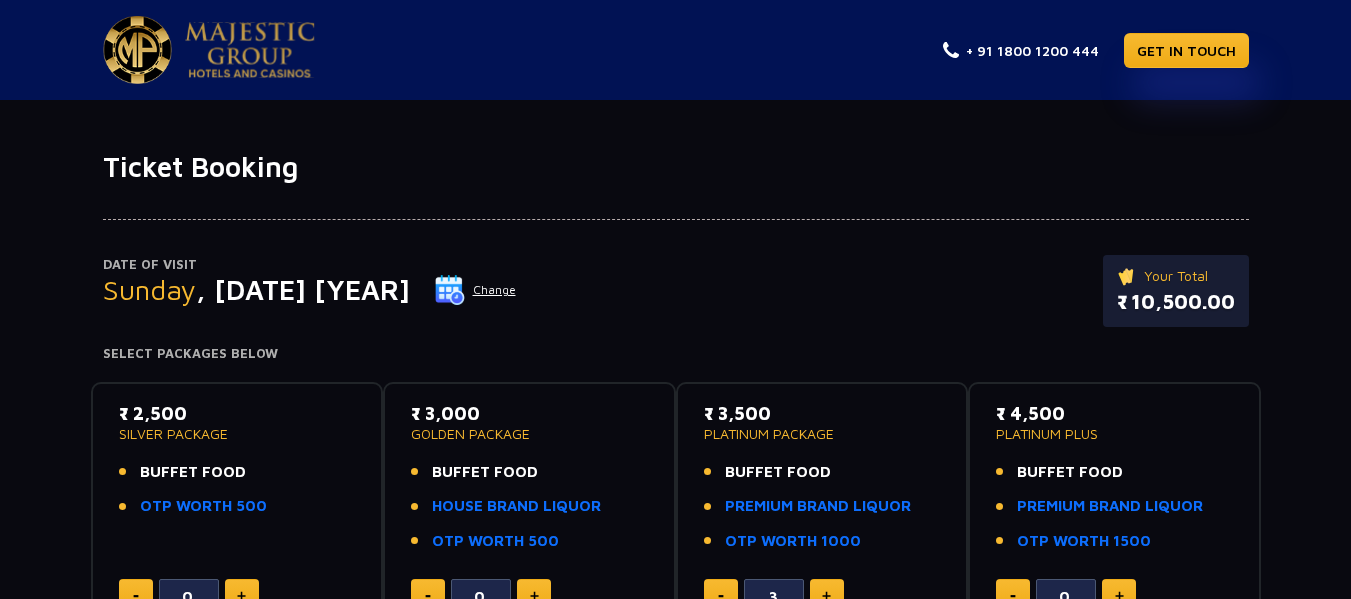 click on "Ticket Booking" 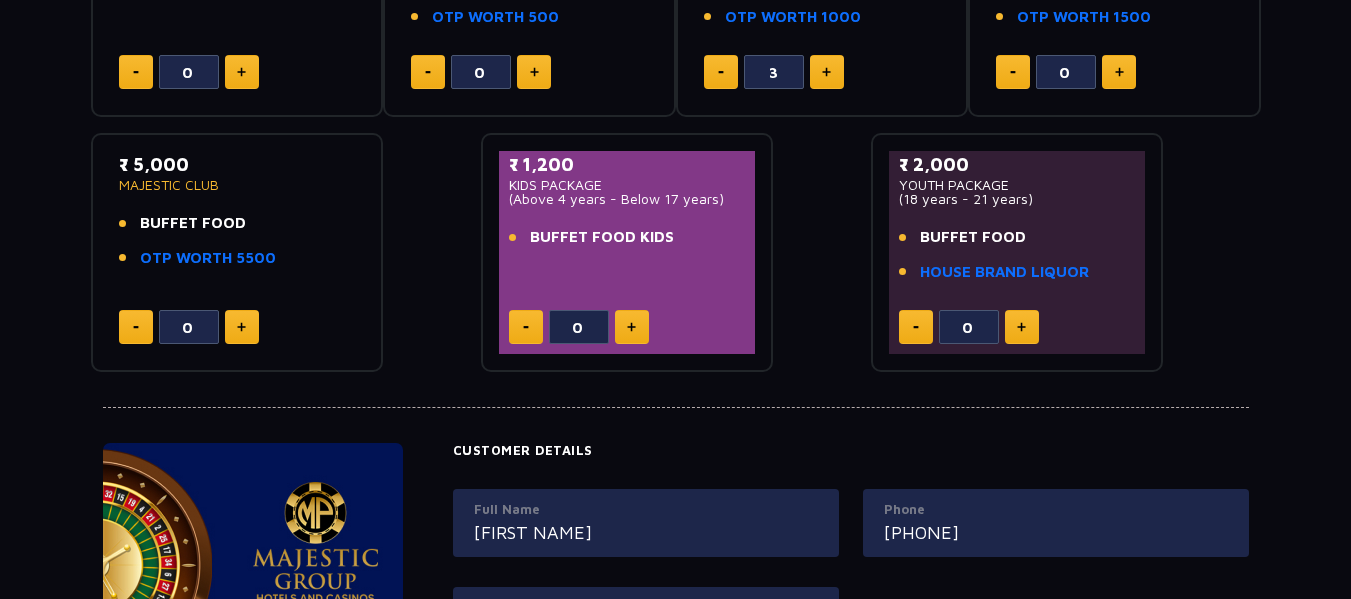 scroll, scrollTop: 1048, scrollLeft: 0, axis: vertical 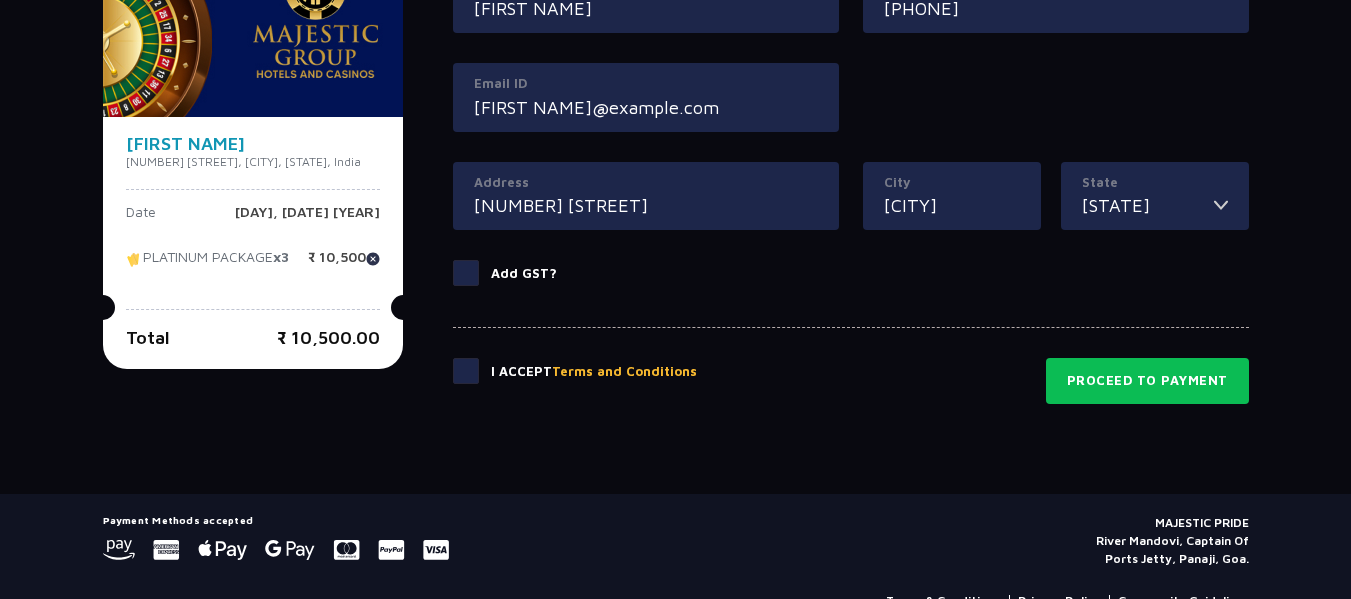 click 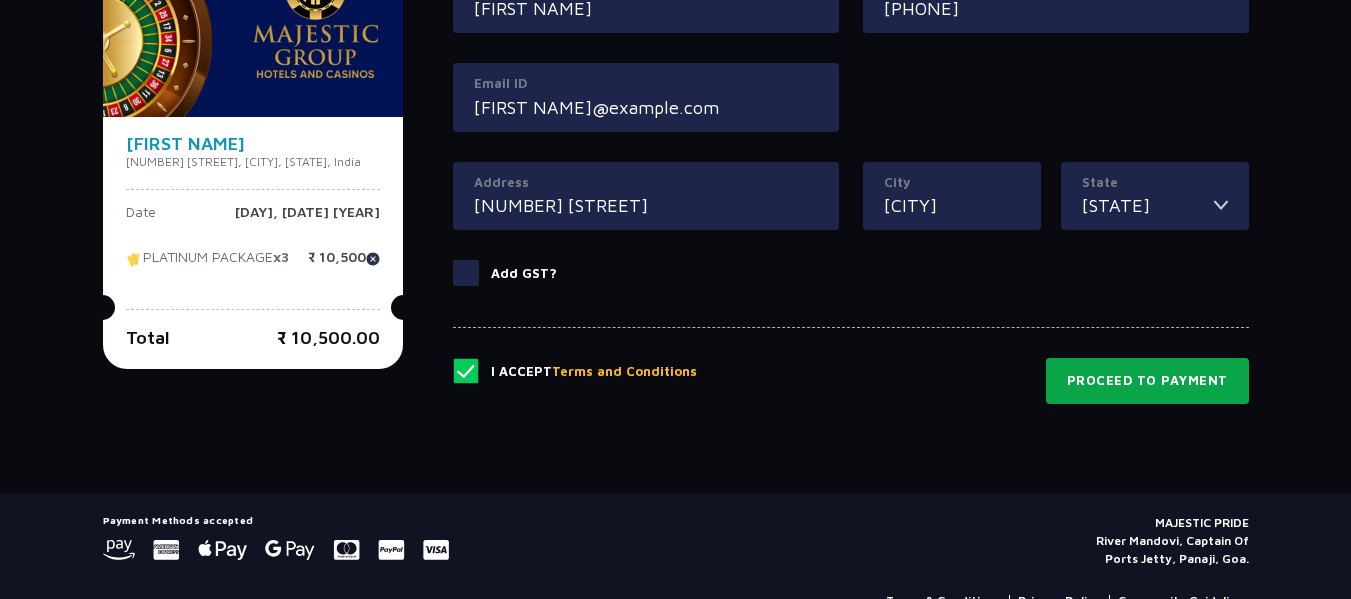 click on "Proceed to Payment" 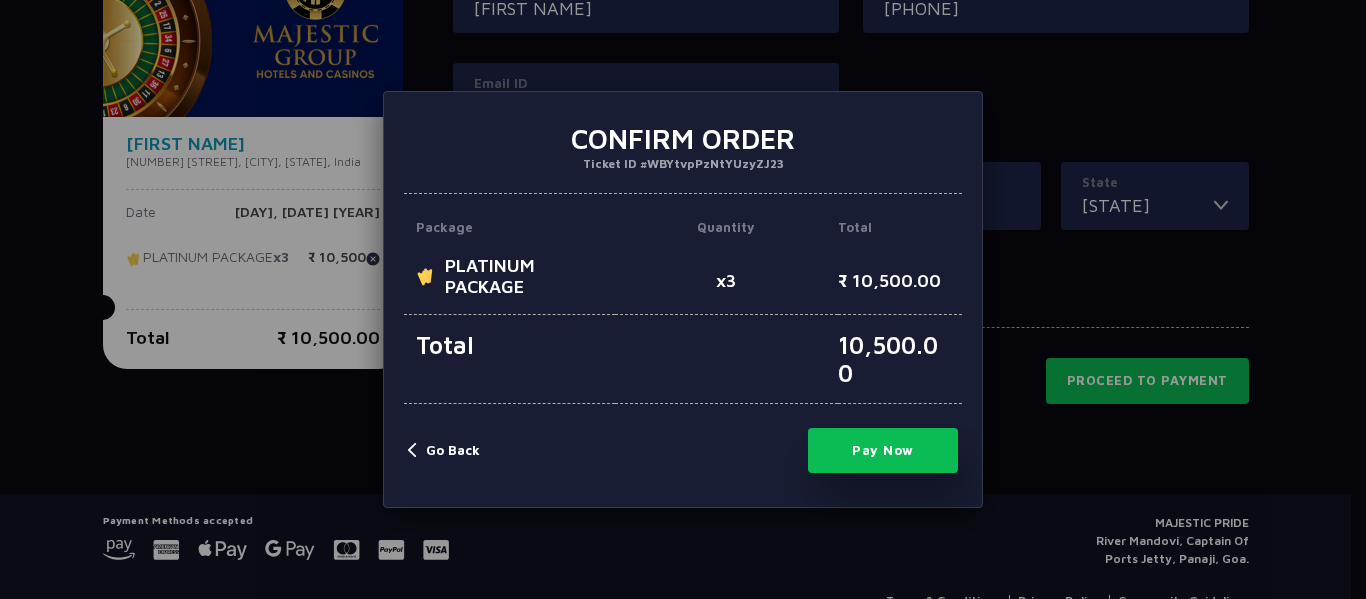 click on "Pay Now" at bounding box center [883, 450] 